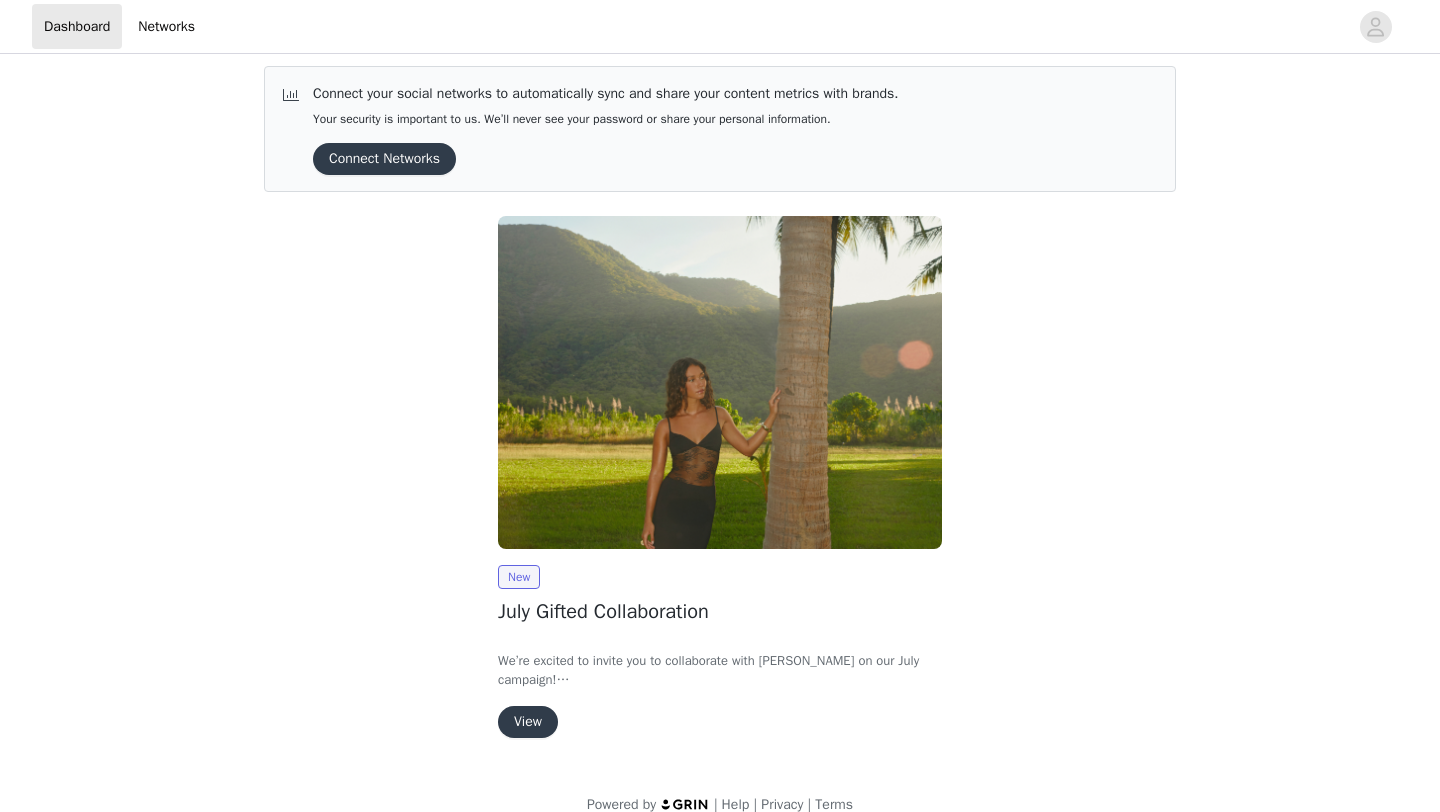 scroll, scrollTop: 34, scrollLeft: 0, axis: vertical 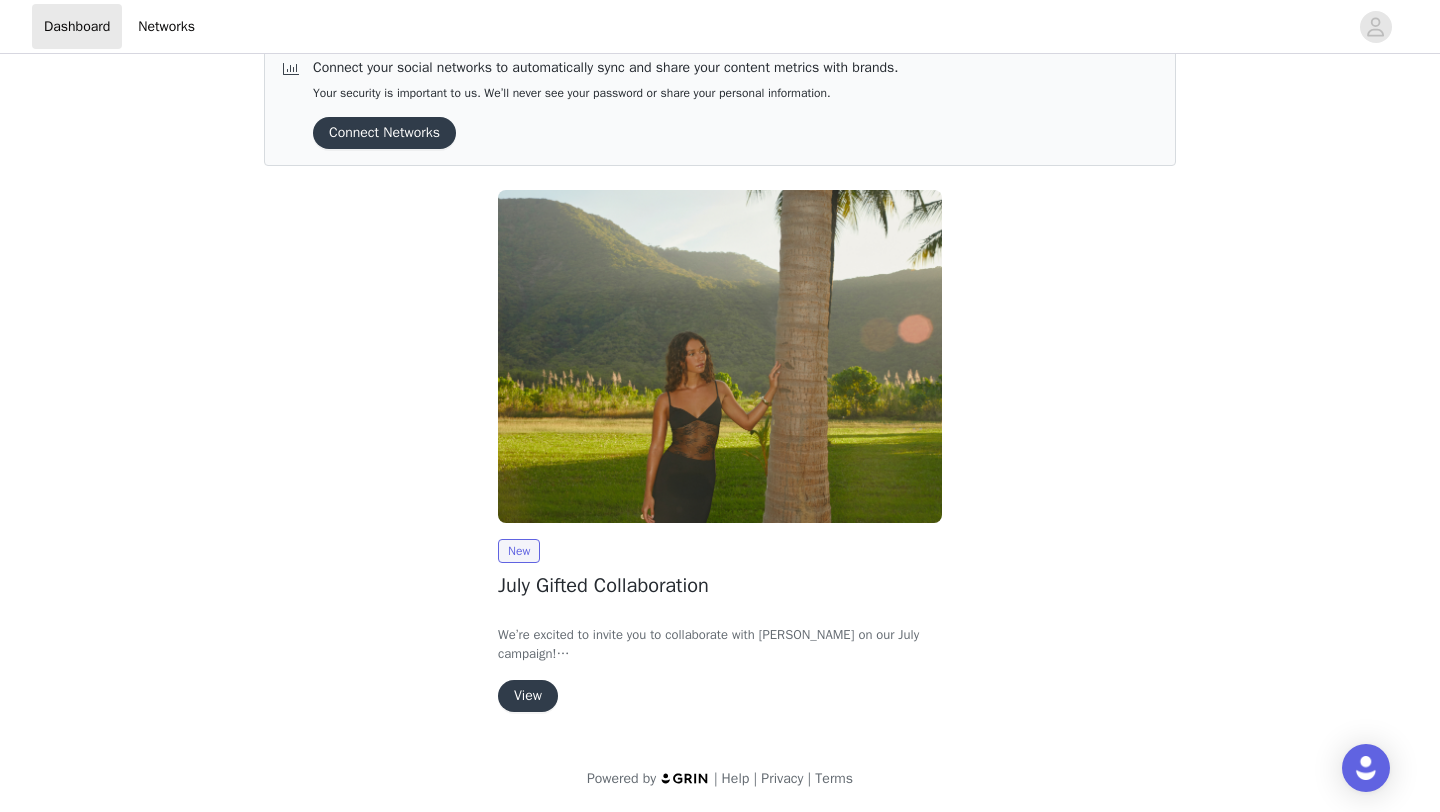 click on "View" at bounding box center [528, 696] 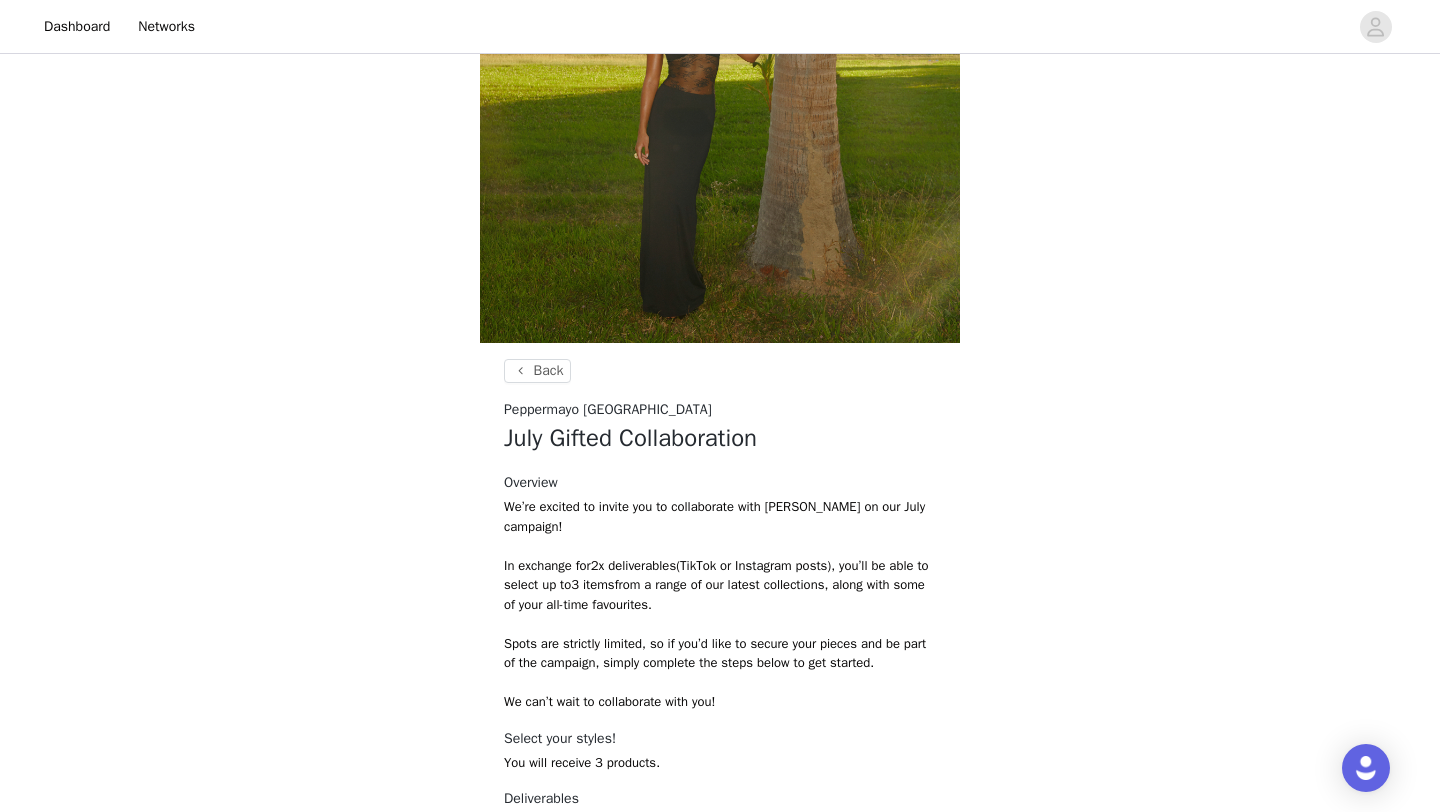 scroll, scrollTop: 704, scrollLeft: 0, axis: vertical 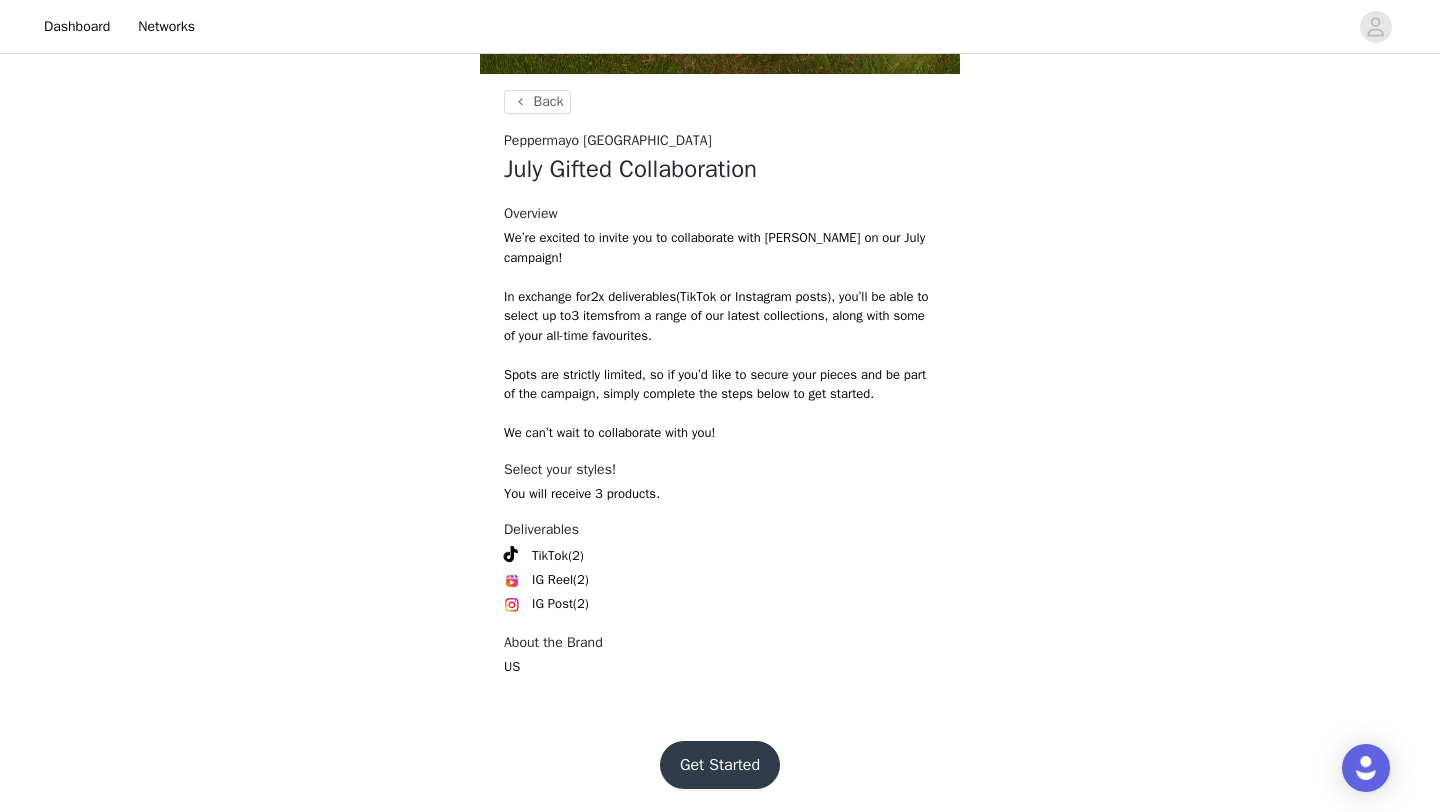 click on "Get Started" at bounding box center [720, 765] 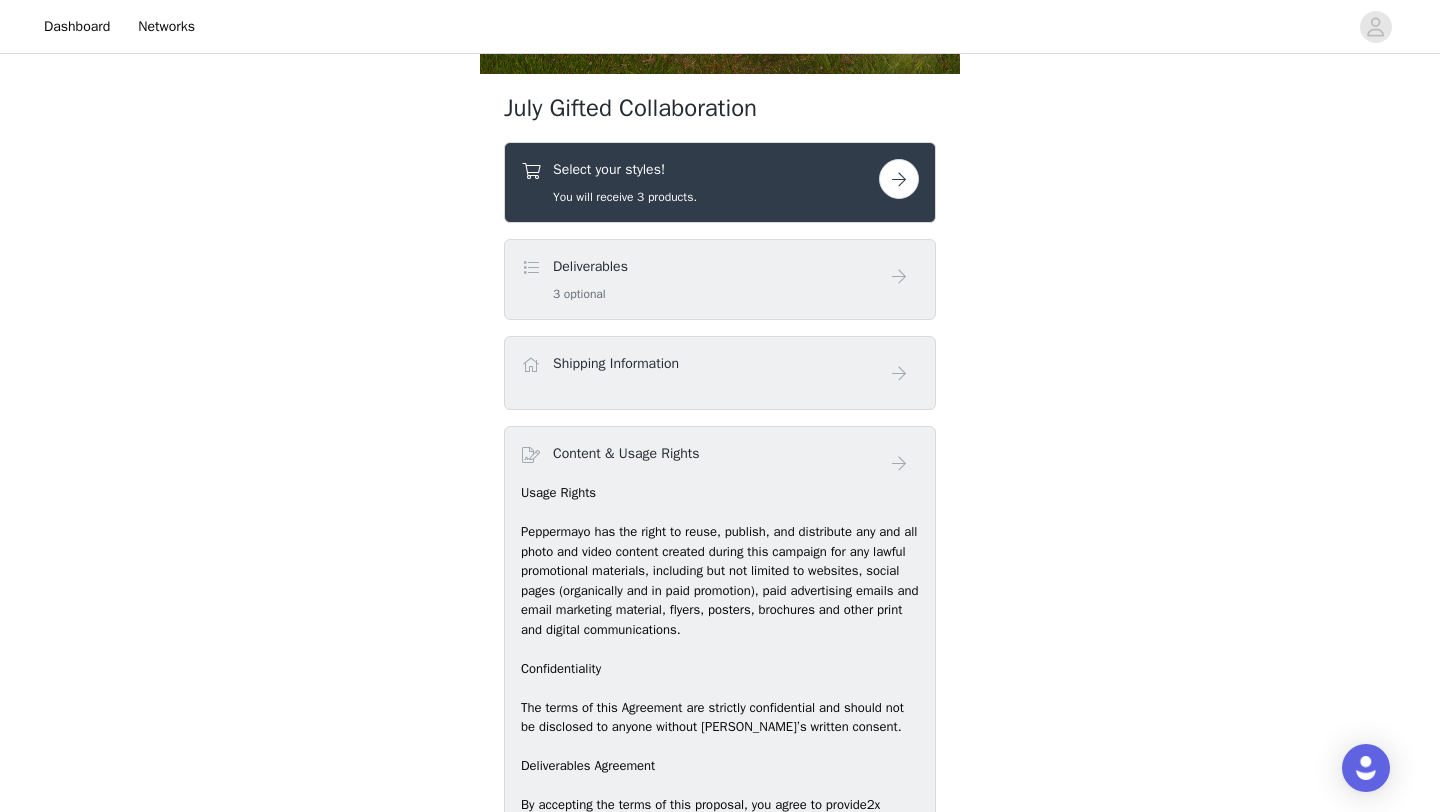 scroll, scrollTop: 717, scrollLeft: 0, axis: vertical 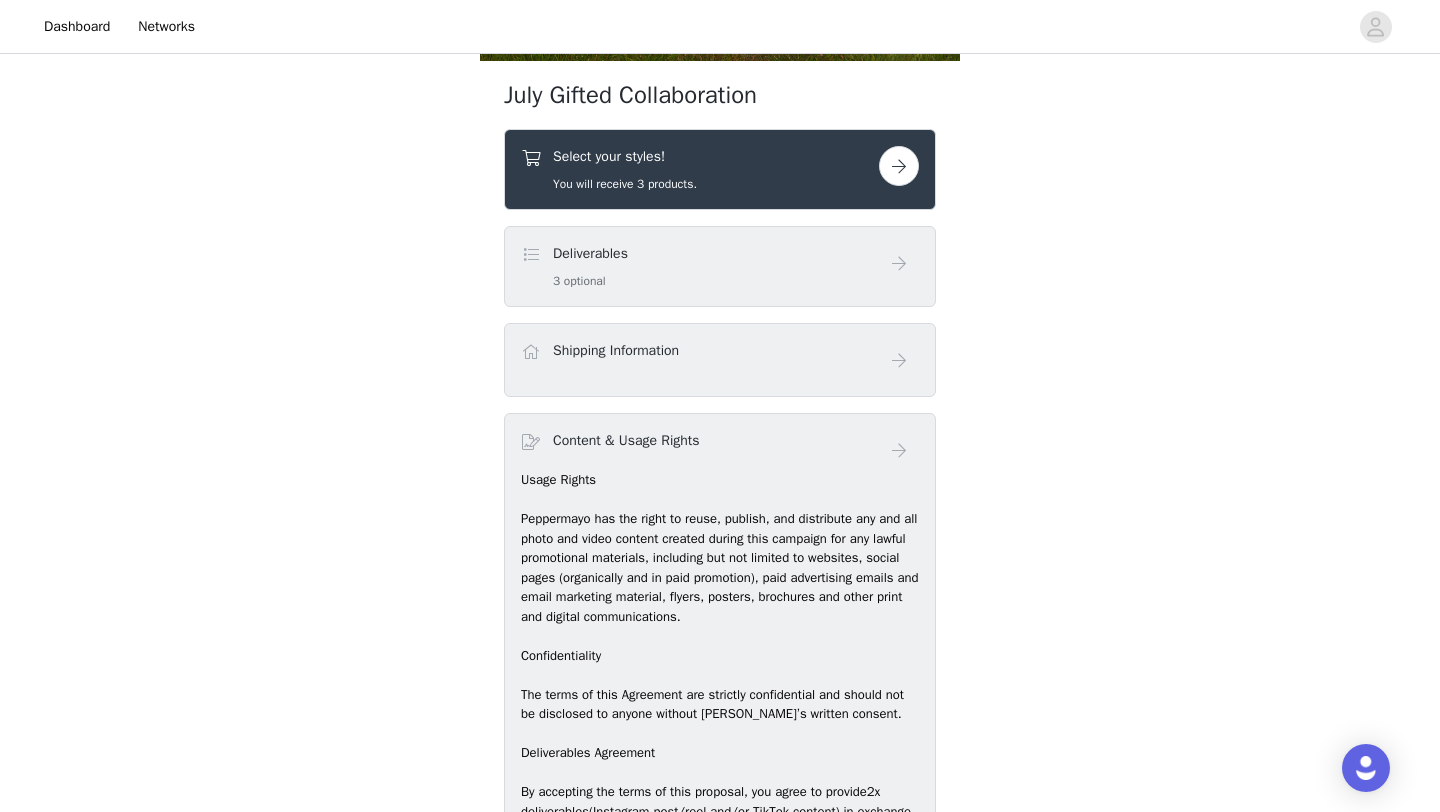 click at bounding box center (899, 166) 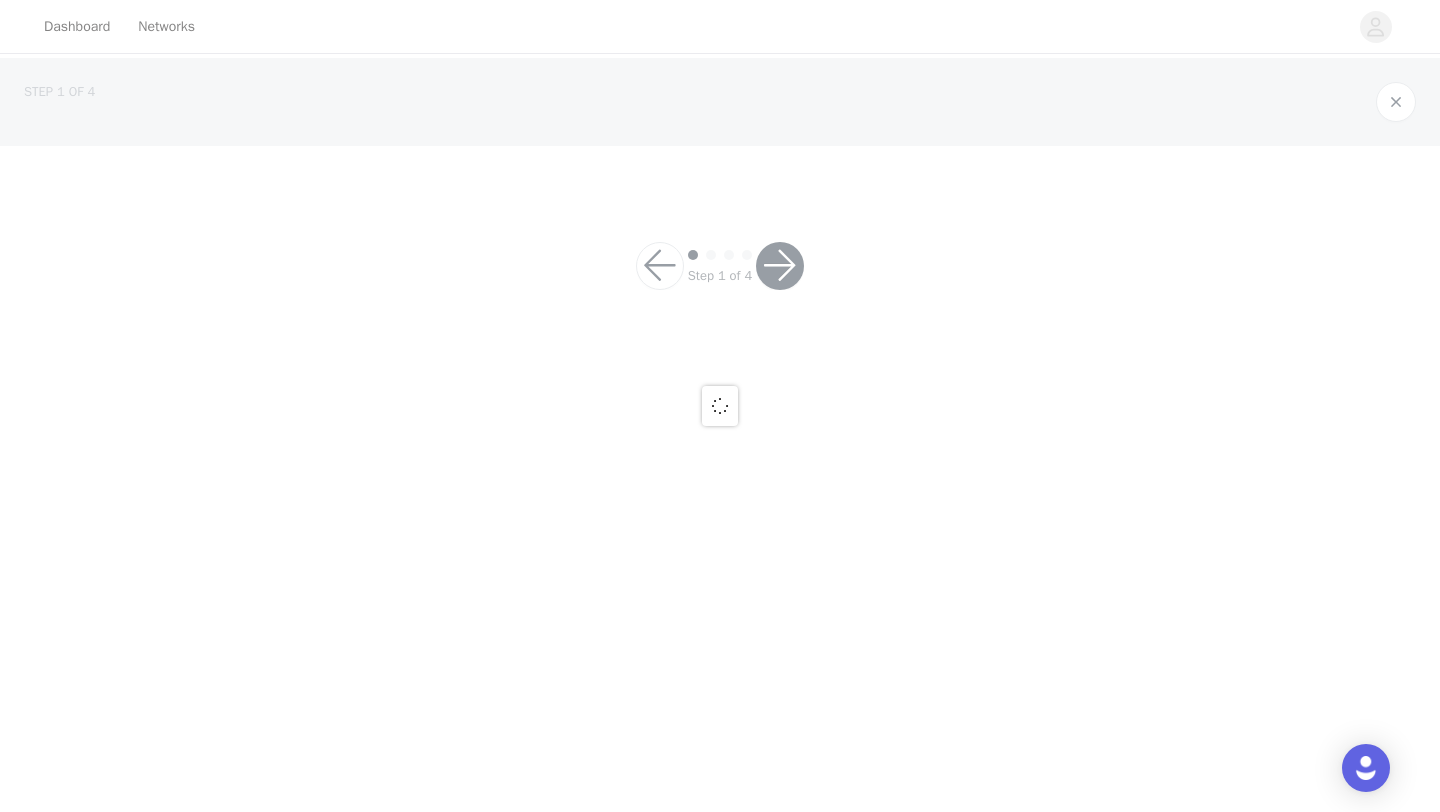 scroll, scrollTop: 0, scrollLeft: 0, axis: both 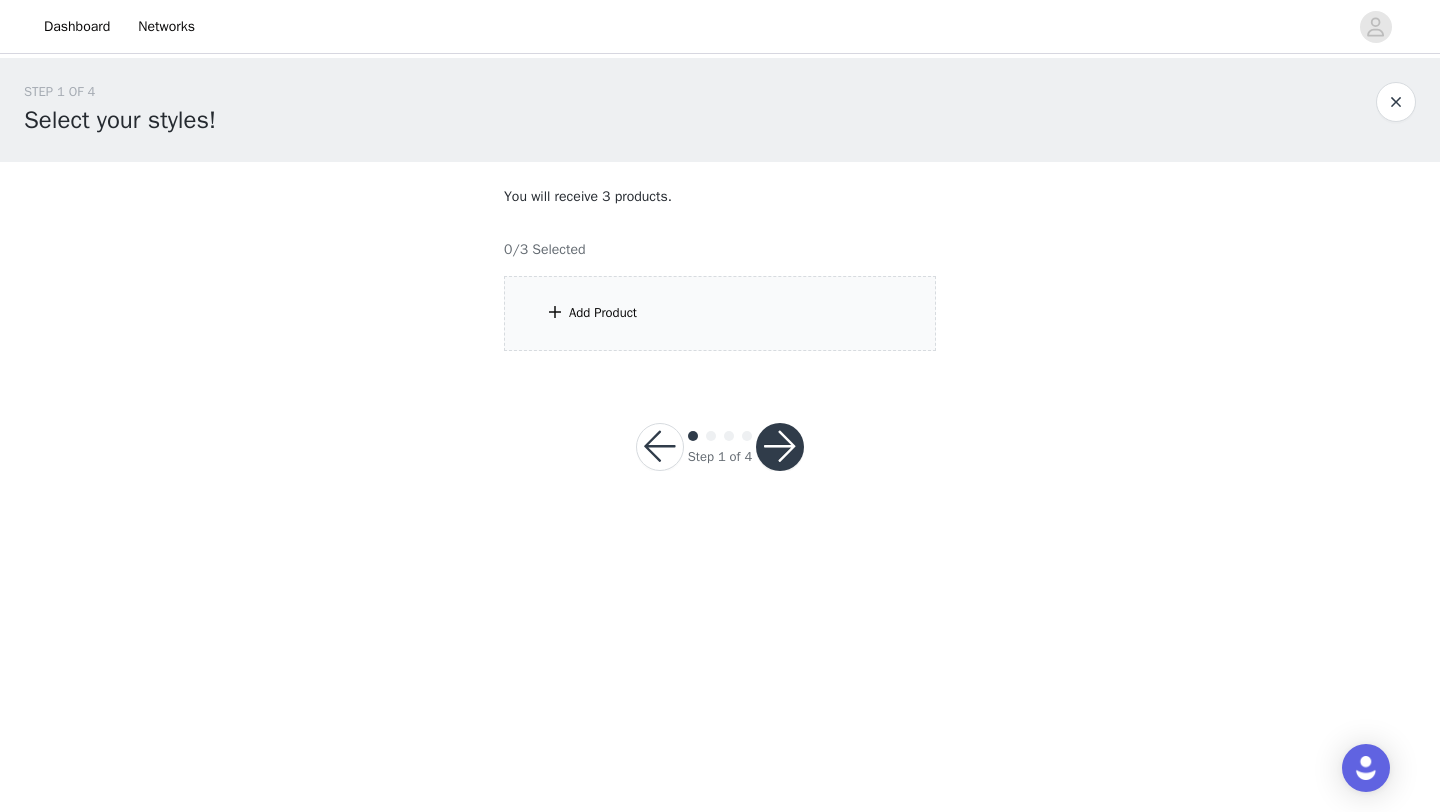 click on "Add Product" at bounding box center (720, 313) 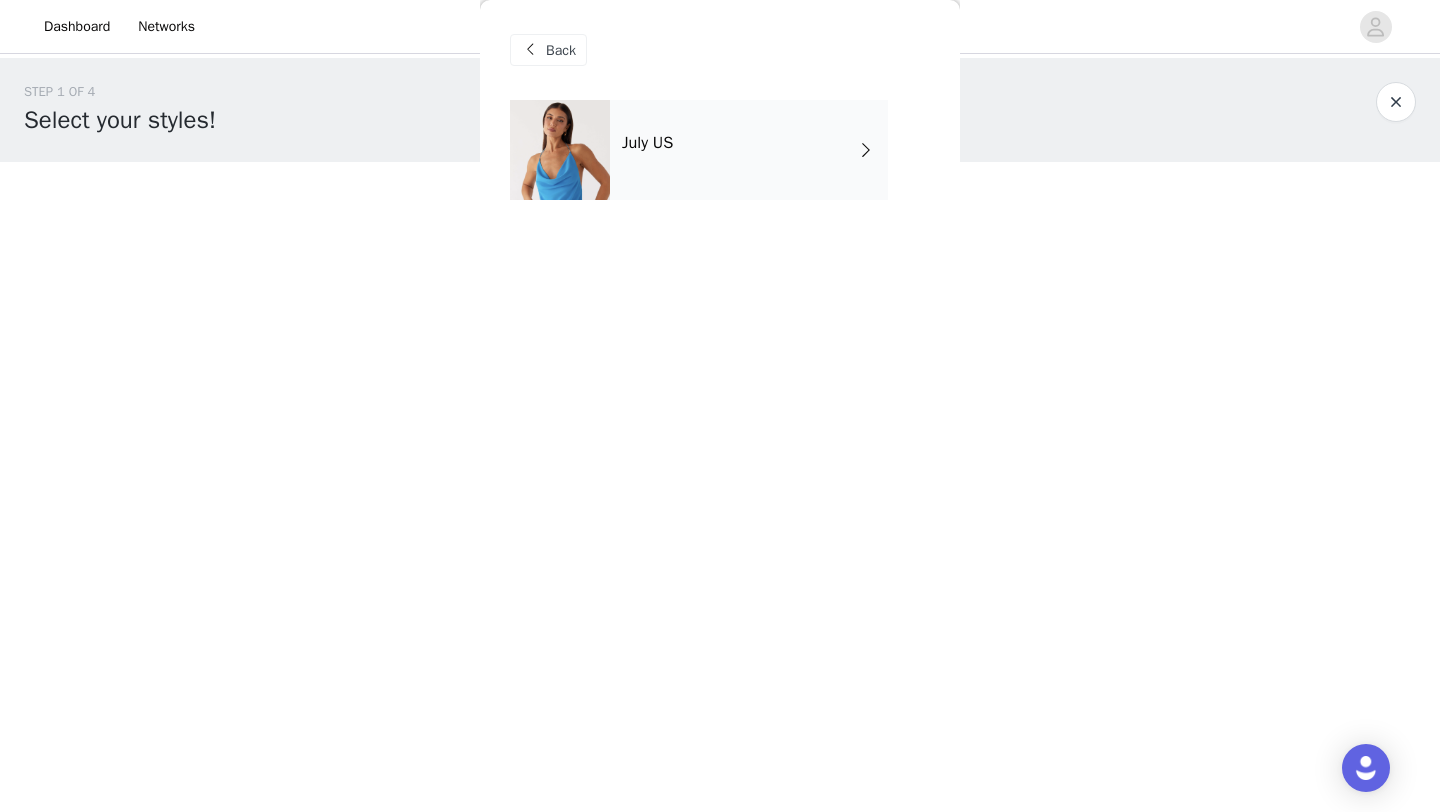 click on "July US" at bounding box center (749, 150) 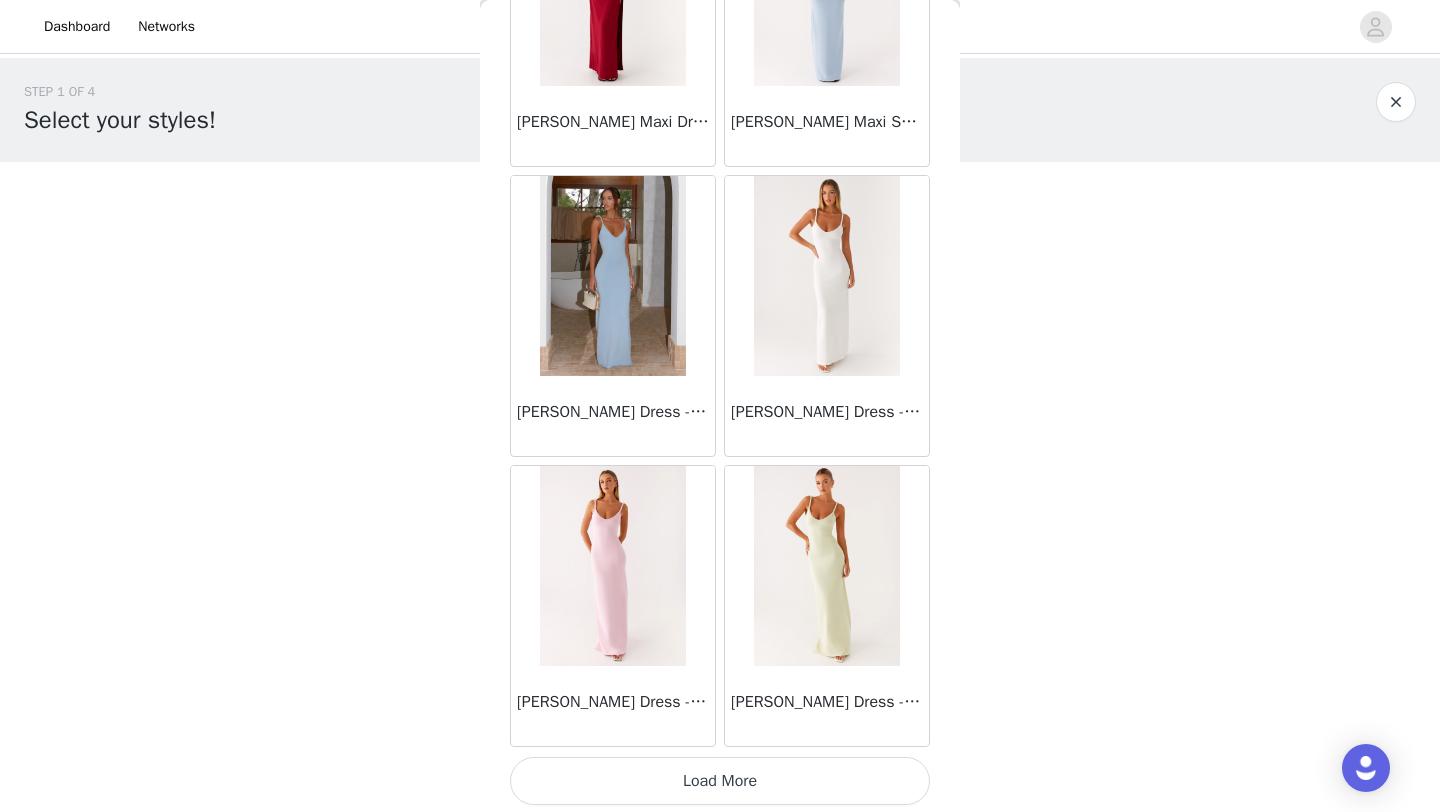 scroll, scrollTop: 2248, scrollLeft: 0, axis: vertical 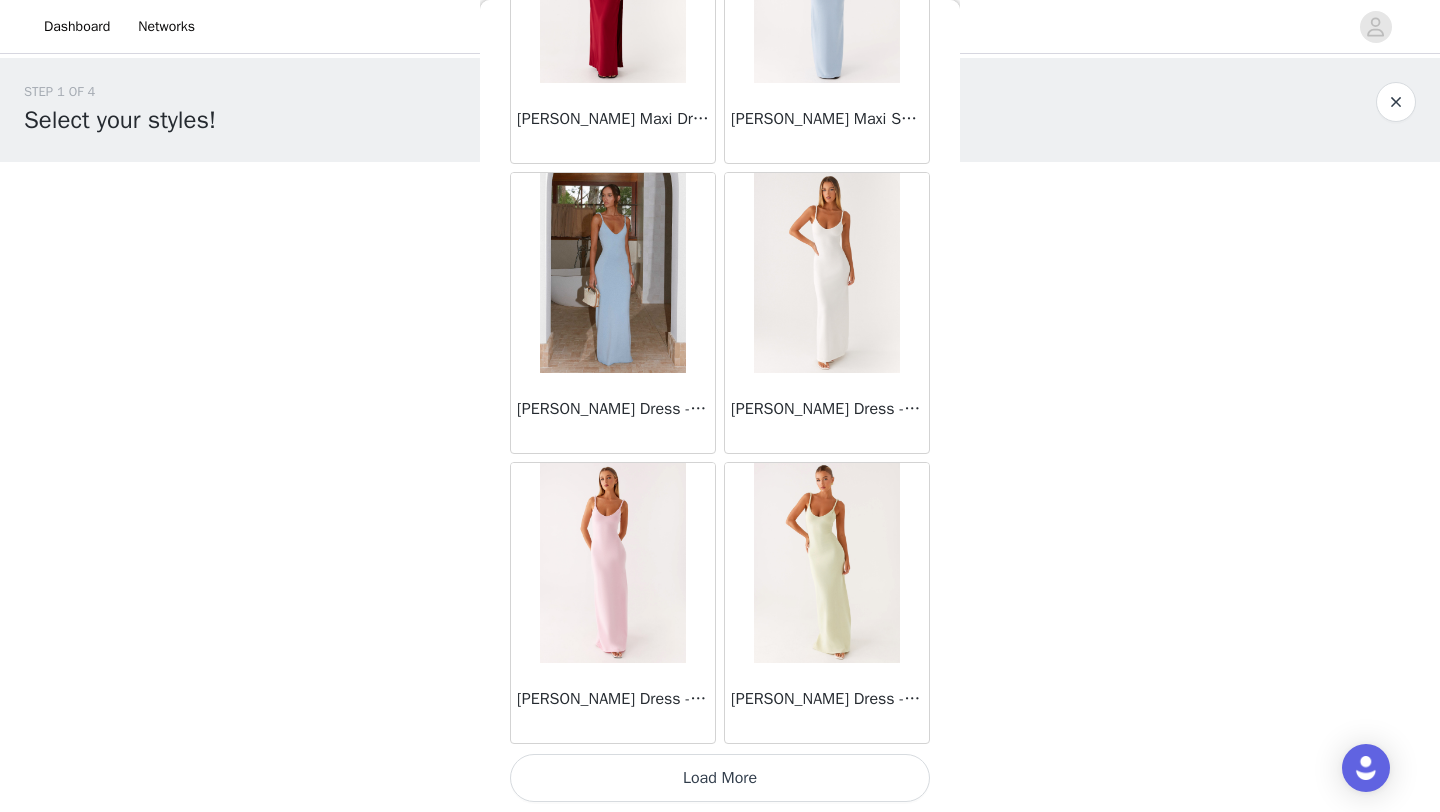 click on "Load More" at bounding box center (720, 778) 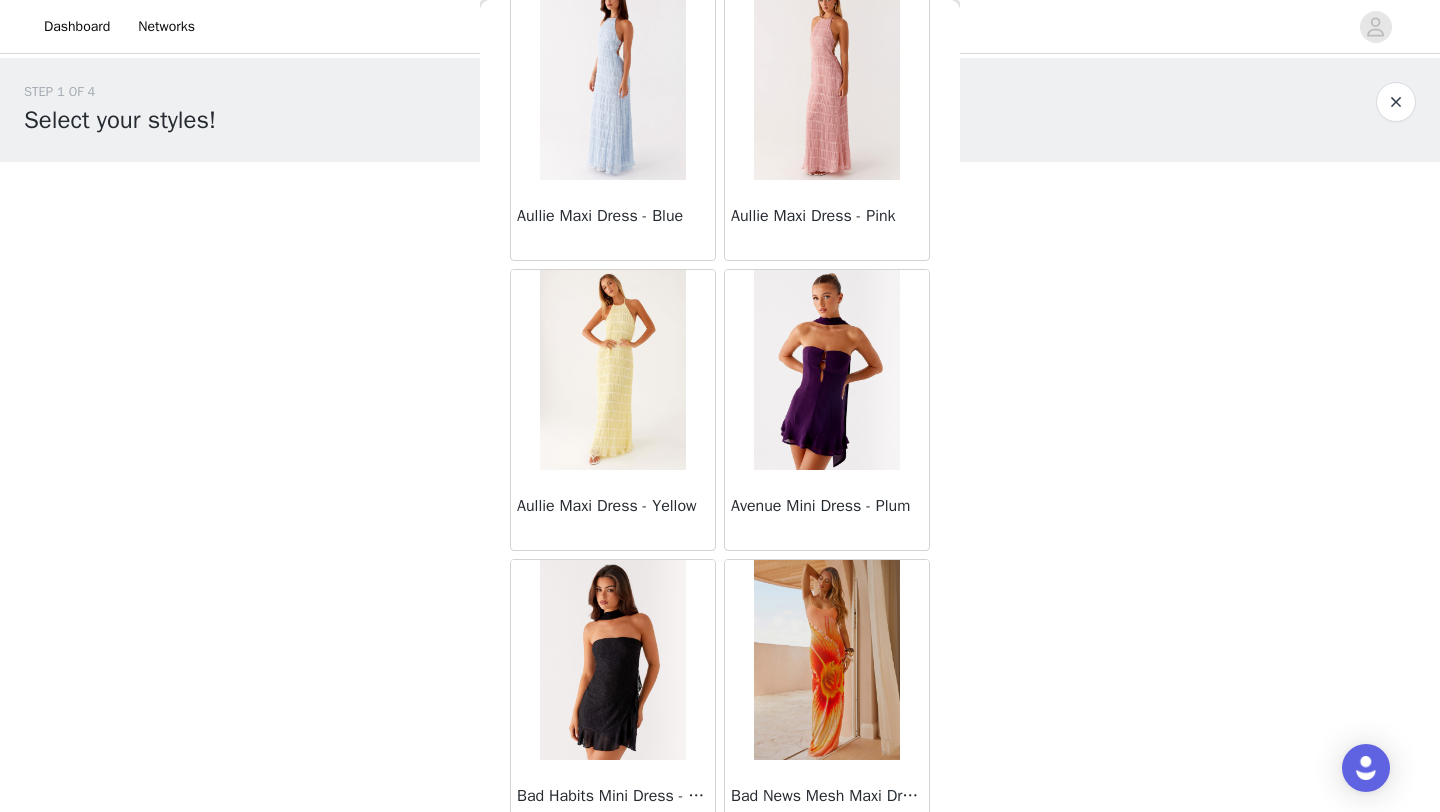 scroll, scrollTop: 5148, scrollLeft: 0, axis: vertical 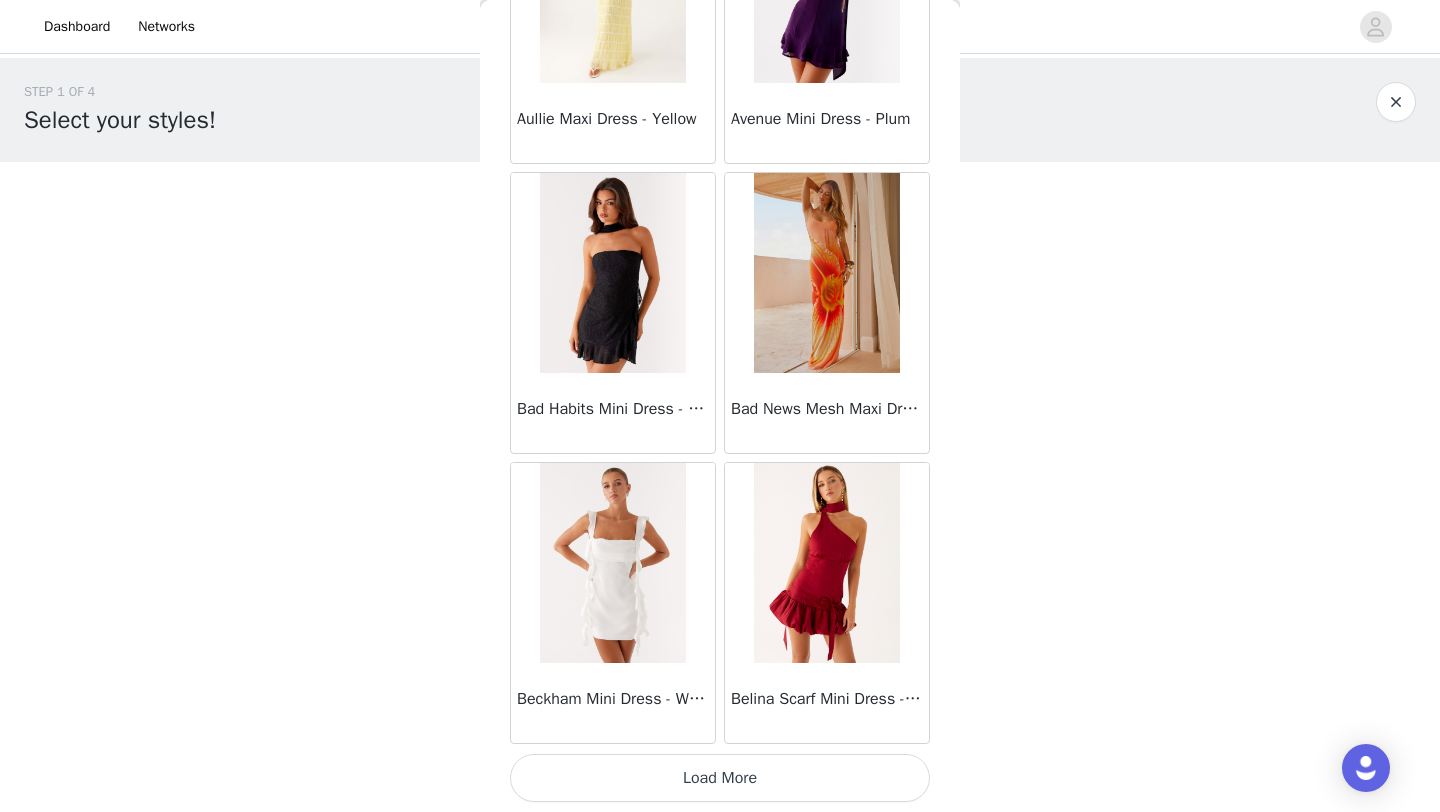 click on "Load More" at bounding box center (720, 778) 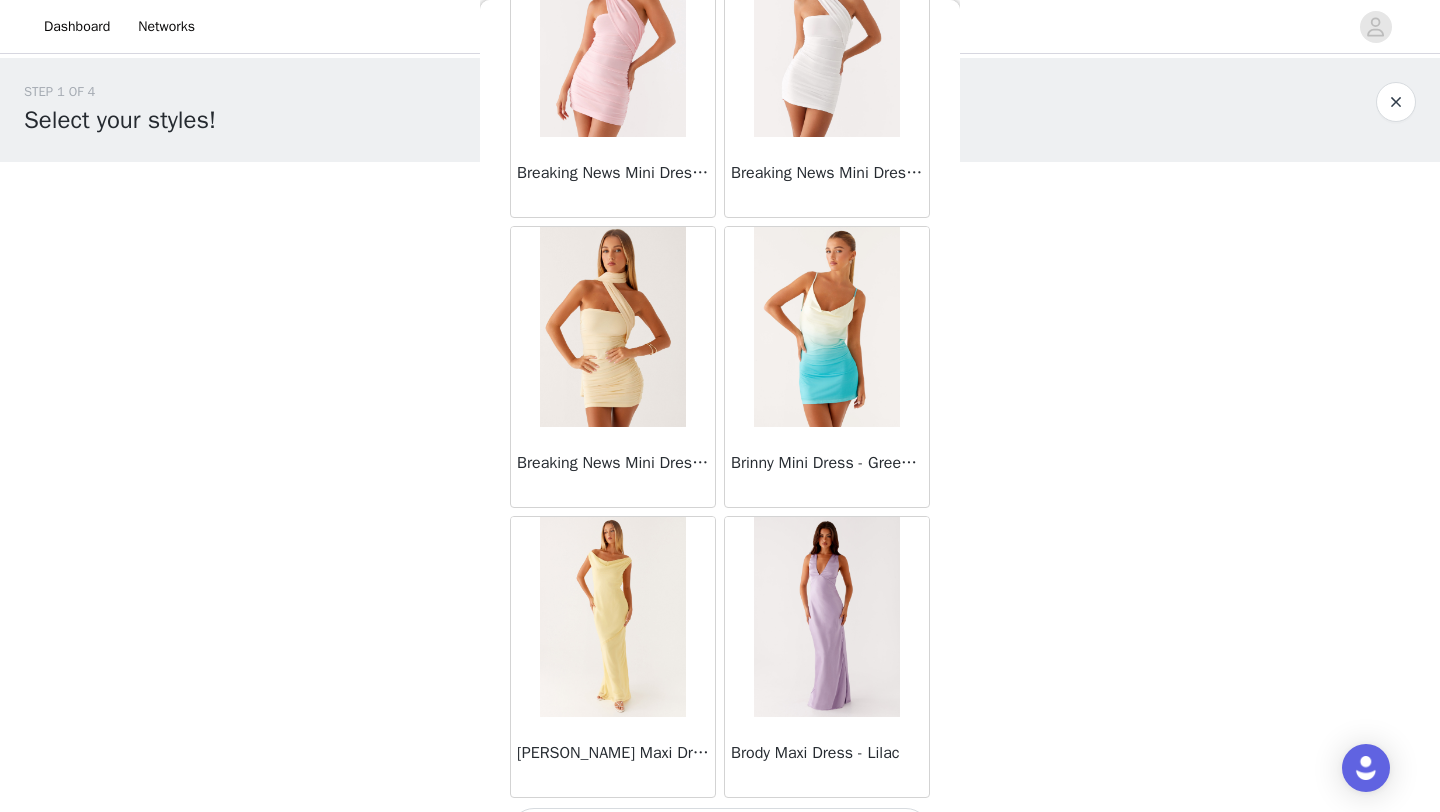 scroll, scrollTop: 8048, scrollLeft: 0, axis: vertical 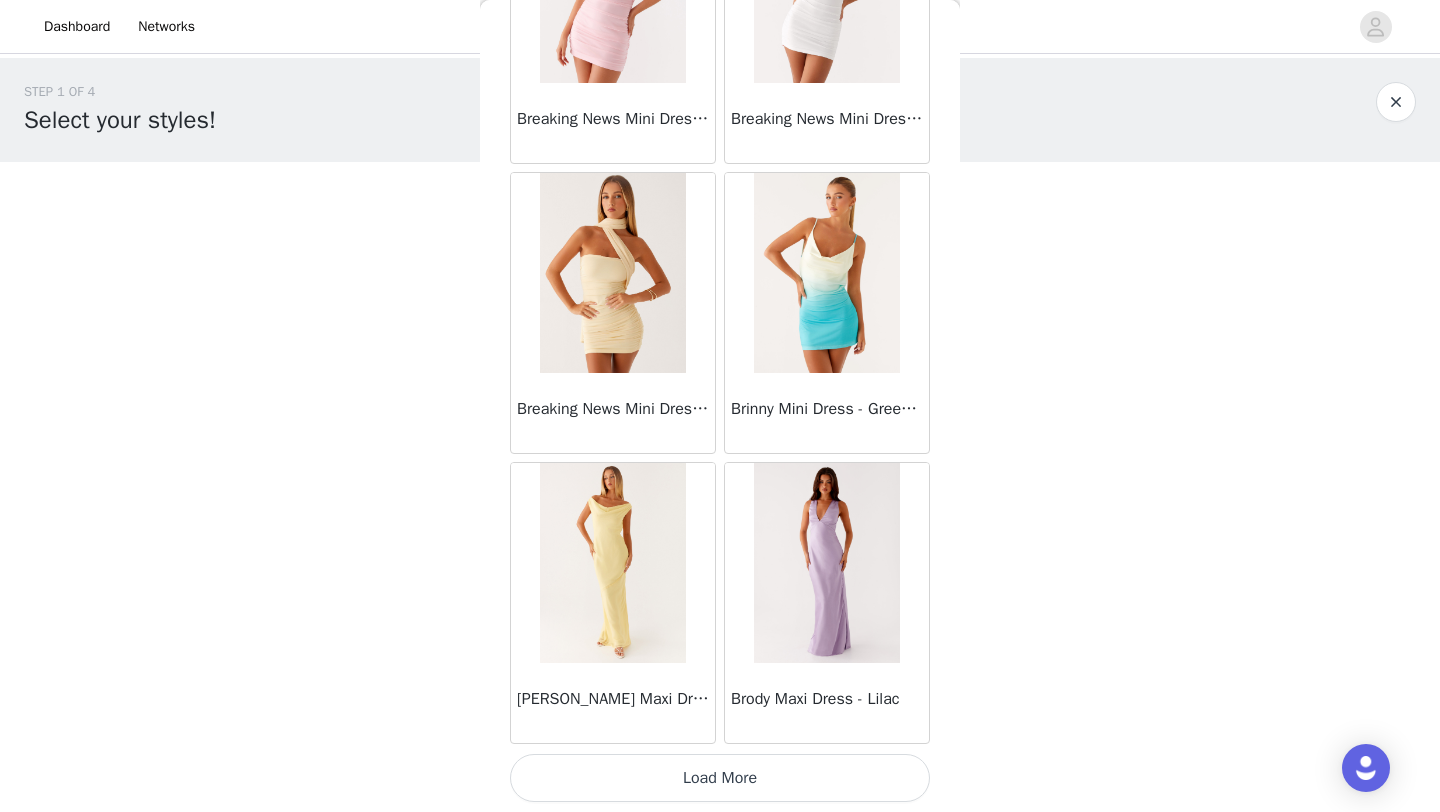 click on "Load More" at bounding box center [720, 778] 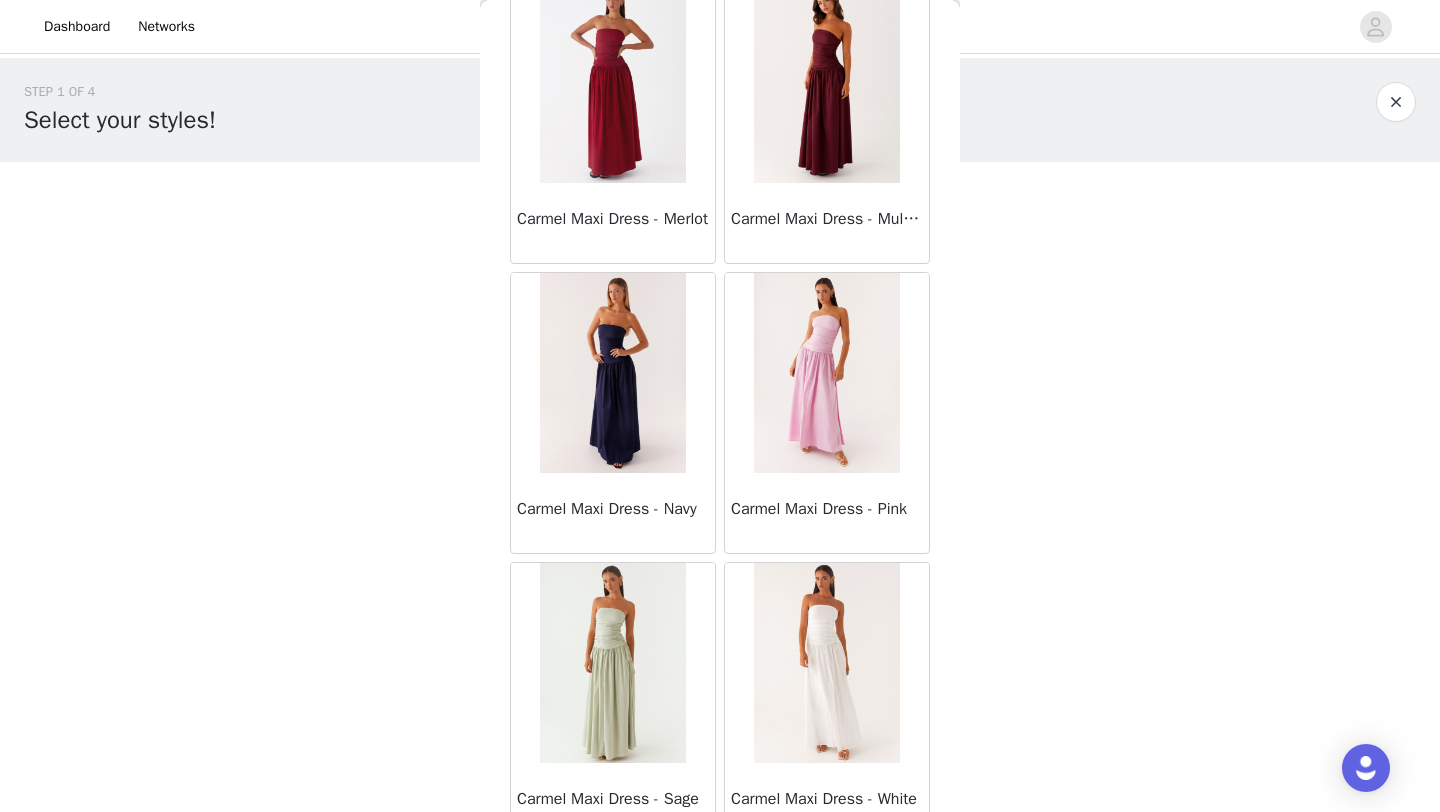 scroll, scrollTop: 10948, scrollLeft: 0, axis: vertical 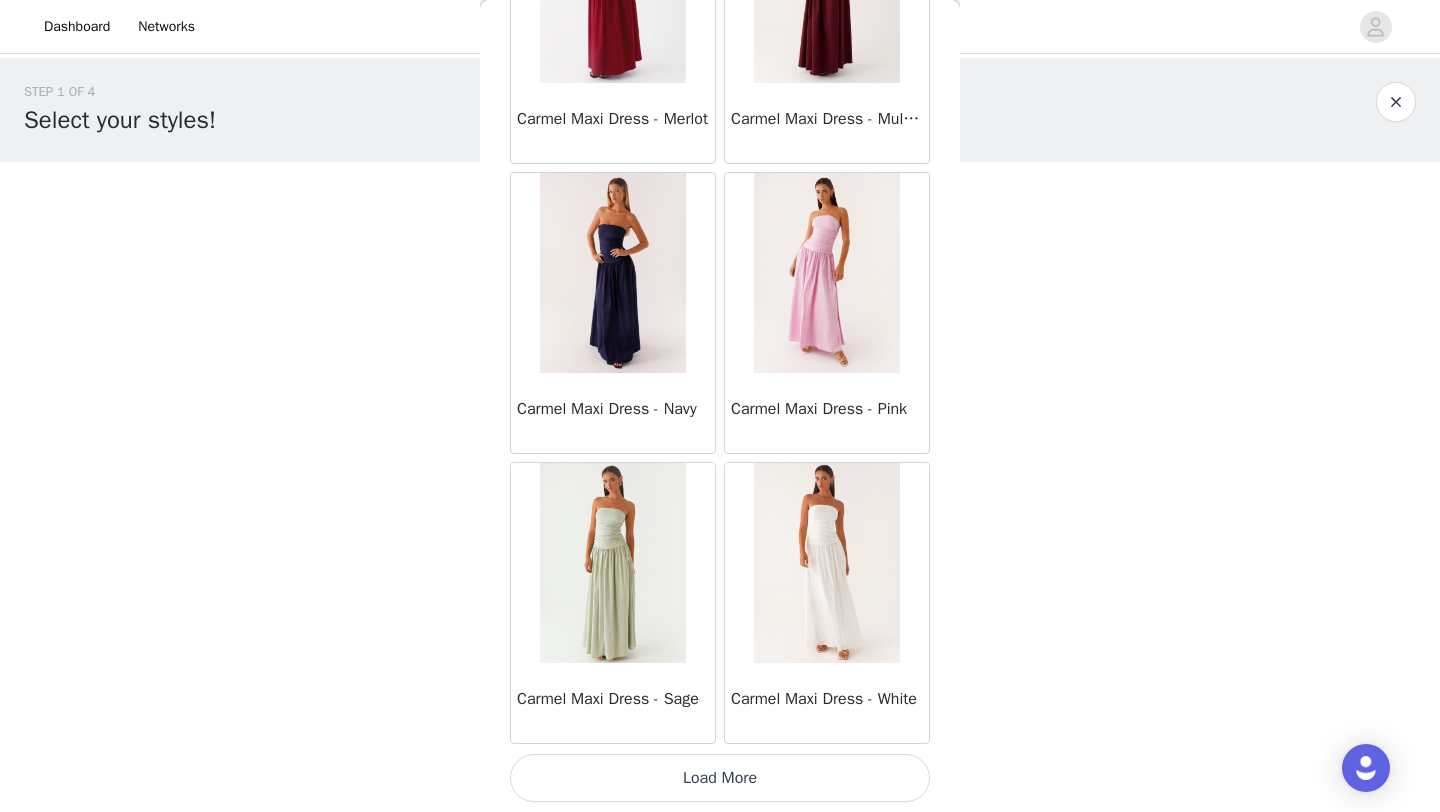 click on "Load More" at bounding box center [720, 778] 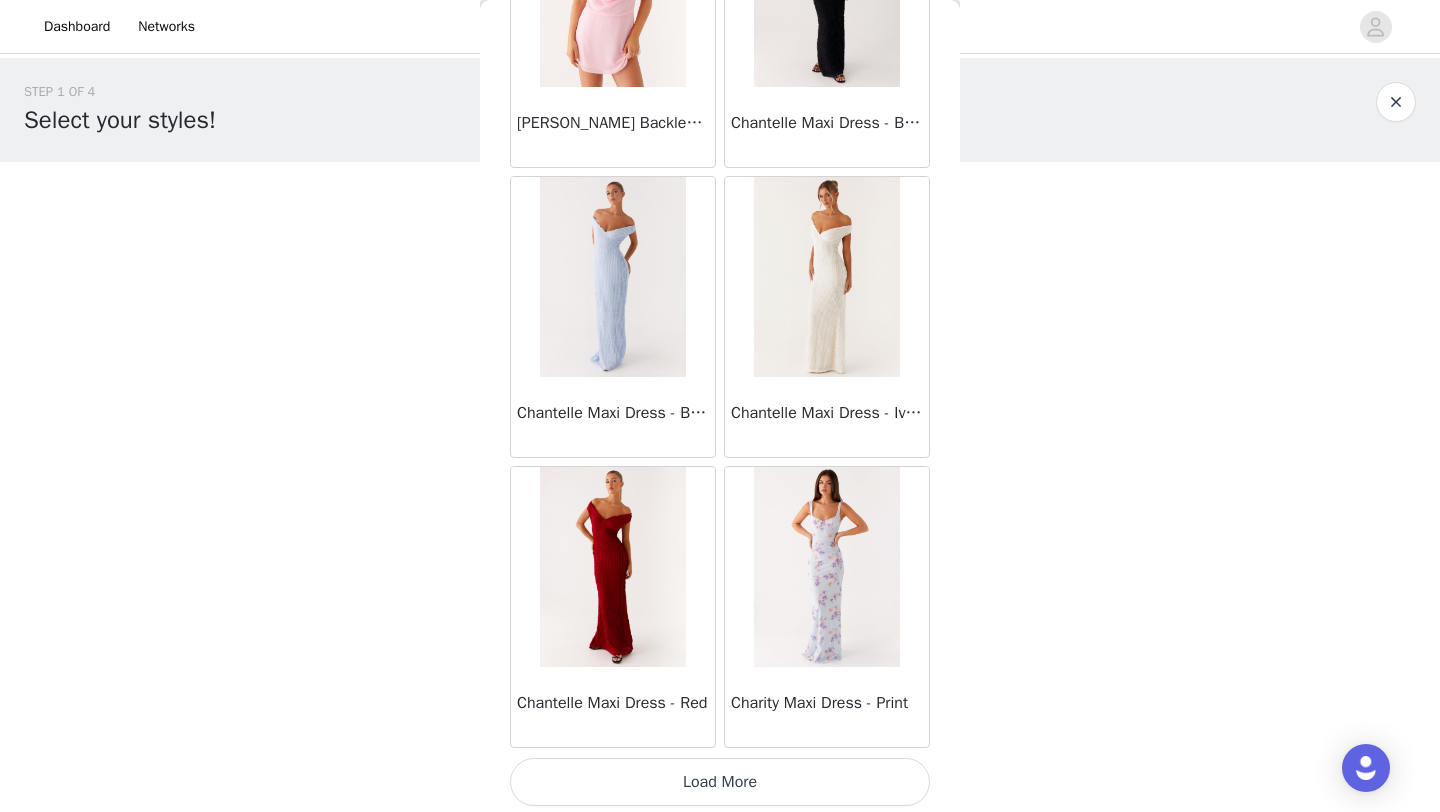 scroll, scrollTop: 13848, scrollLeft: 0, axis: vertical 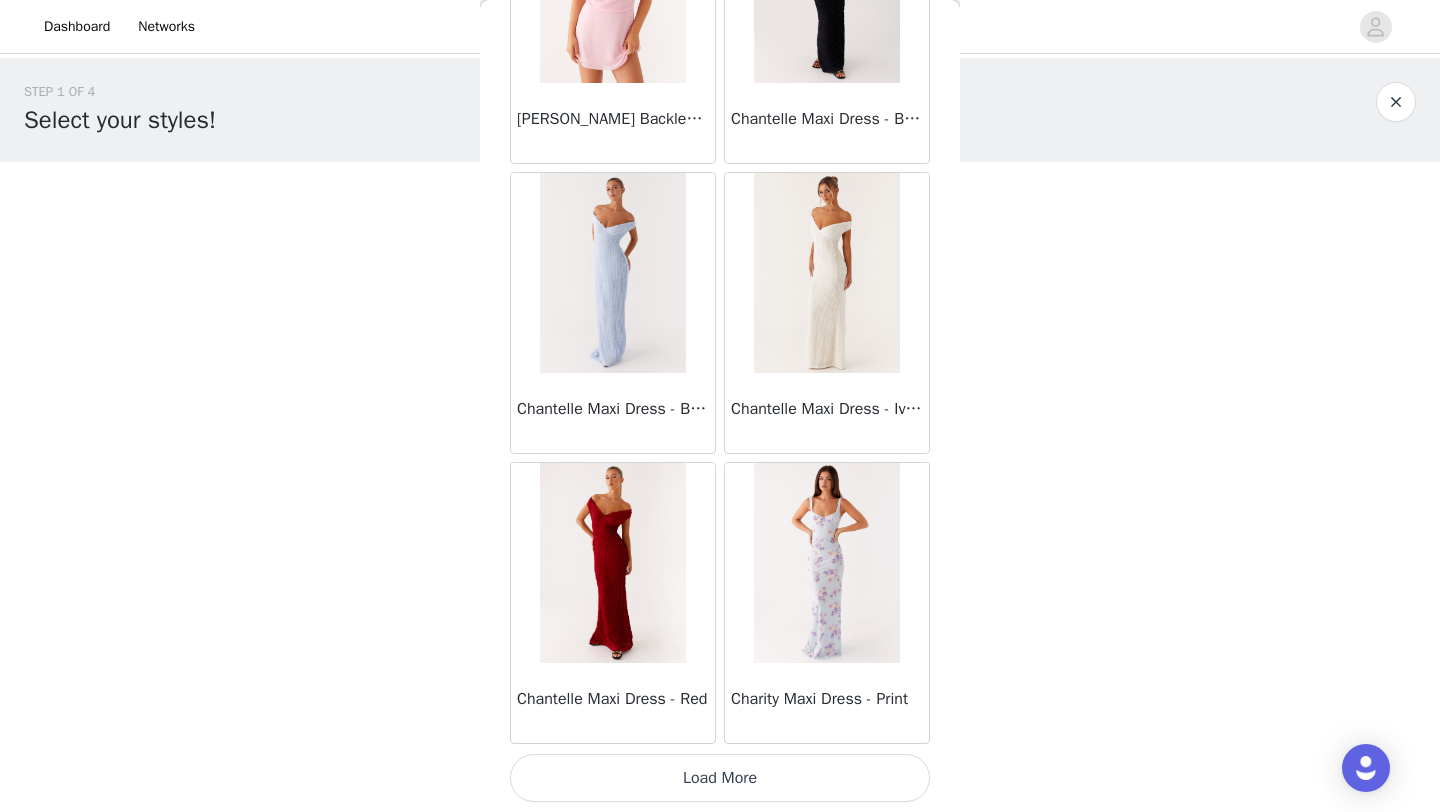 click on "Load More" at bounding box center [720, 778] 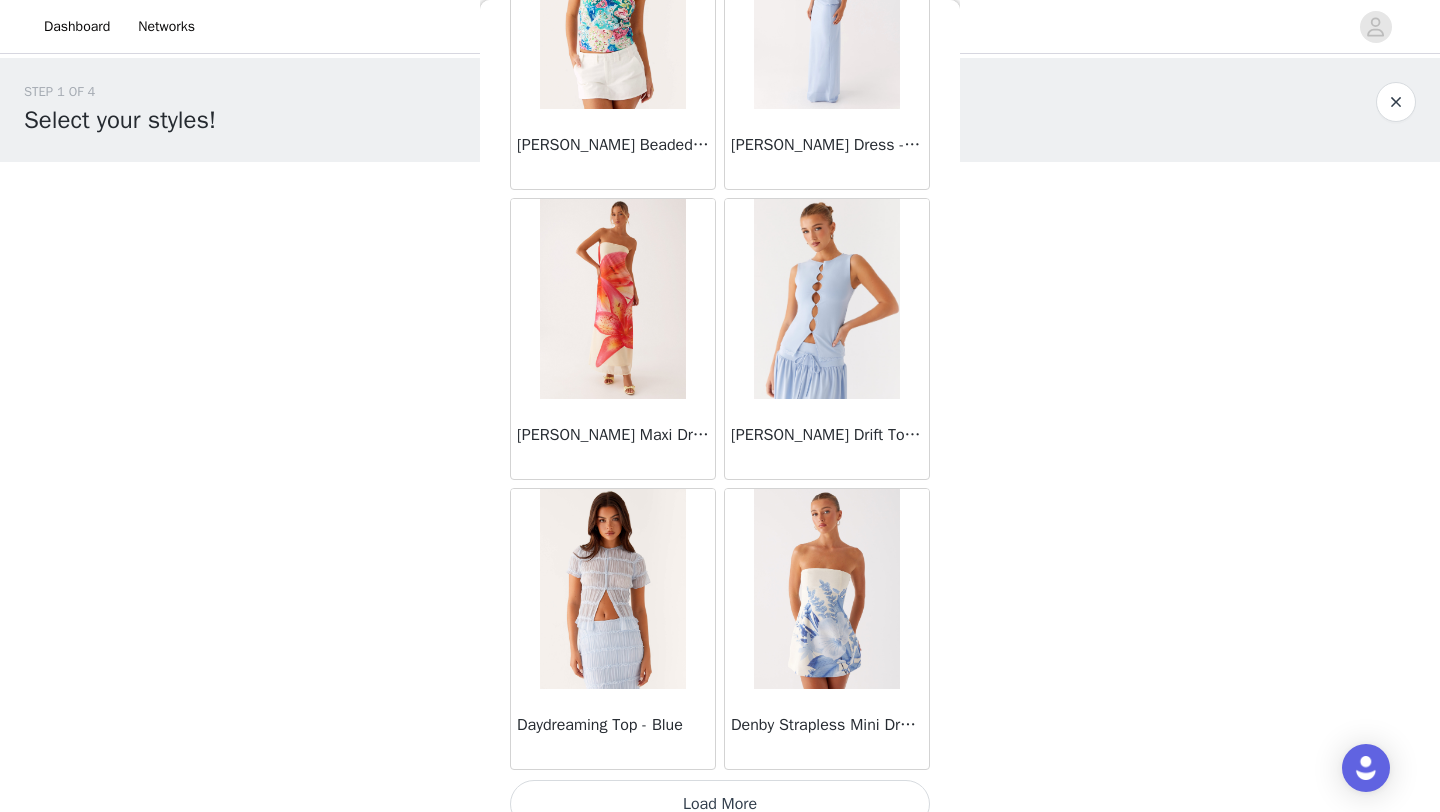 scroll, scrollTop: 16748, scrollLeft: 0, axis: vertical 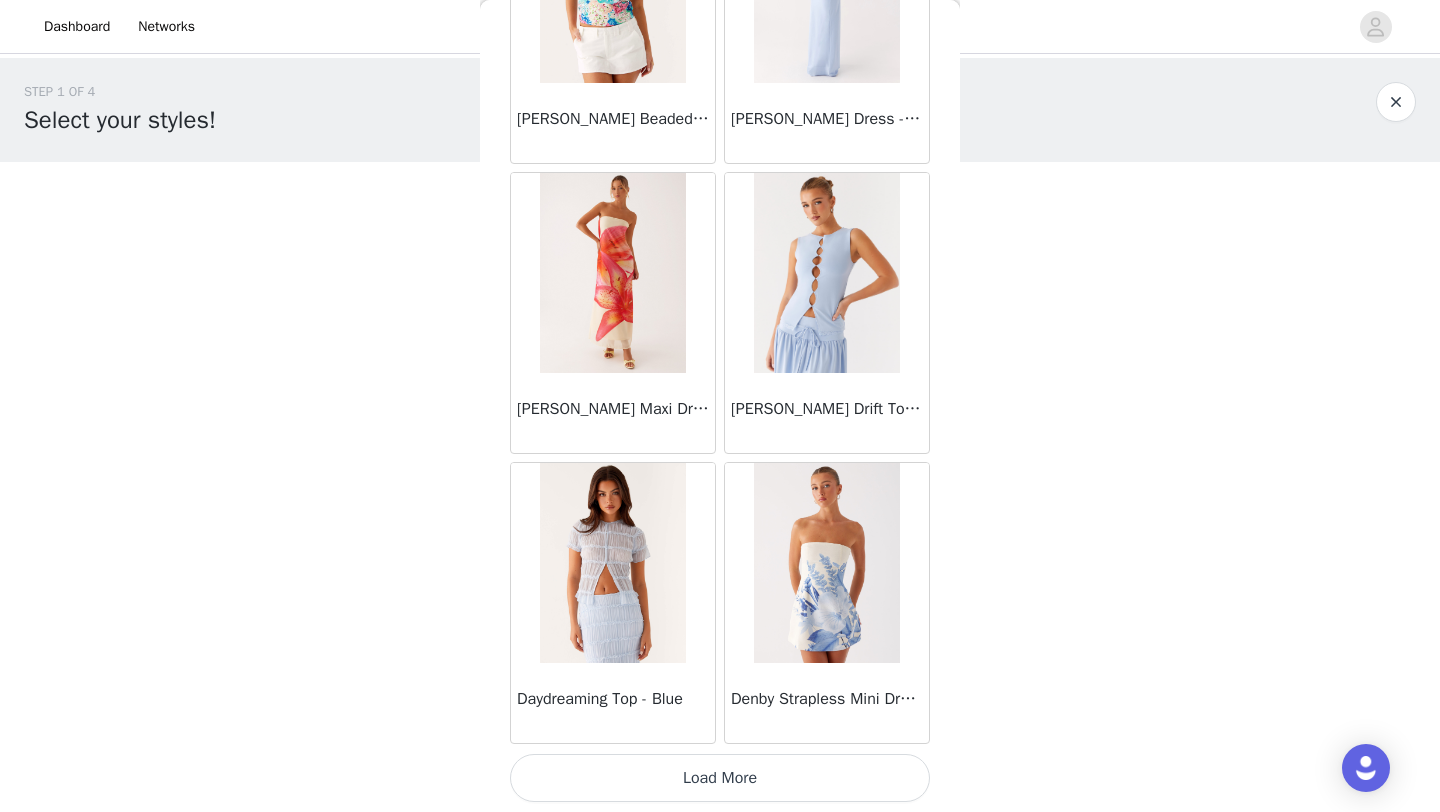 click on "Load More" at bounding box center [720, 778] 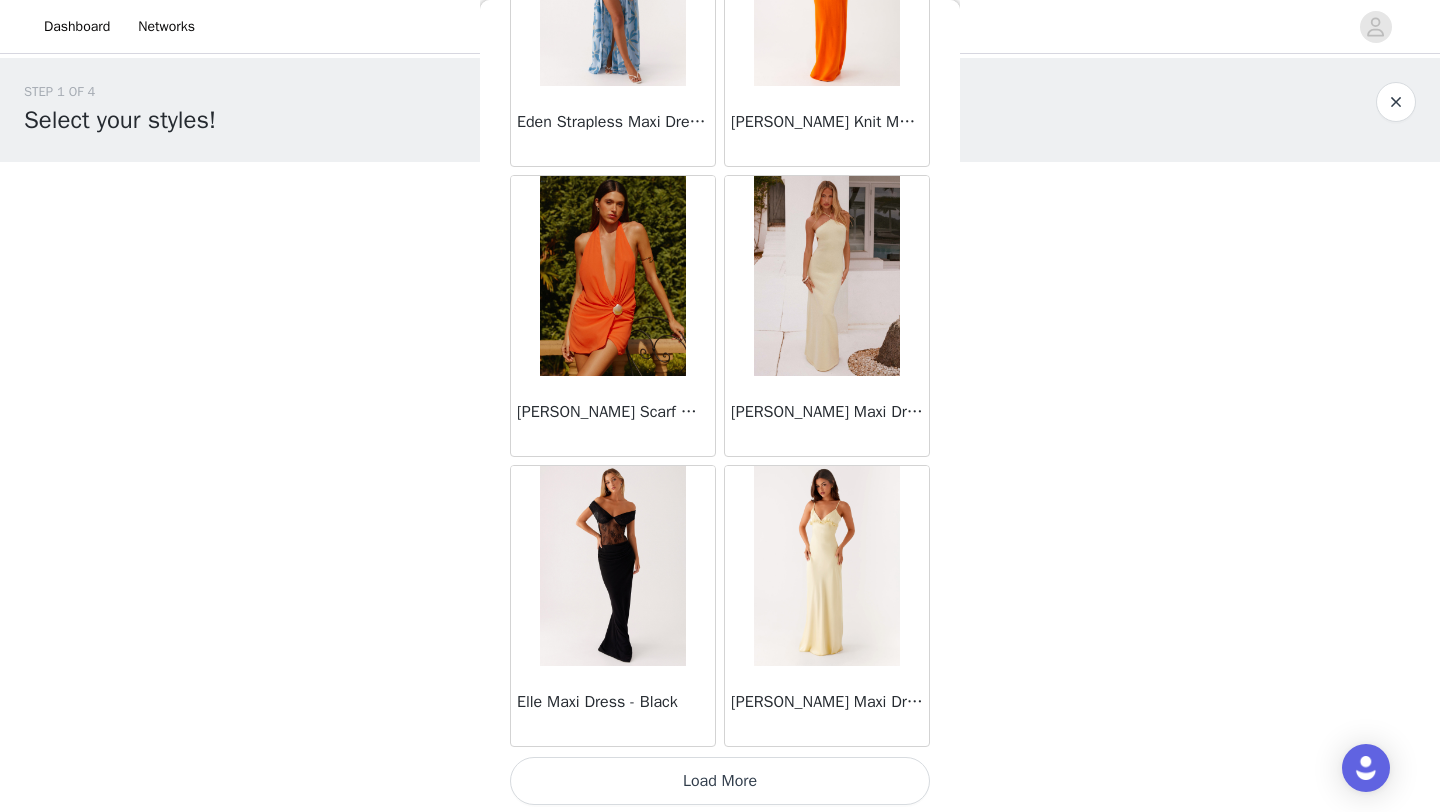 scroll, scrollTop: 19648, scrollLeft: 0, axis: vertical 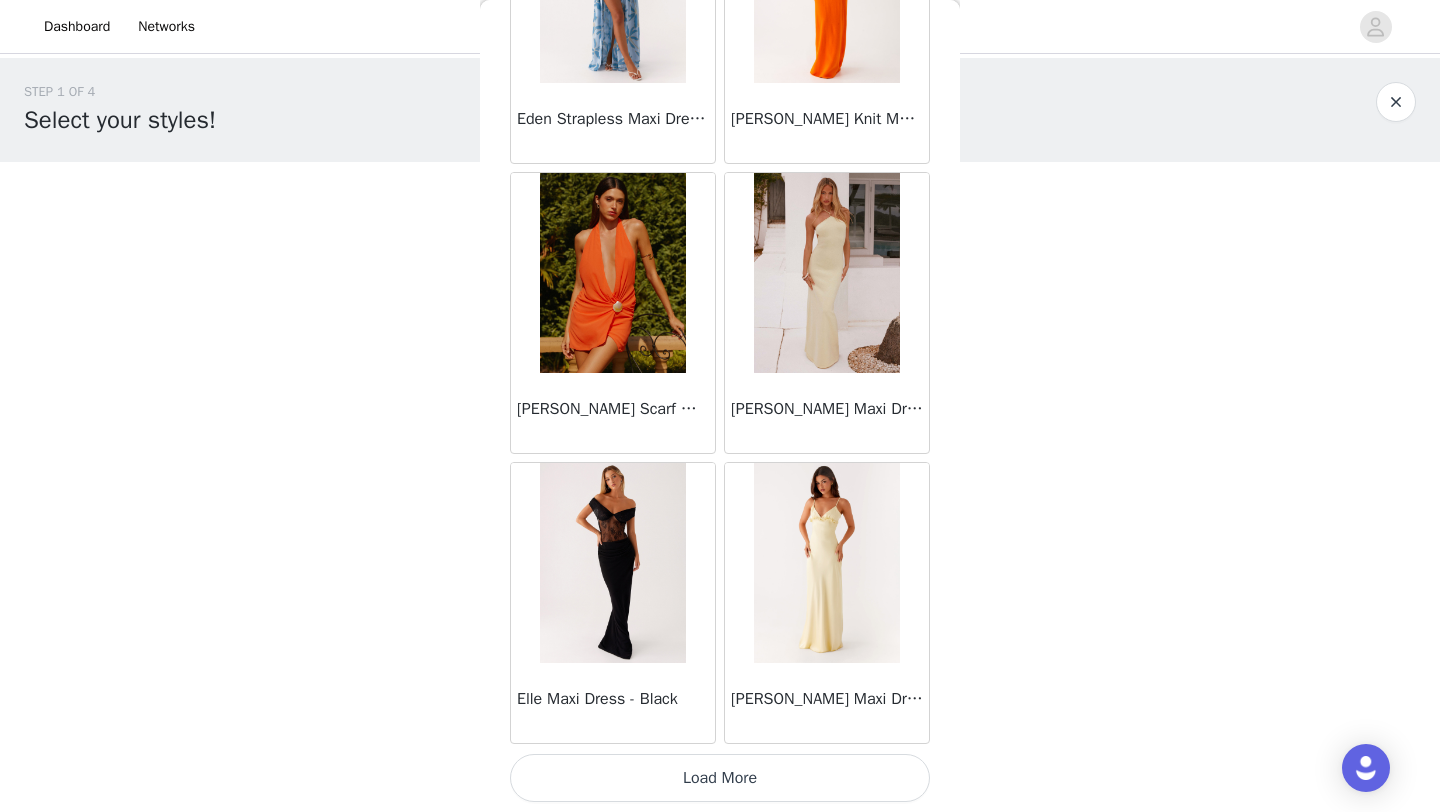 click on "Load More" at bounding box center [720, 778] 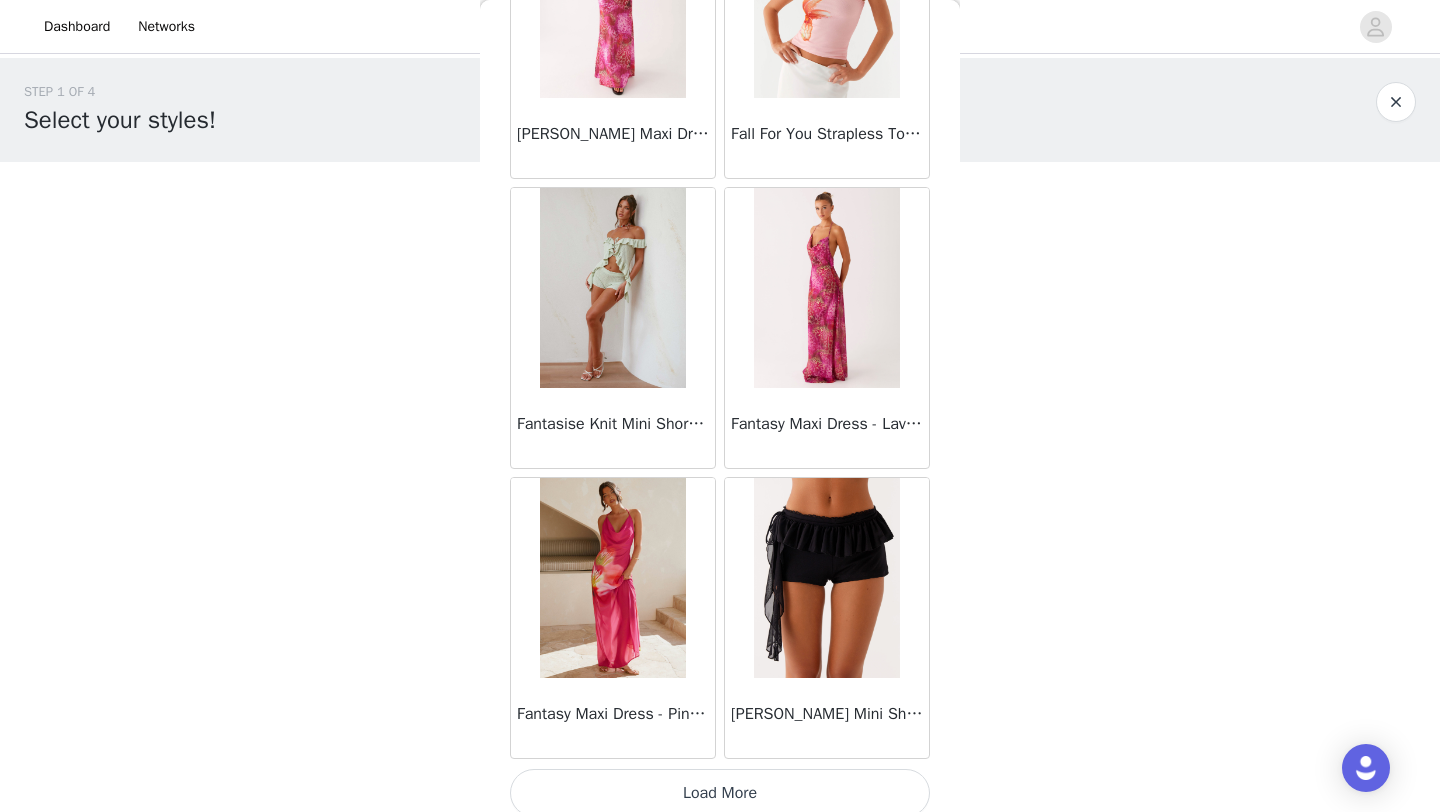 scroll, scrollTop: 22548, scrollLeft: 0, axis: vertical 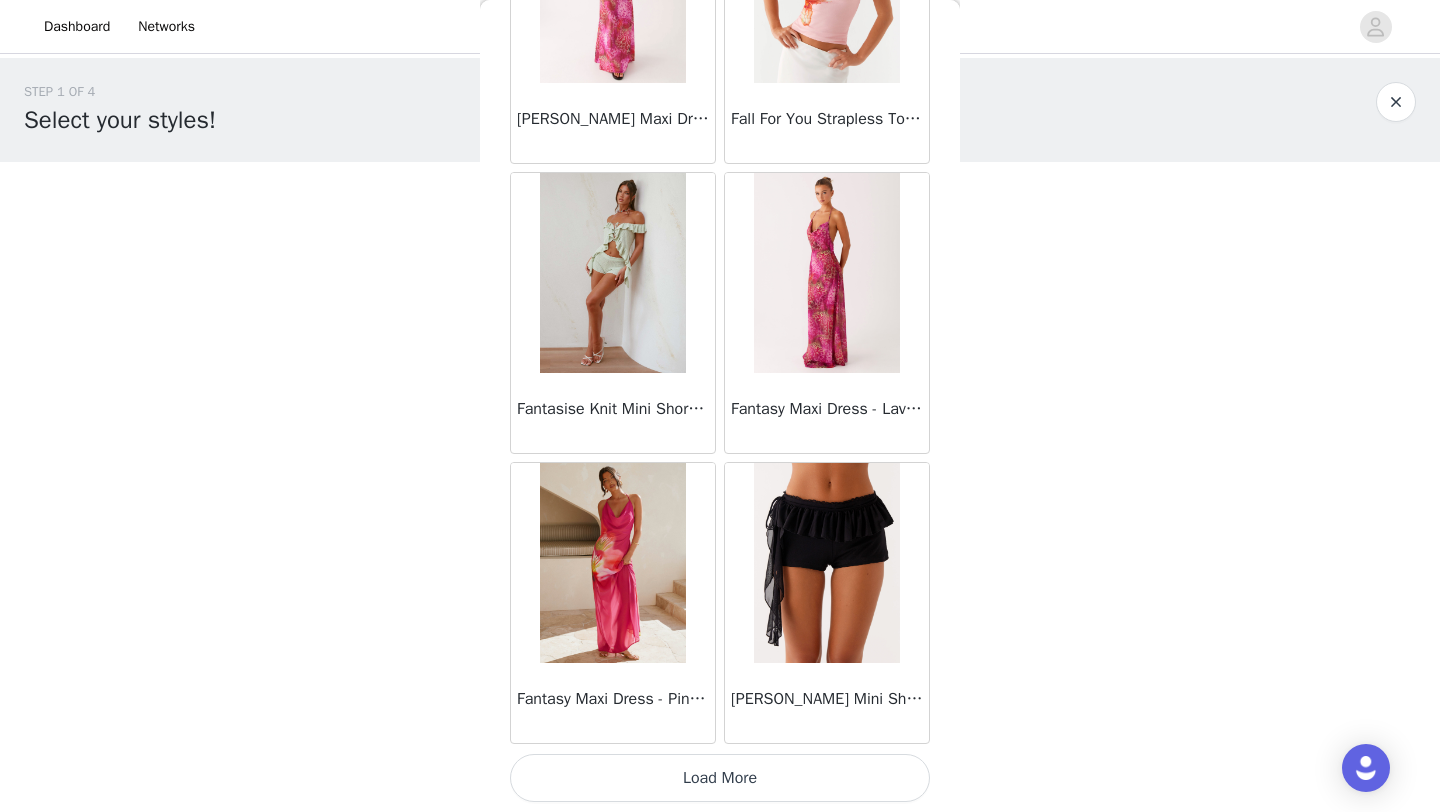 click on "Load More" at bounding box center [720, 778] 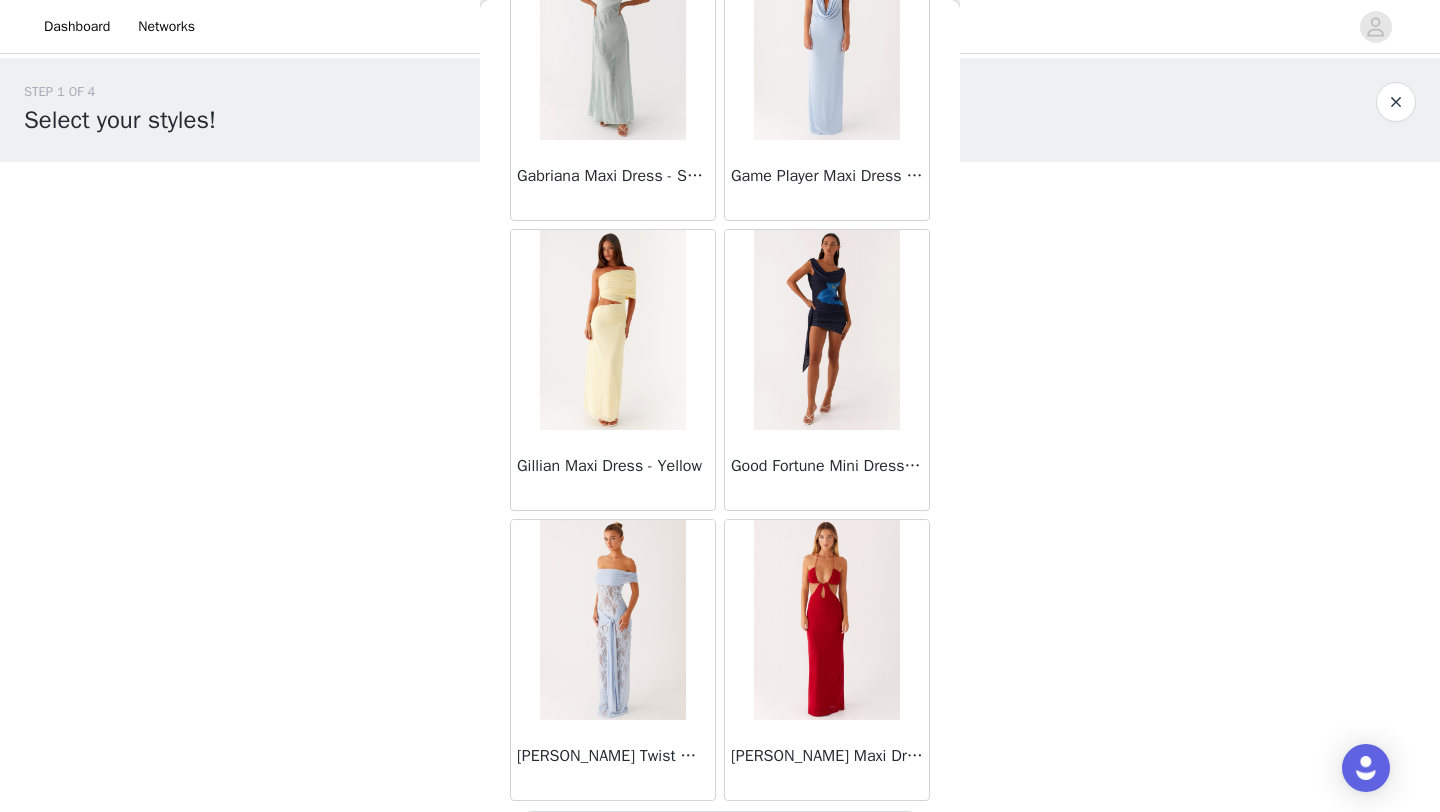 scroll, scrollTop: 25448, scrollLeft: 0, axis: vertical 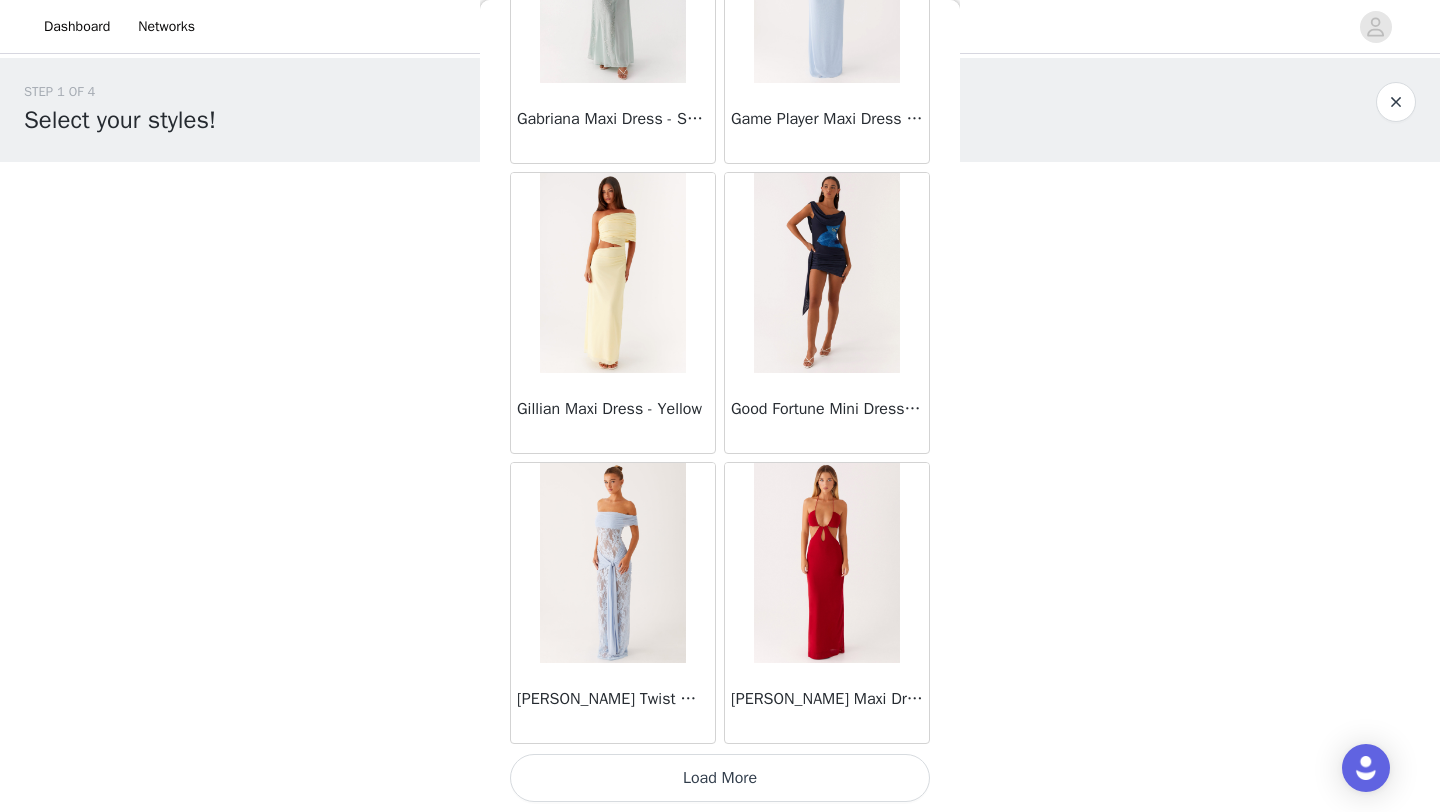 click on "Load More" at bounding box center [720, 778] 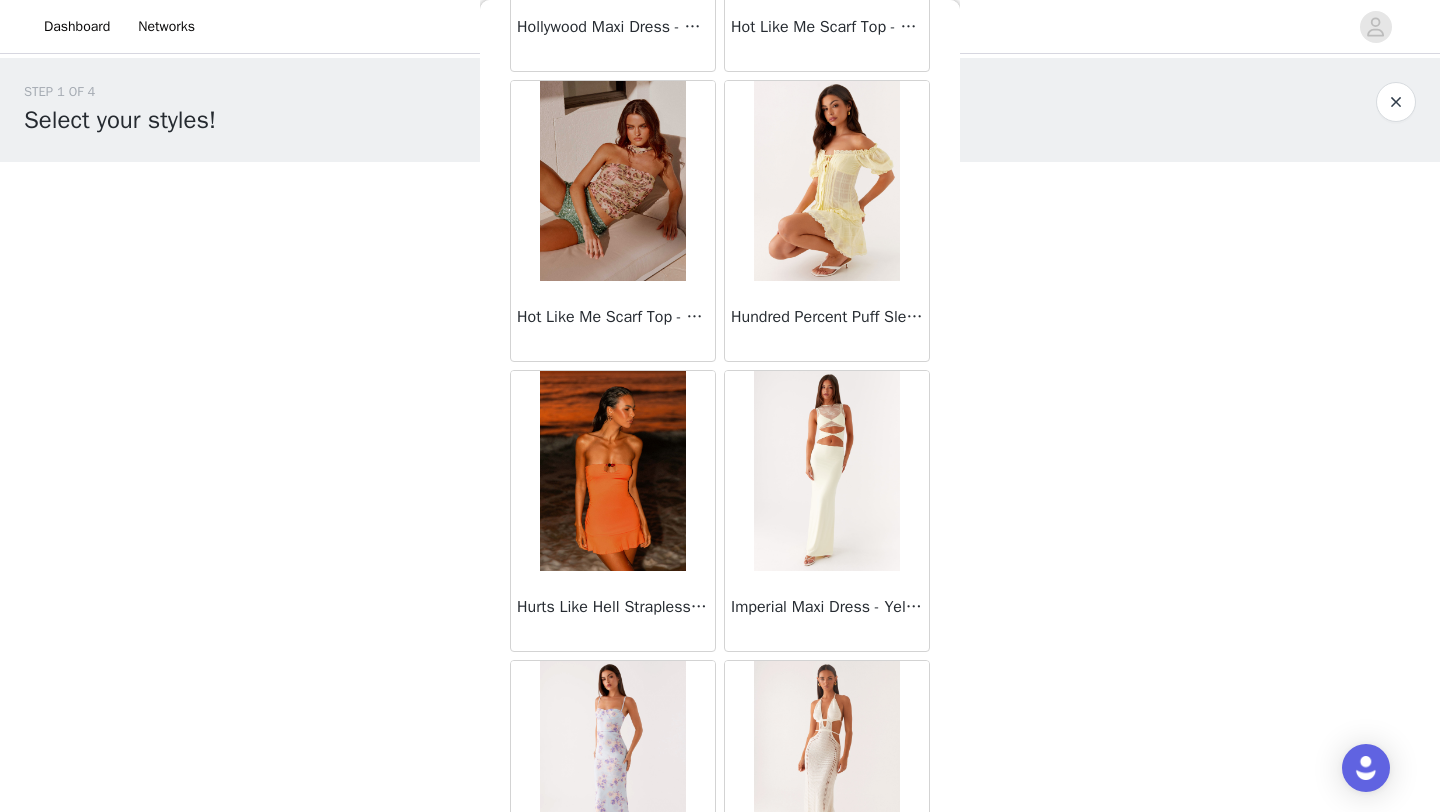 scroll, scrollTop: 28348, scrollLeft: 0, axis: vertical 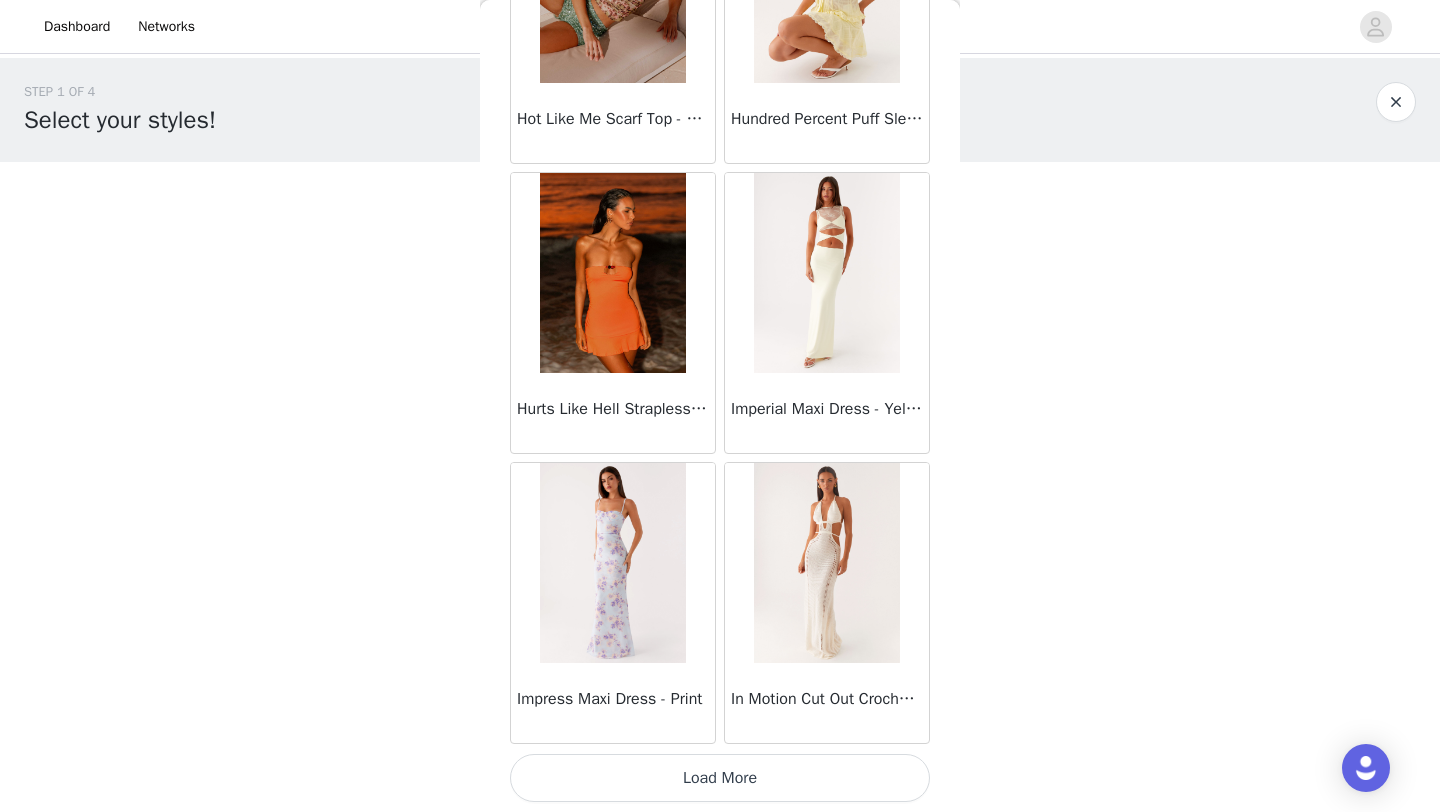 click on "Load More" at bounding box center [720, 778] 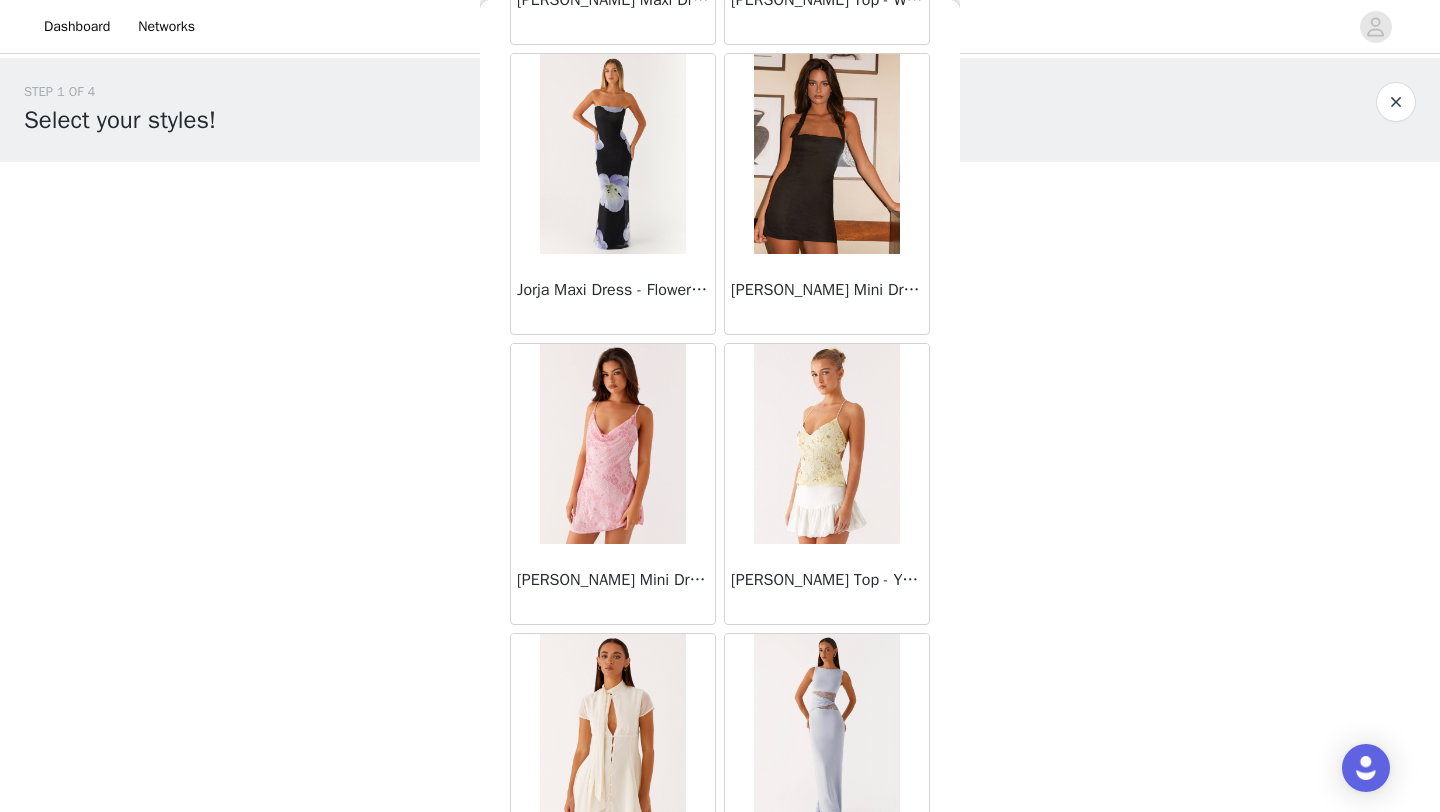 scroll, scrollTop: 31248, scrollLeft: 0, axis: vertical 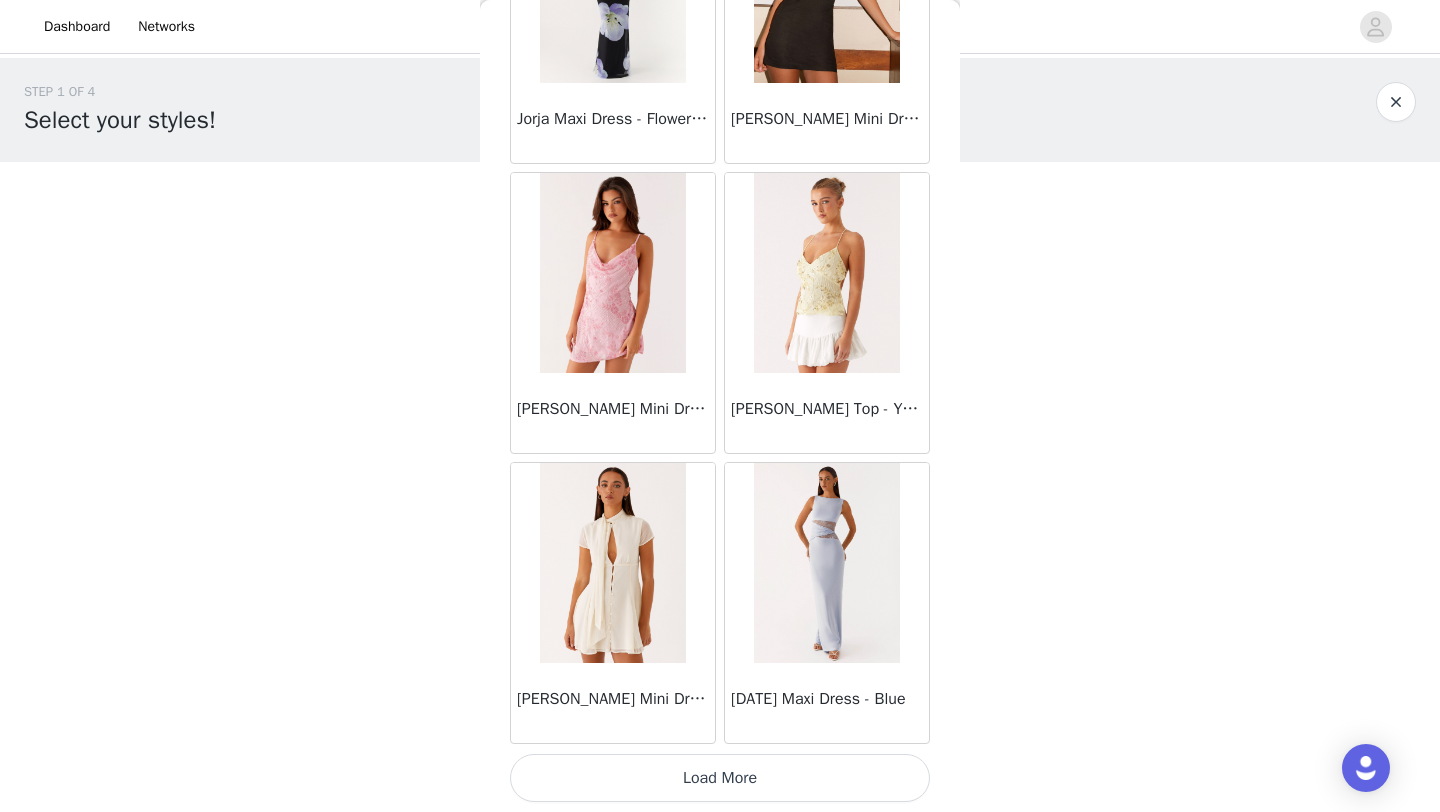click on "Load More" at bounding box center (720, 778) 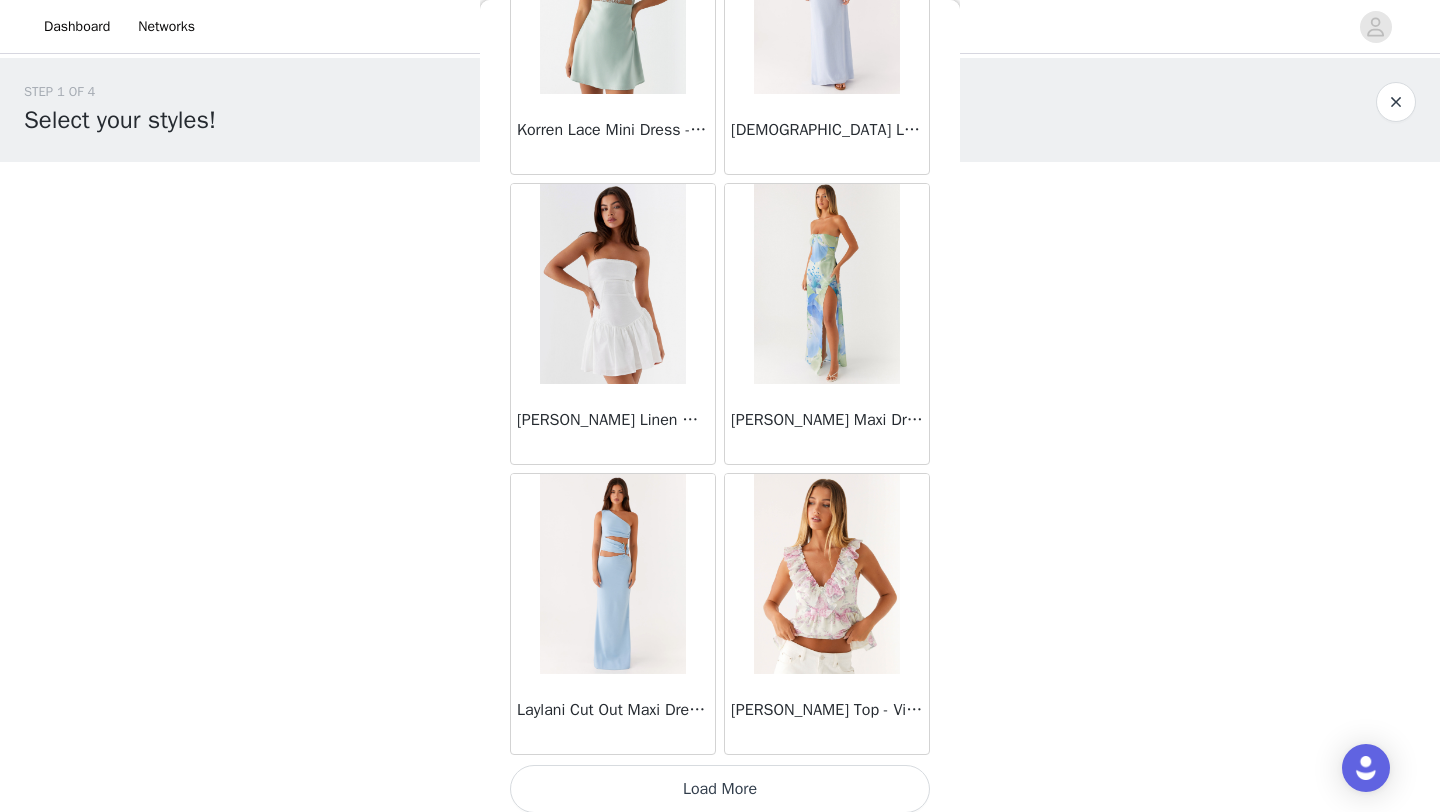 scroll, scrollTop: 34148, scrollLeft: 0, axis: vertical 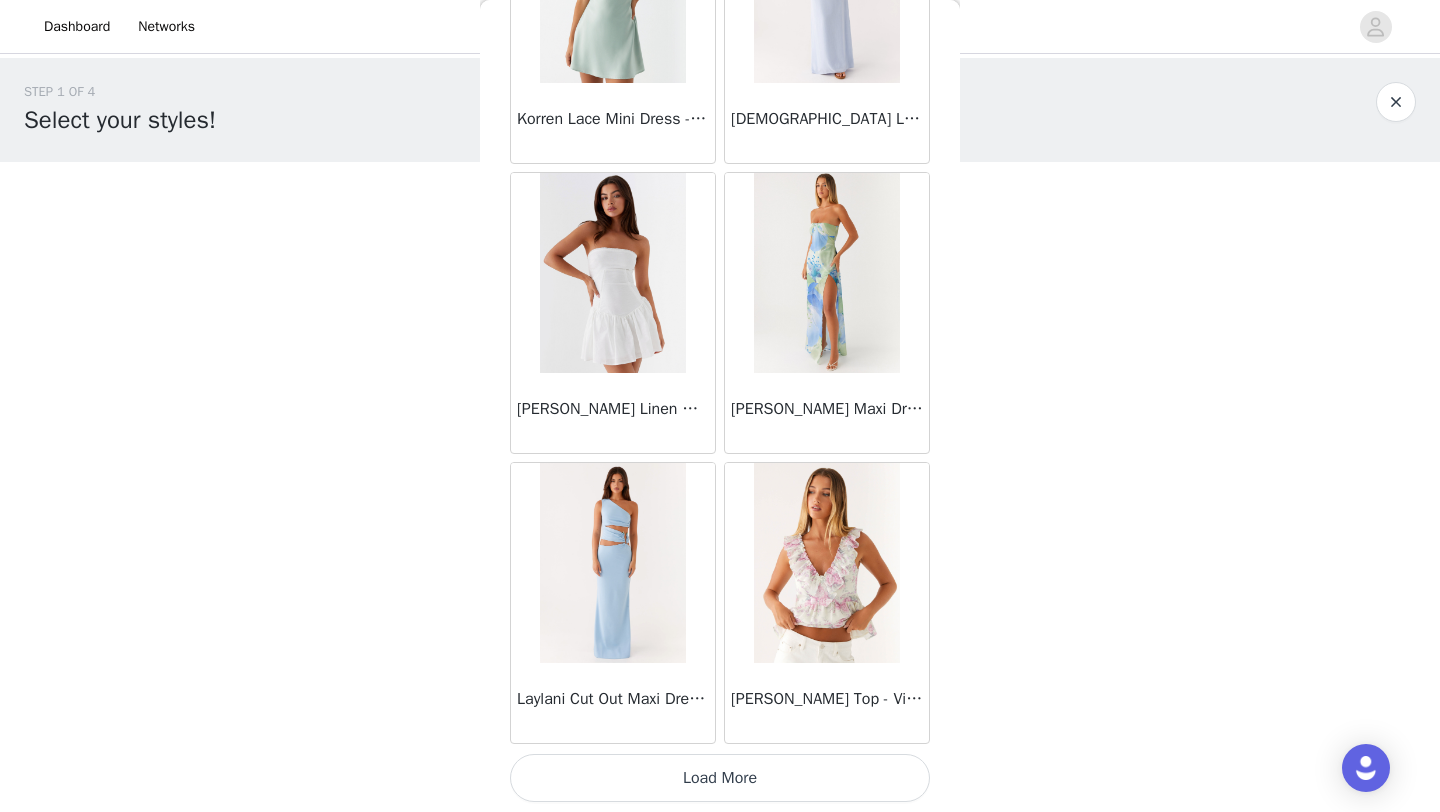 click on "Load More" at bounding box center (720, 778) 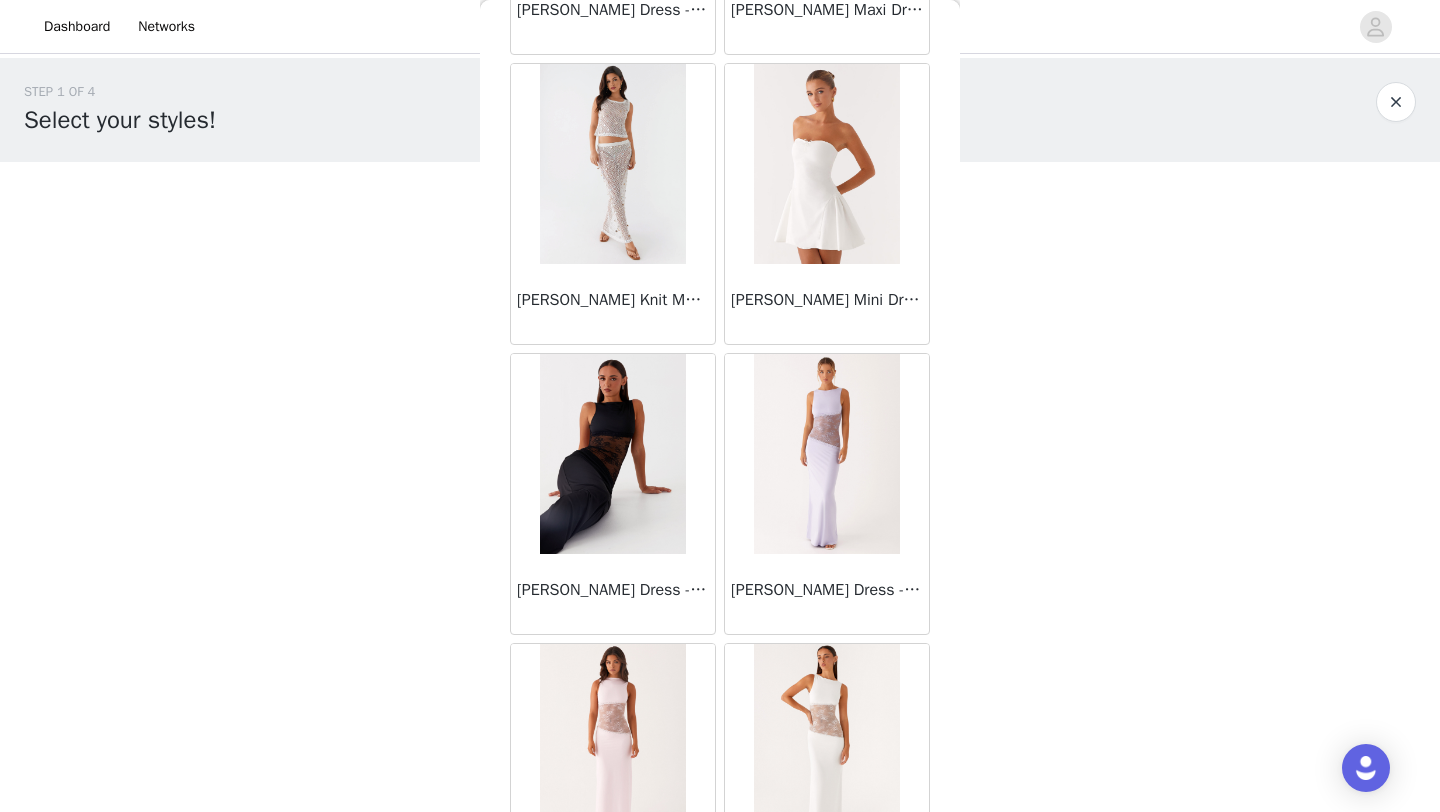 scroll, scrollTop: 37048, scrollLeft: 0, axis: vertical 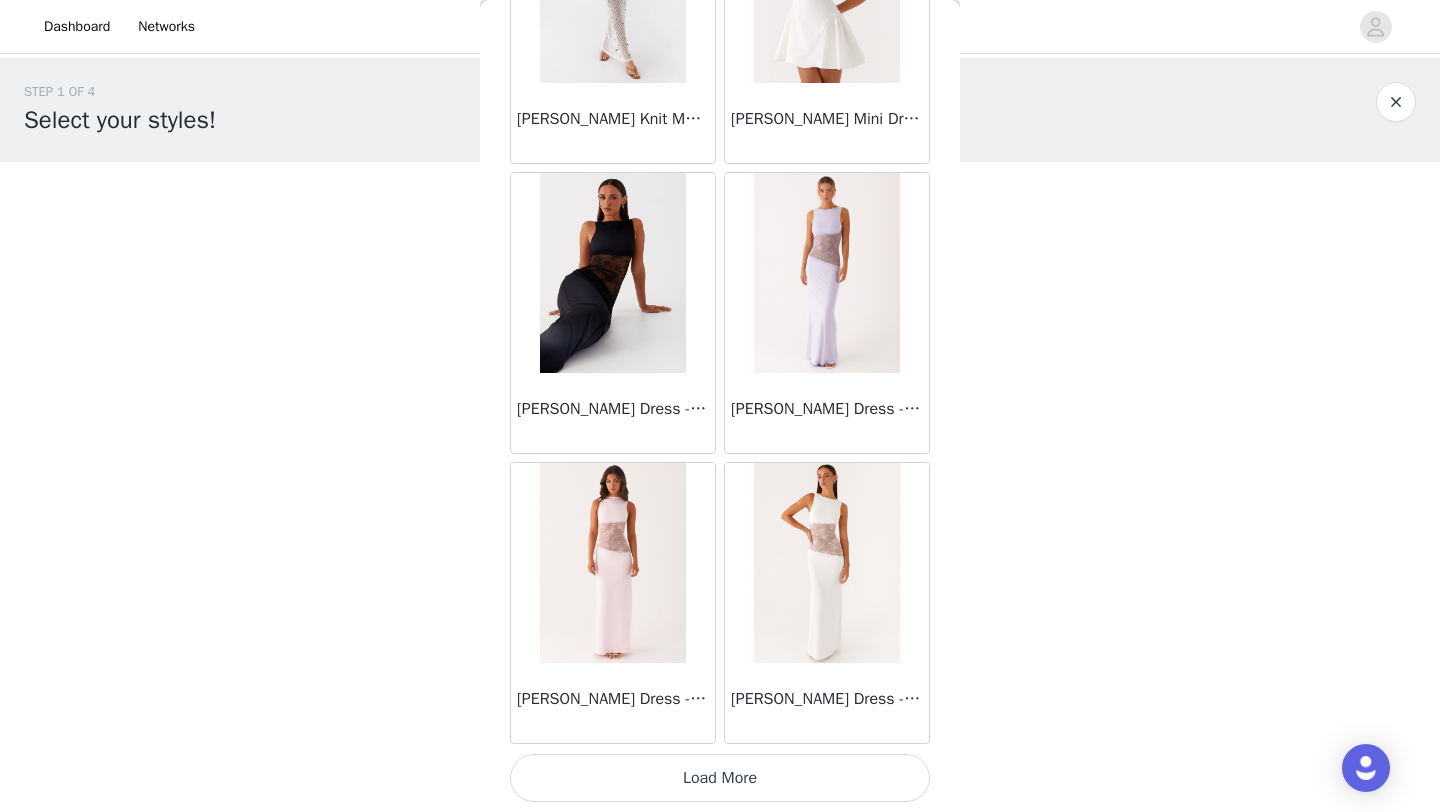 click on "Load More" at bounding box center (720, 778) 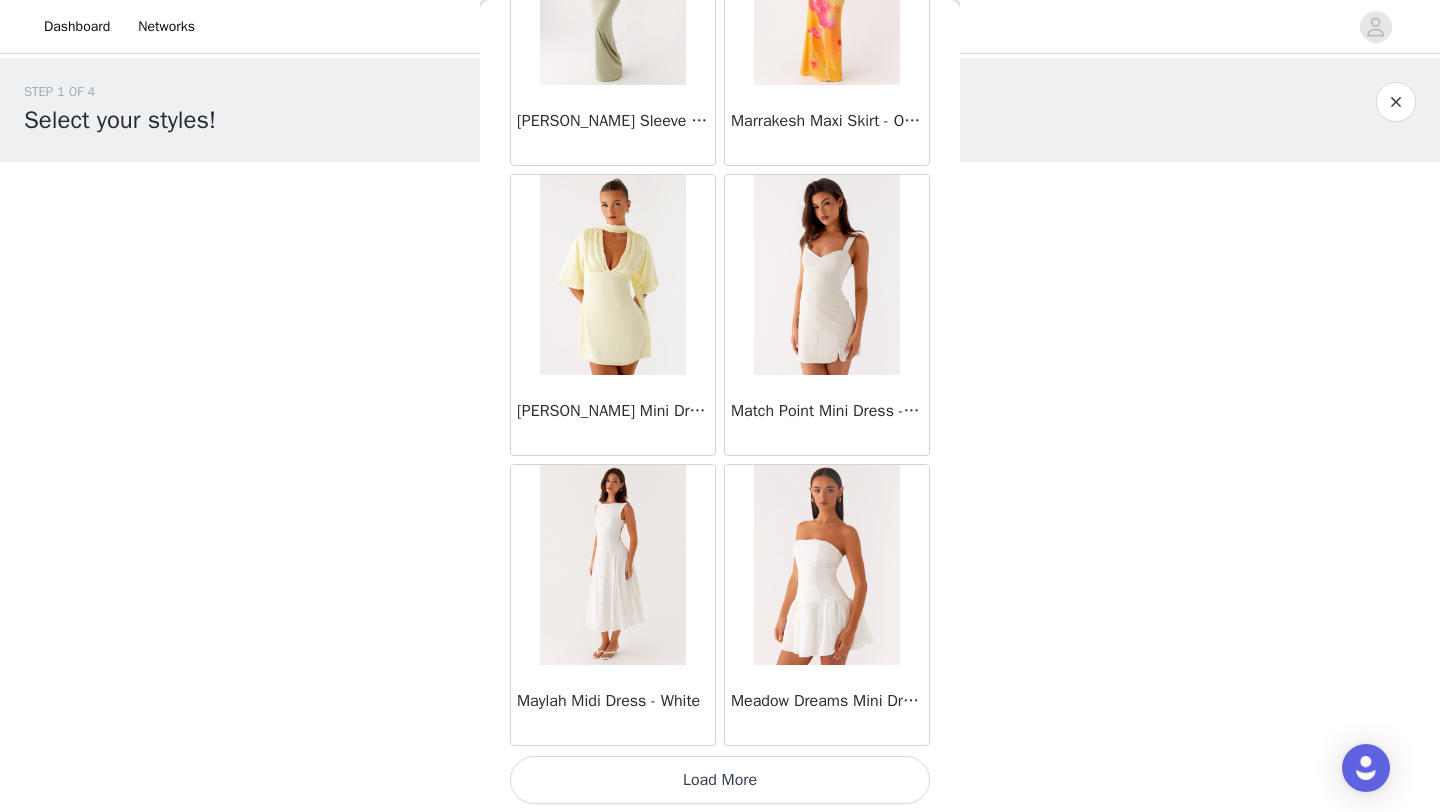scroll, scrollTop: 39948, scrollLeft: 0, axis: vertical 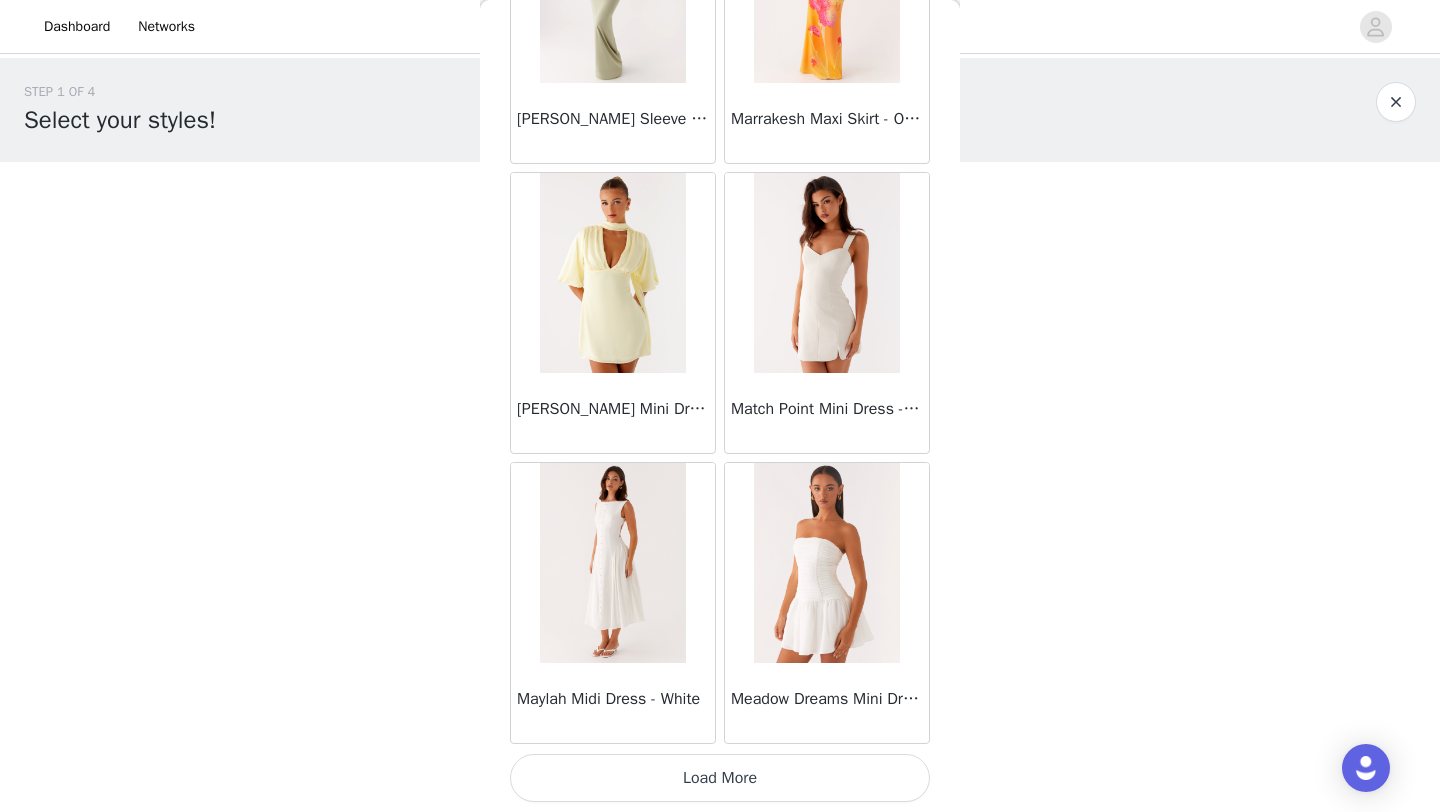 click on "Load More" at bounding box center (720, 778) 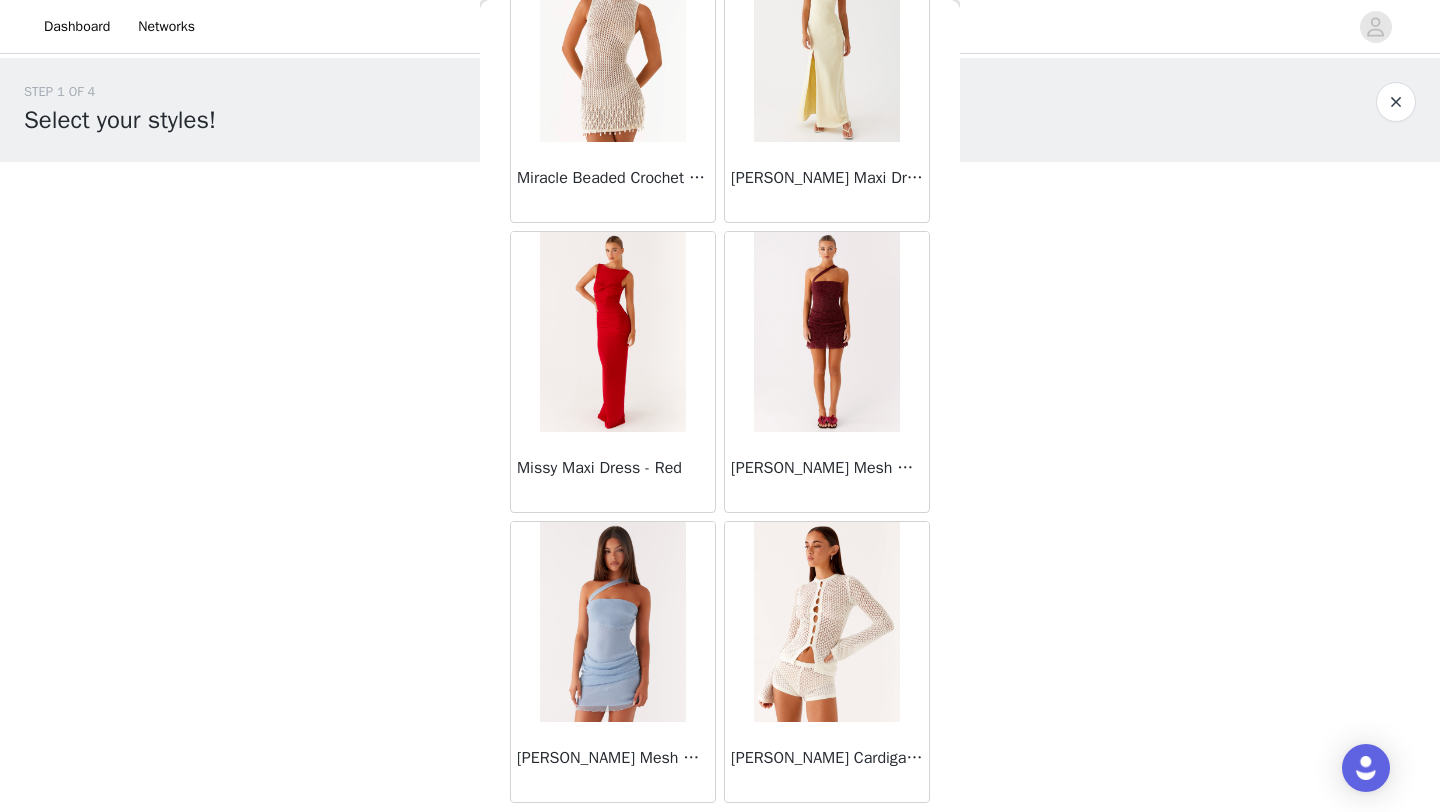 scroll, scrollTop: 42848, scrollLeft: 0, axis: vertical 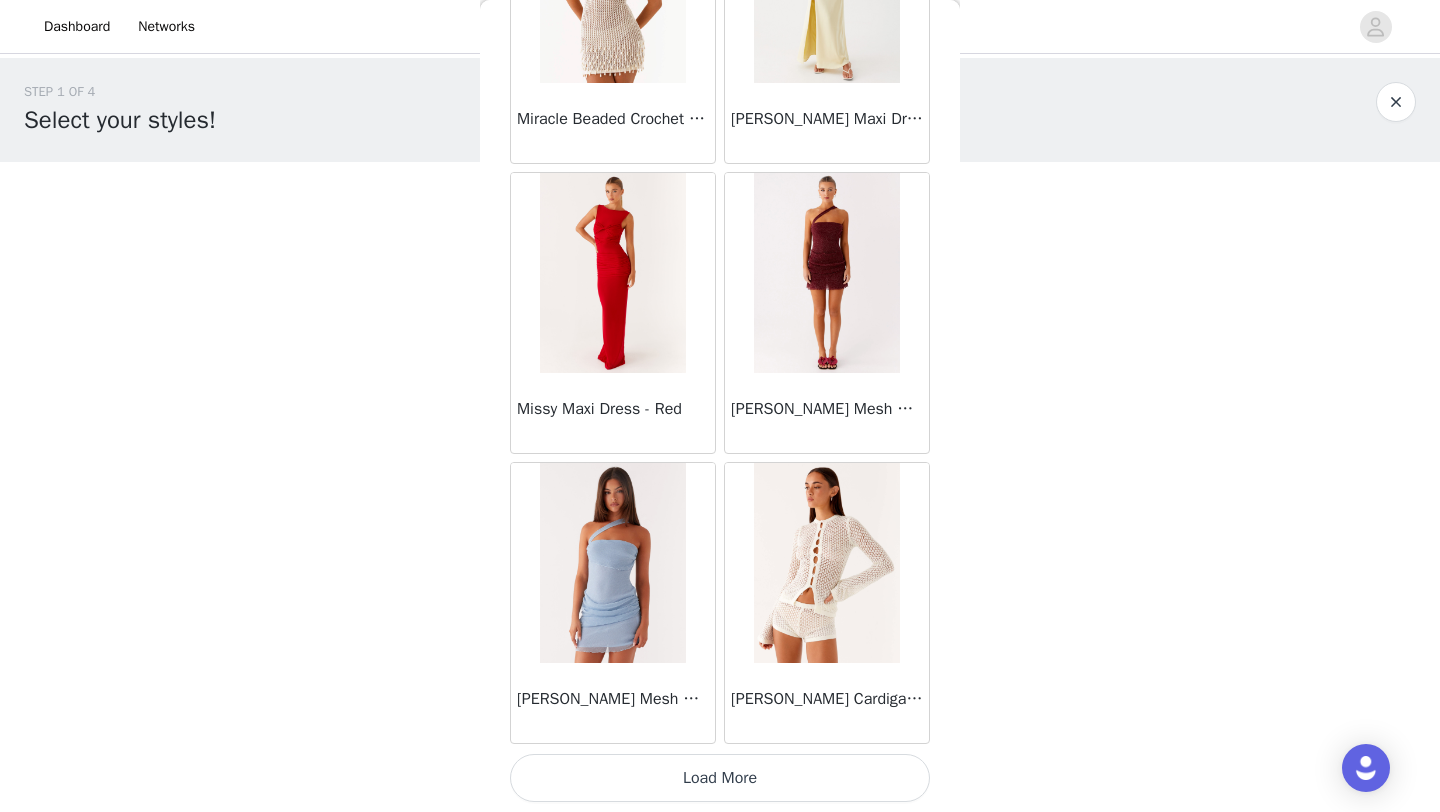 click on "Load More" at bounding box center [720, 778] 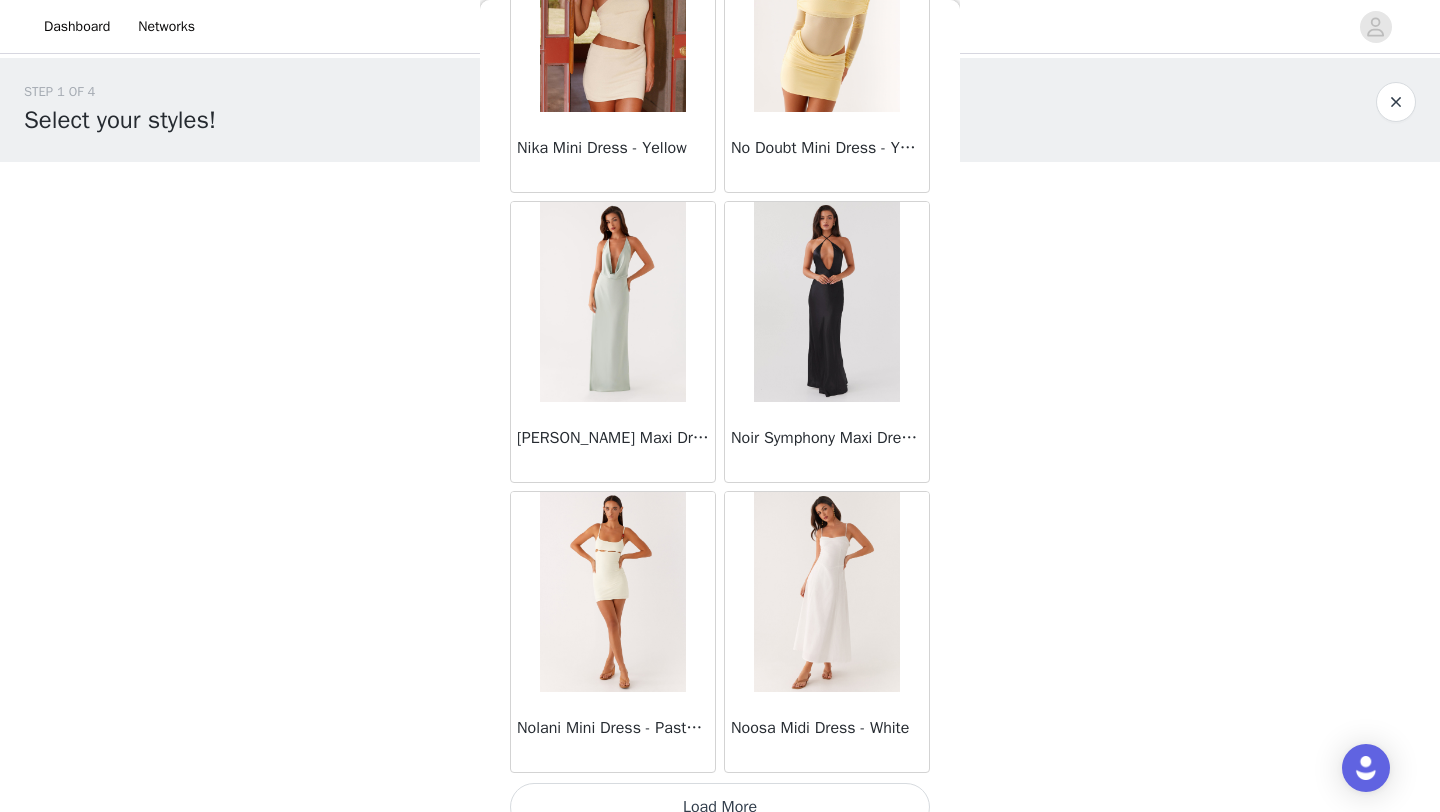scroll, scrollTop: 45748, scrollLeft: 0, axis: vertical 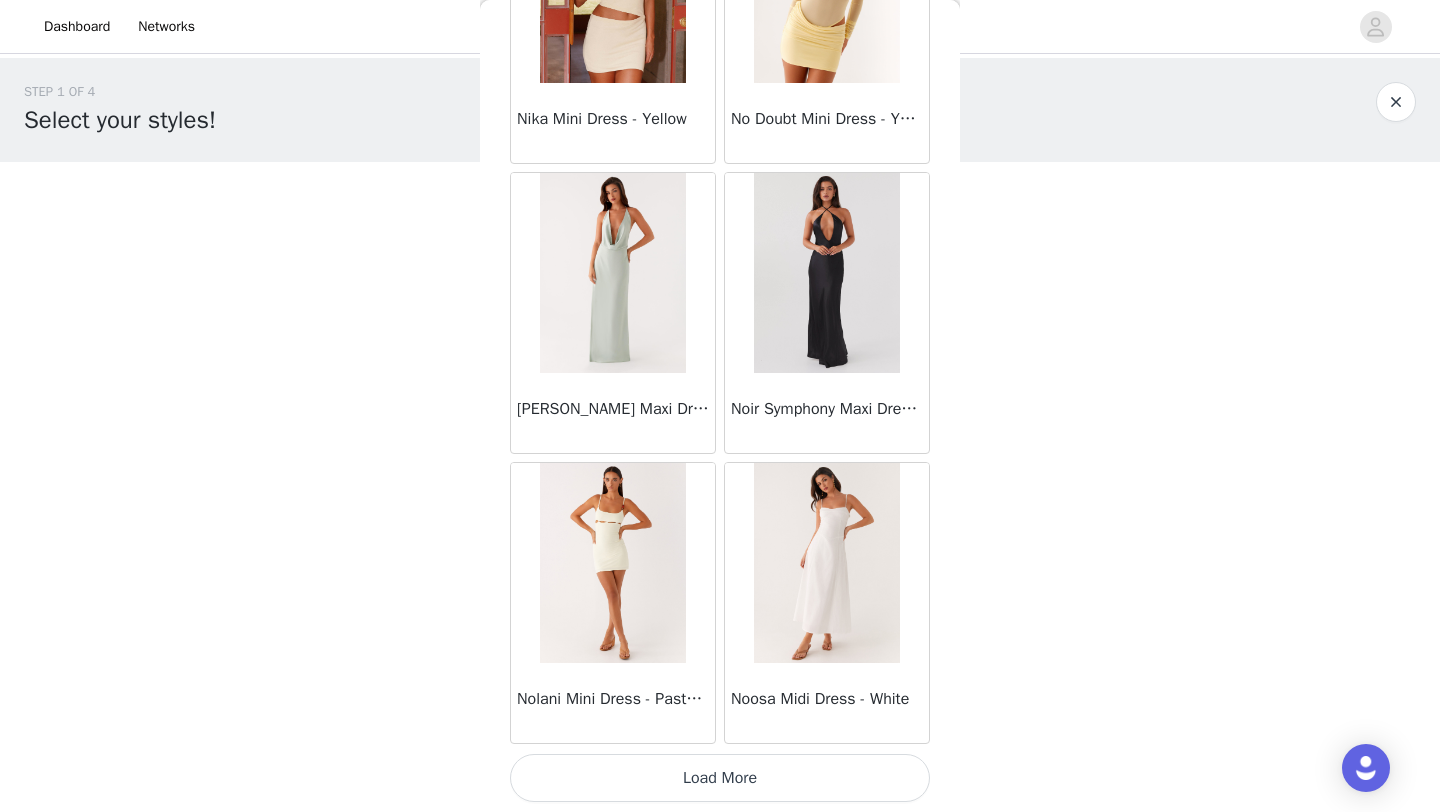 click on "Load More" at bounding box center [720, 778] 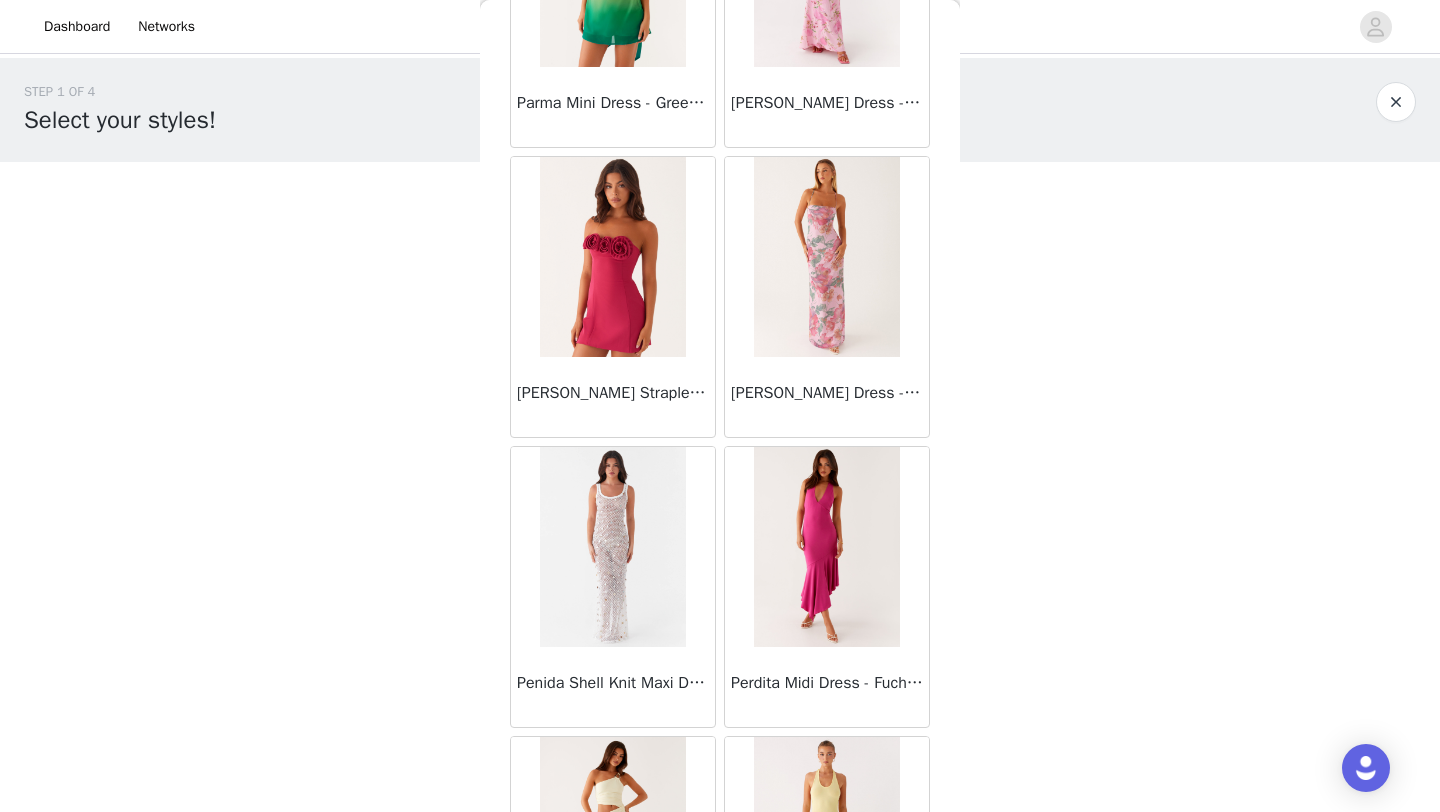scroll, scrollTop: 48648, scrollLeft: 0, axis: vertical 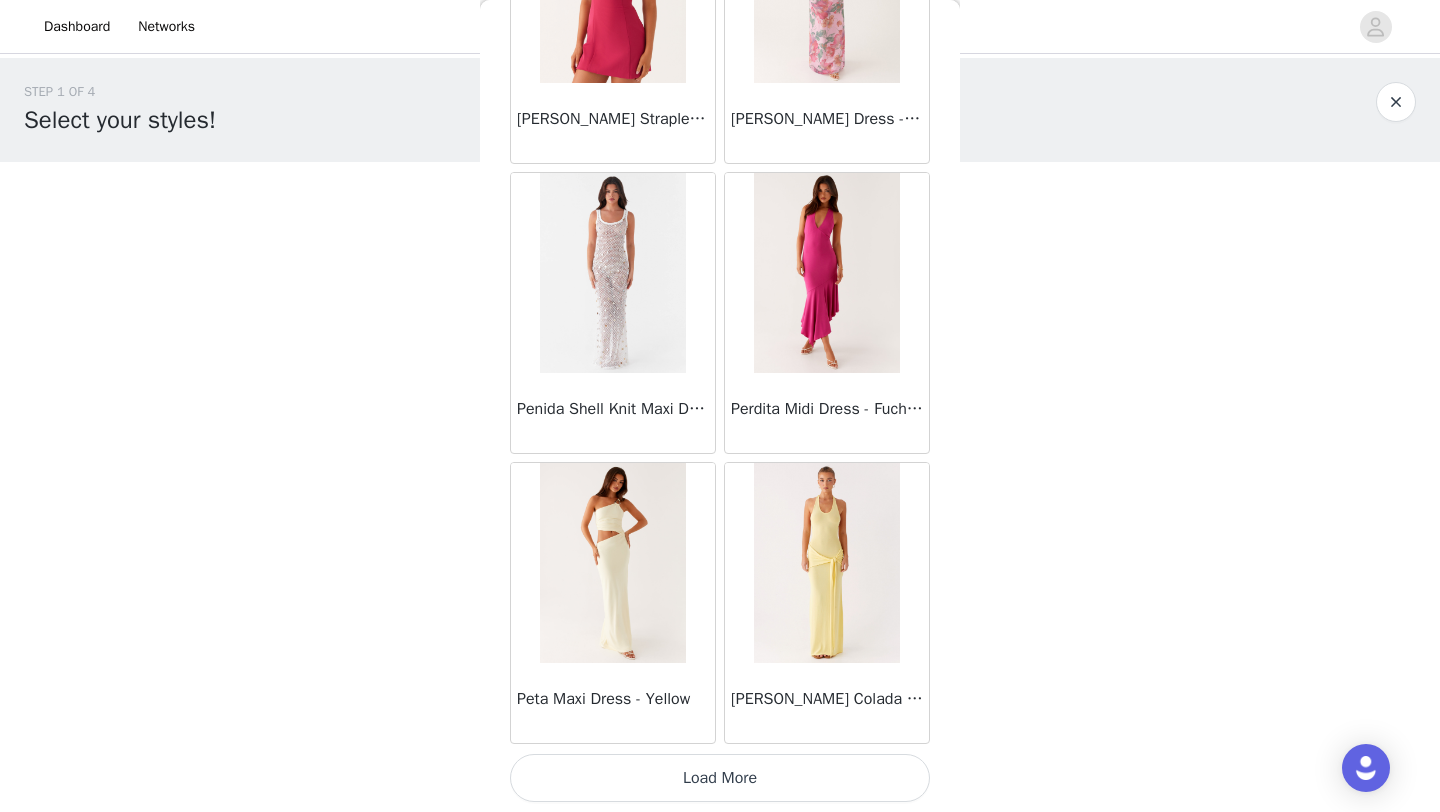 click on "Load More" at bounding box center (720, 778) 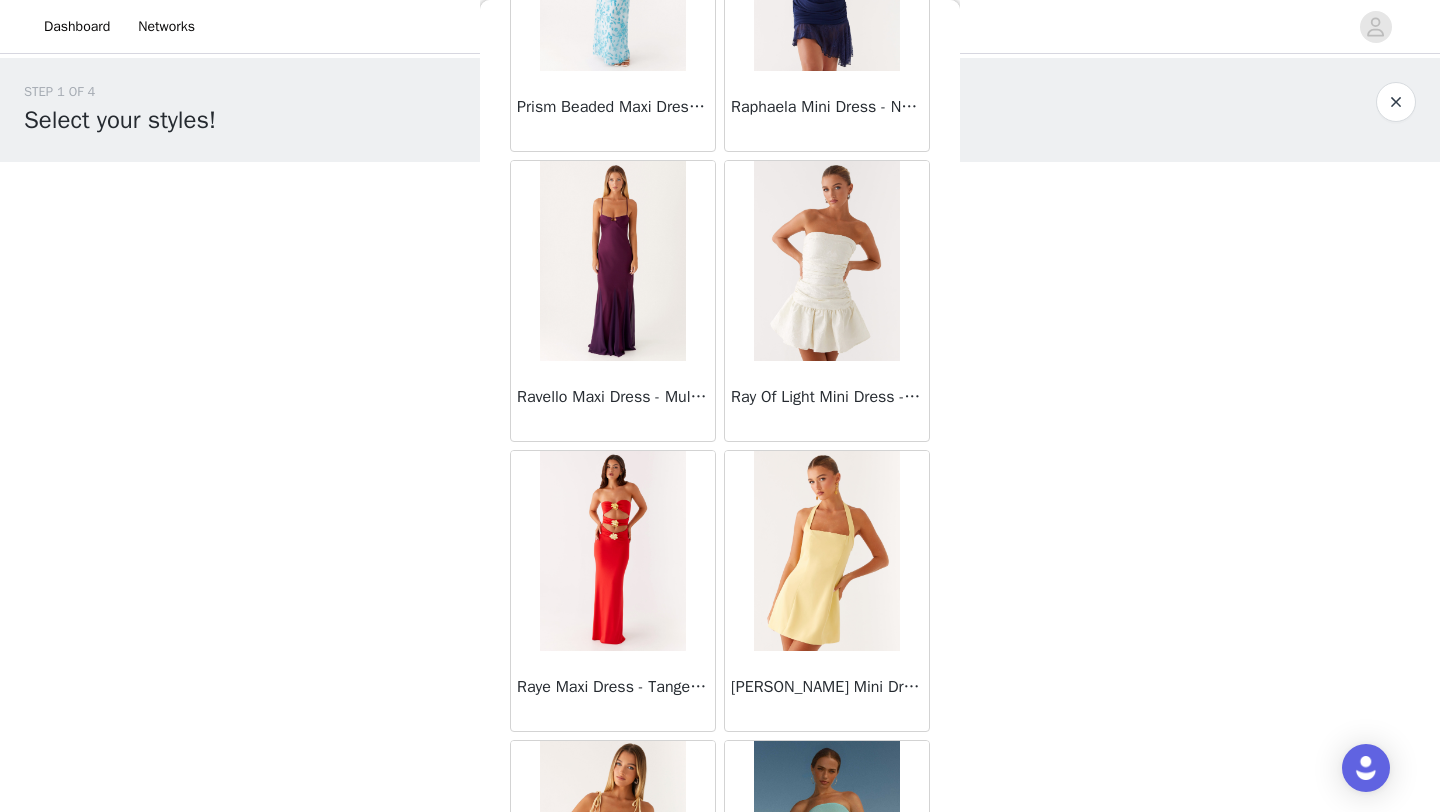 scroll, scrollTop: 49531, scrollLeft: 0, axis: vertical 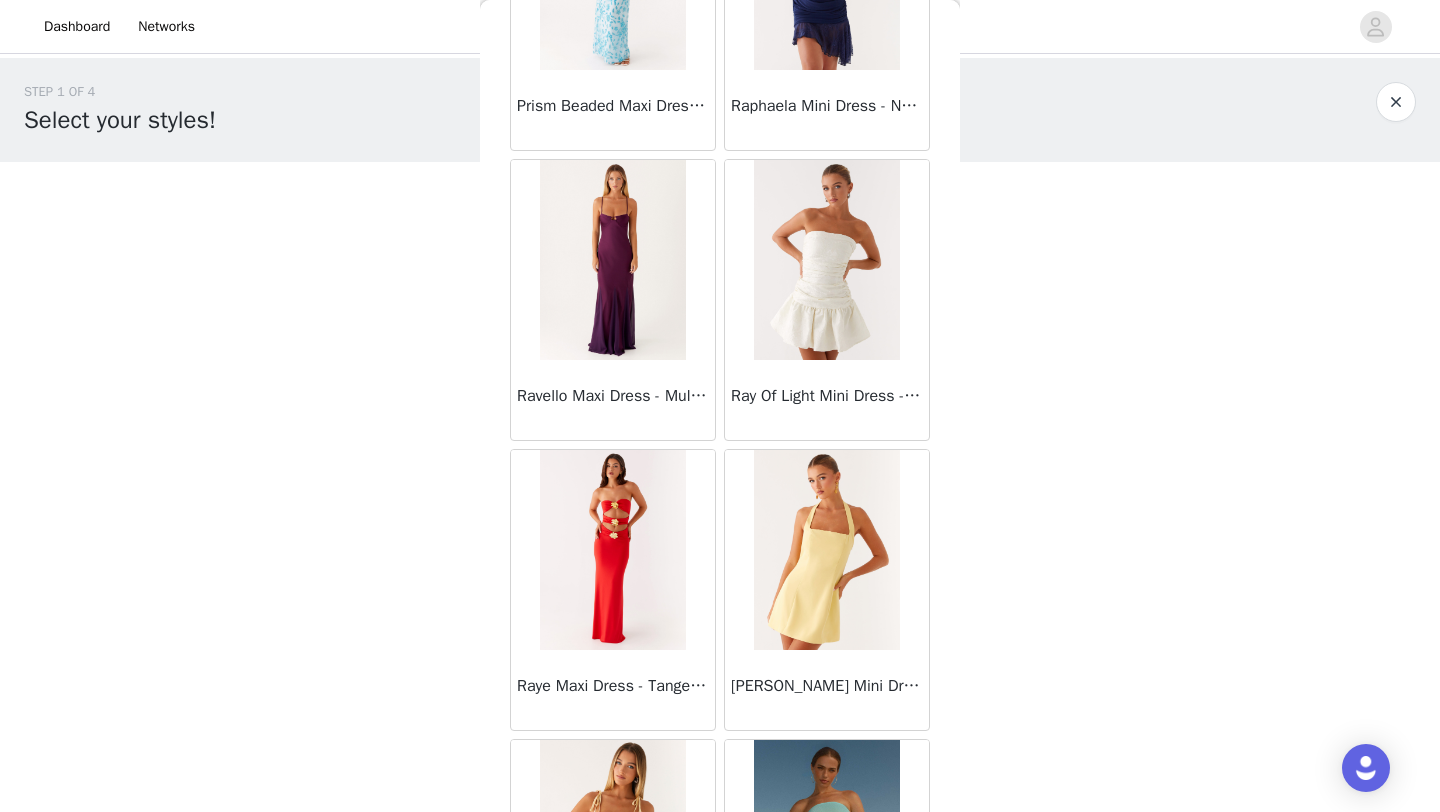 click at bounding box center [826, 840] 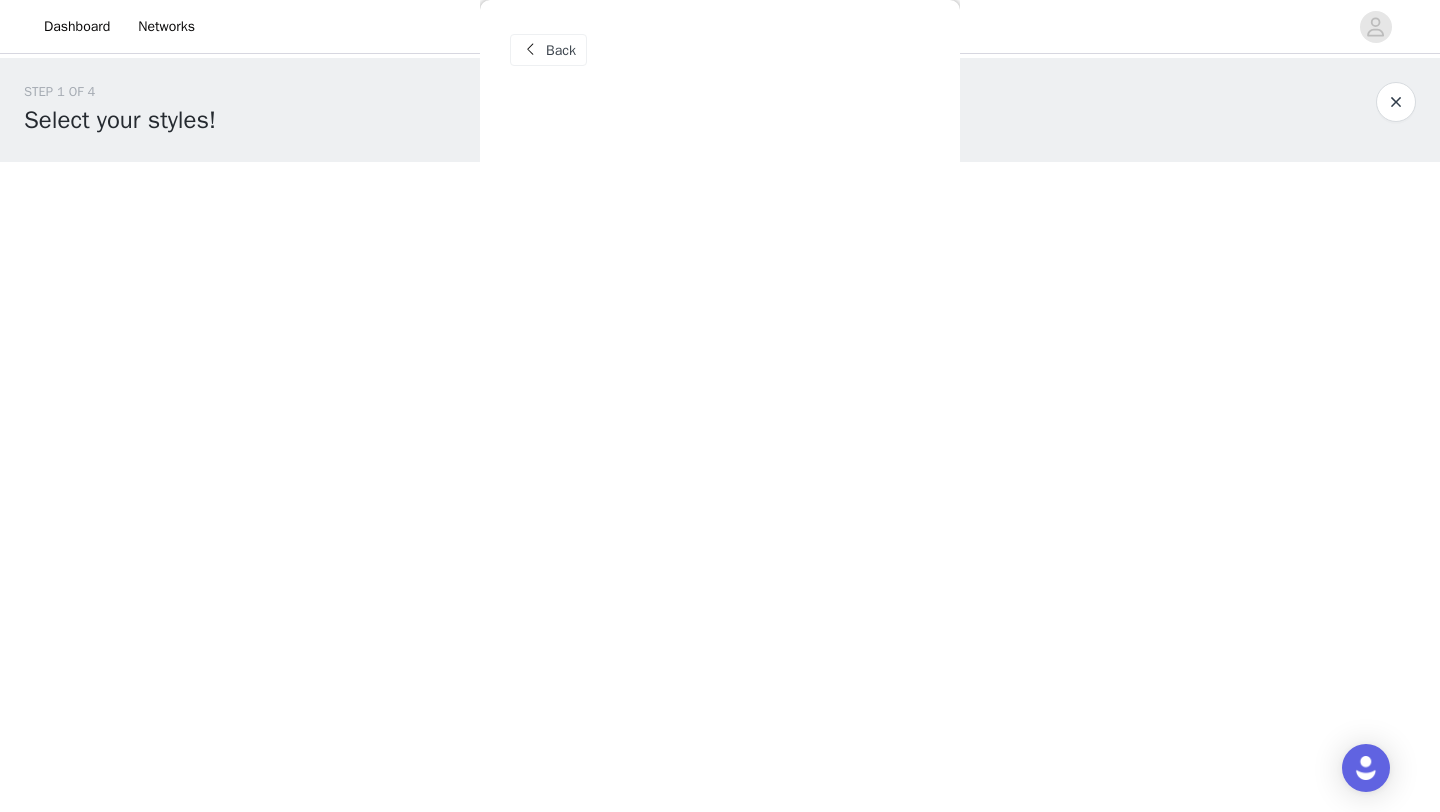 scroll, scrollTop: 0, scrollLeft: 0, axis: both 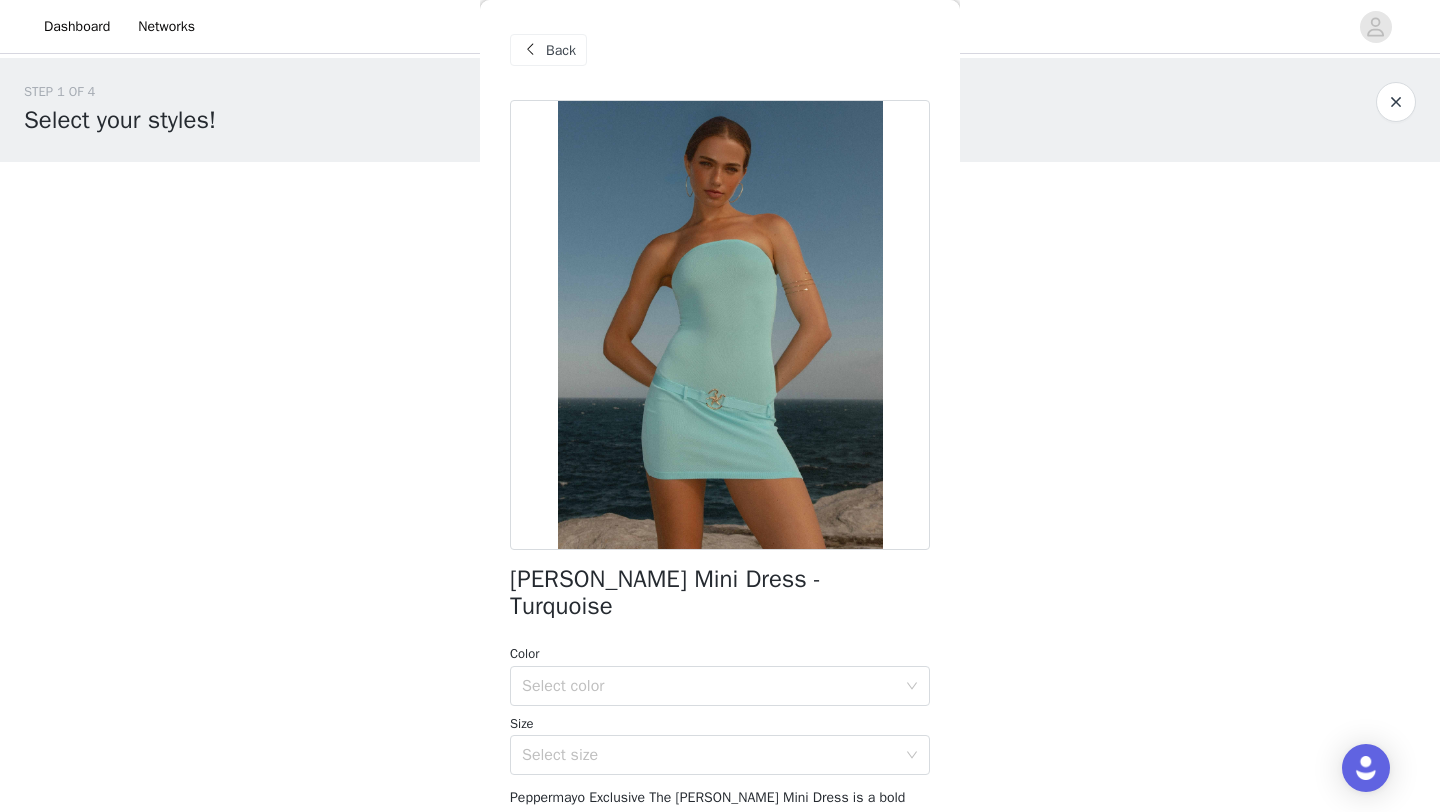 click on "Back" at bounding box center (548, 50) 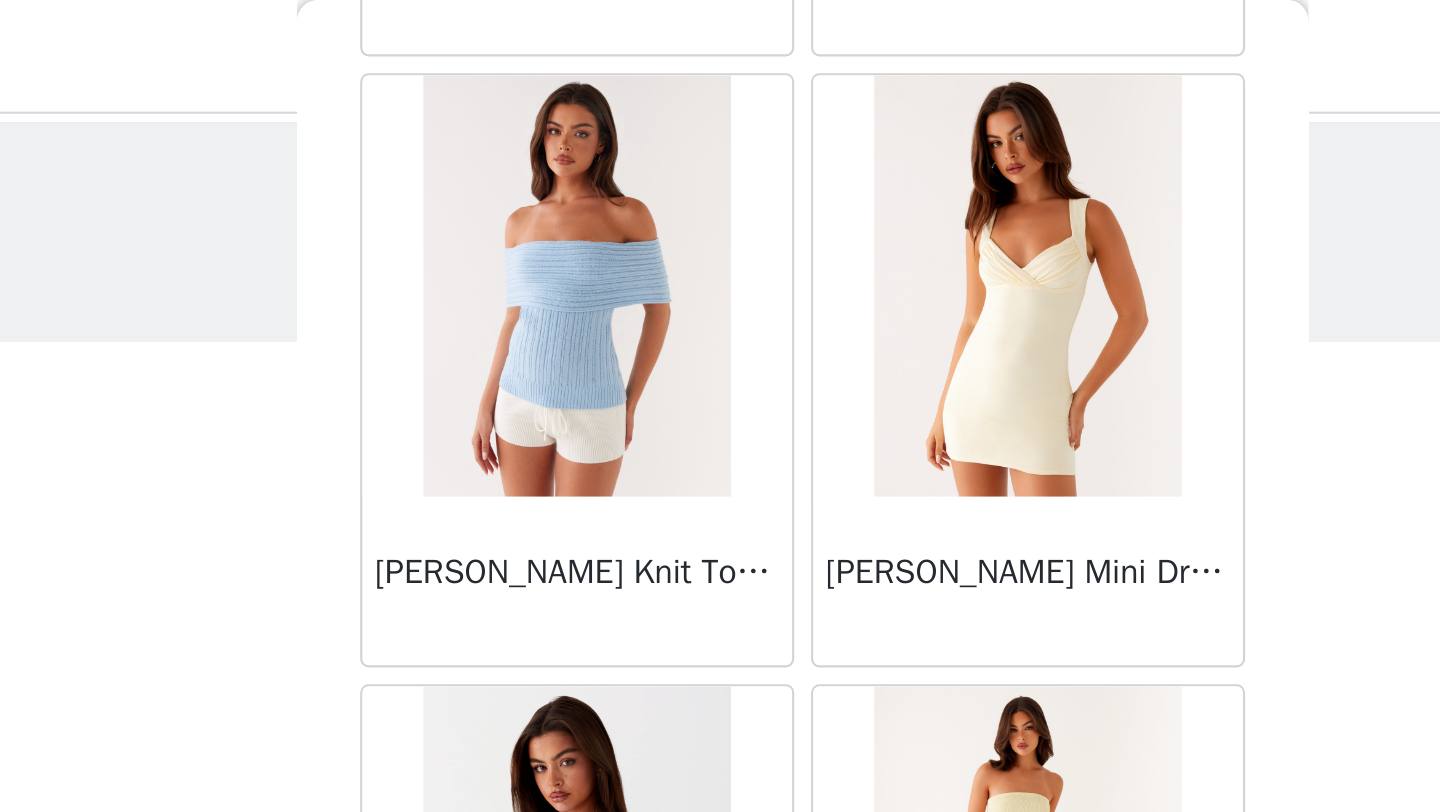 scroll, scrollTop: 51107, scrollLeft: 0, axis: vertical 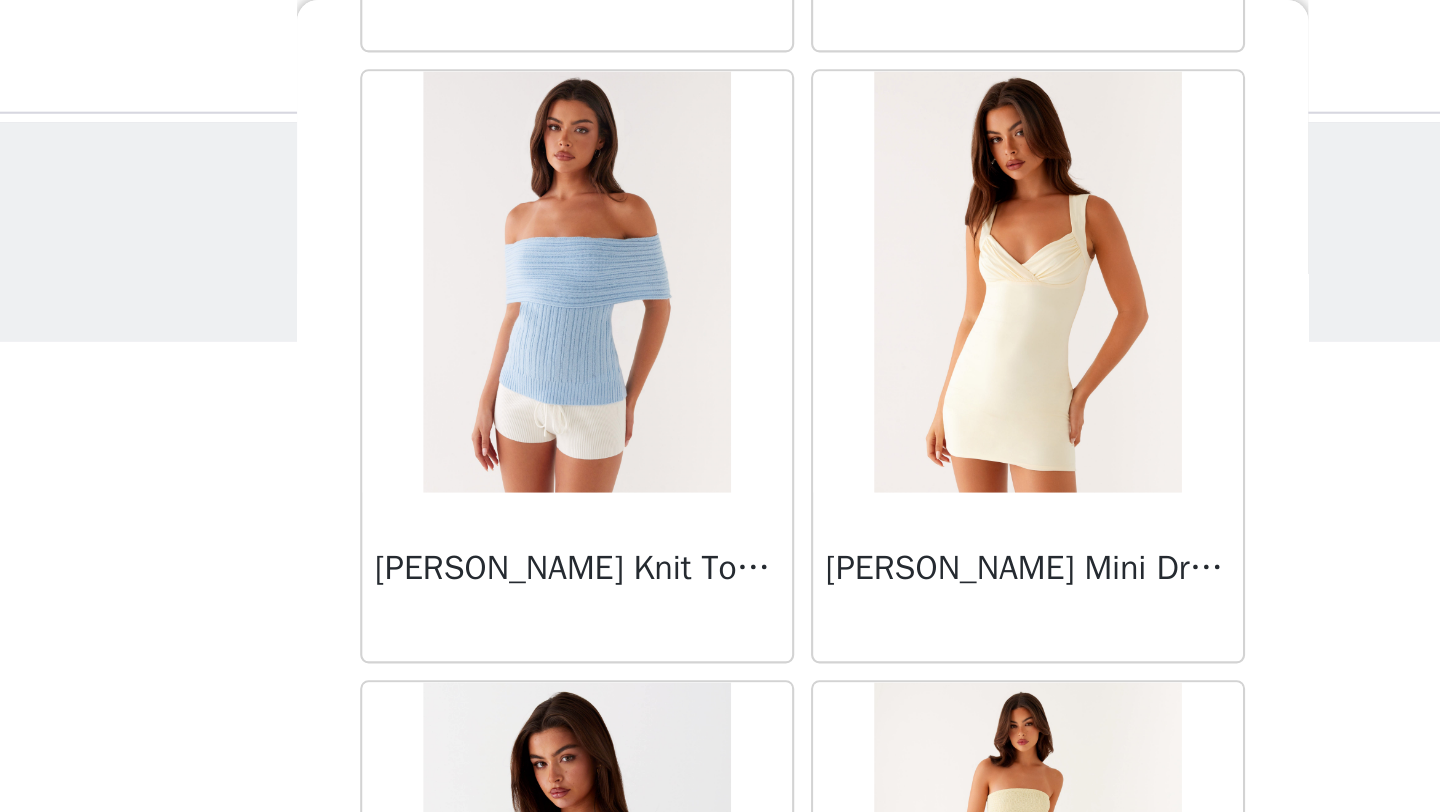 click at bounding box center [826, 134] 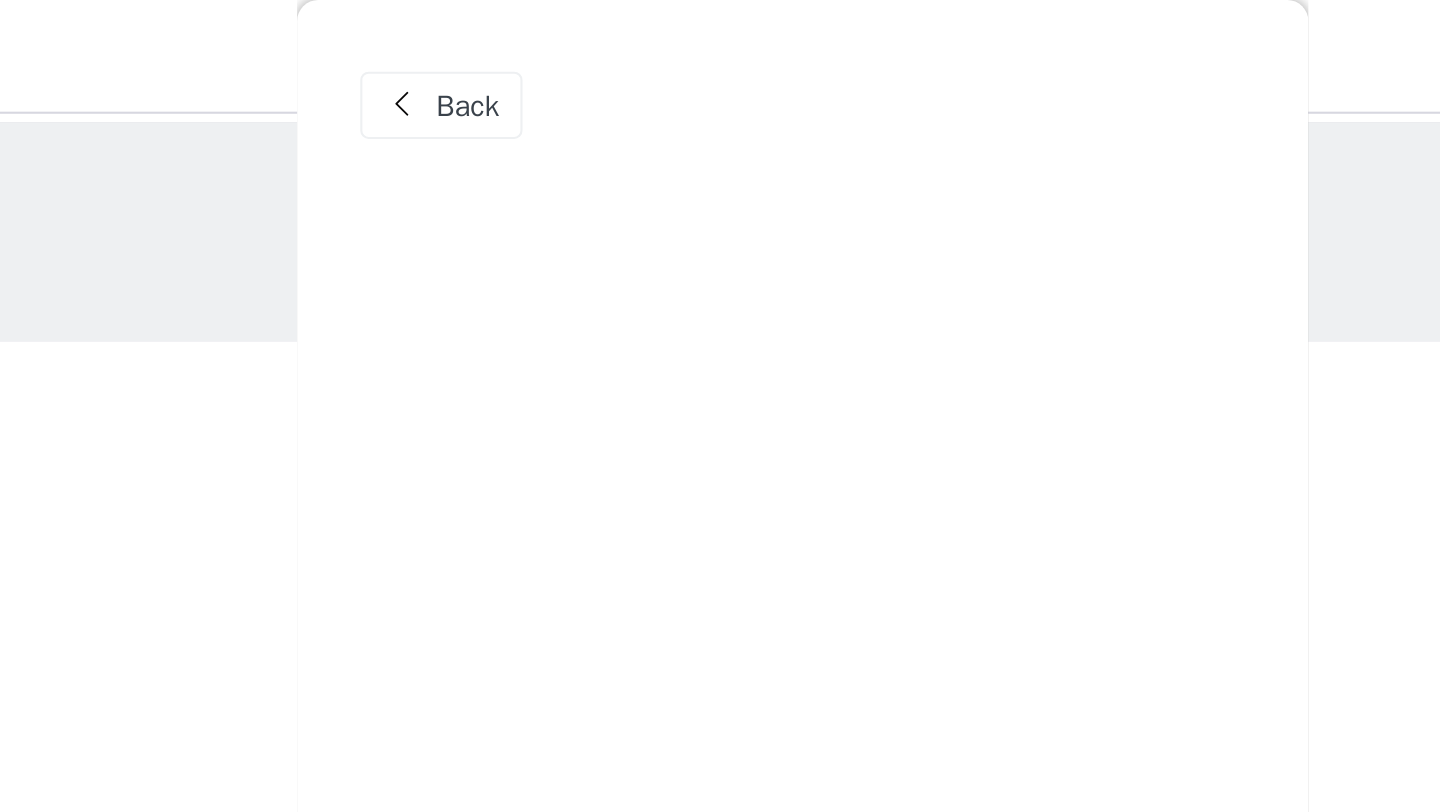 scroll, scrollTop: 0, scrollLeft: 0, axis: both 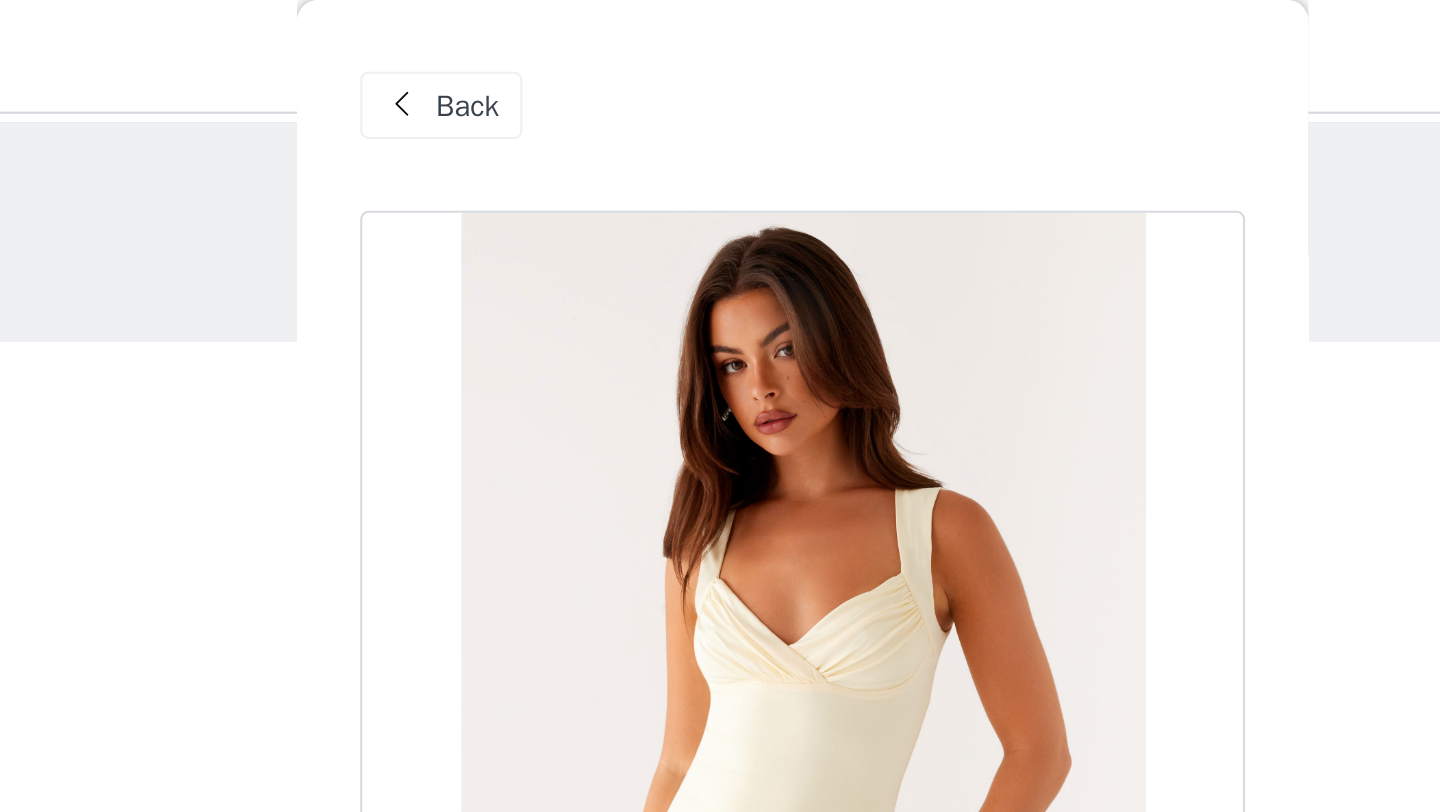 click on "Back" at bounding box center [561, 50] 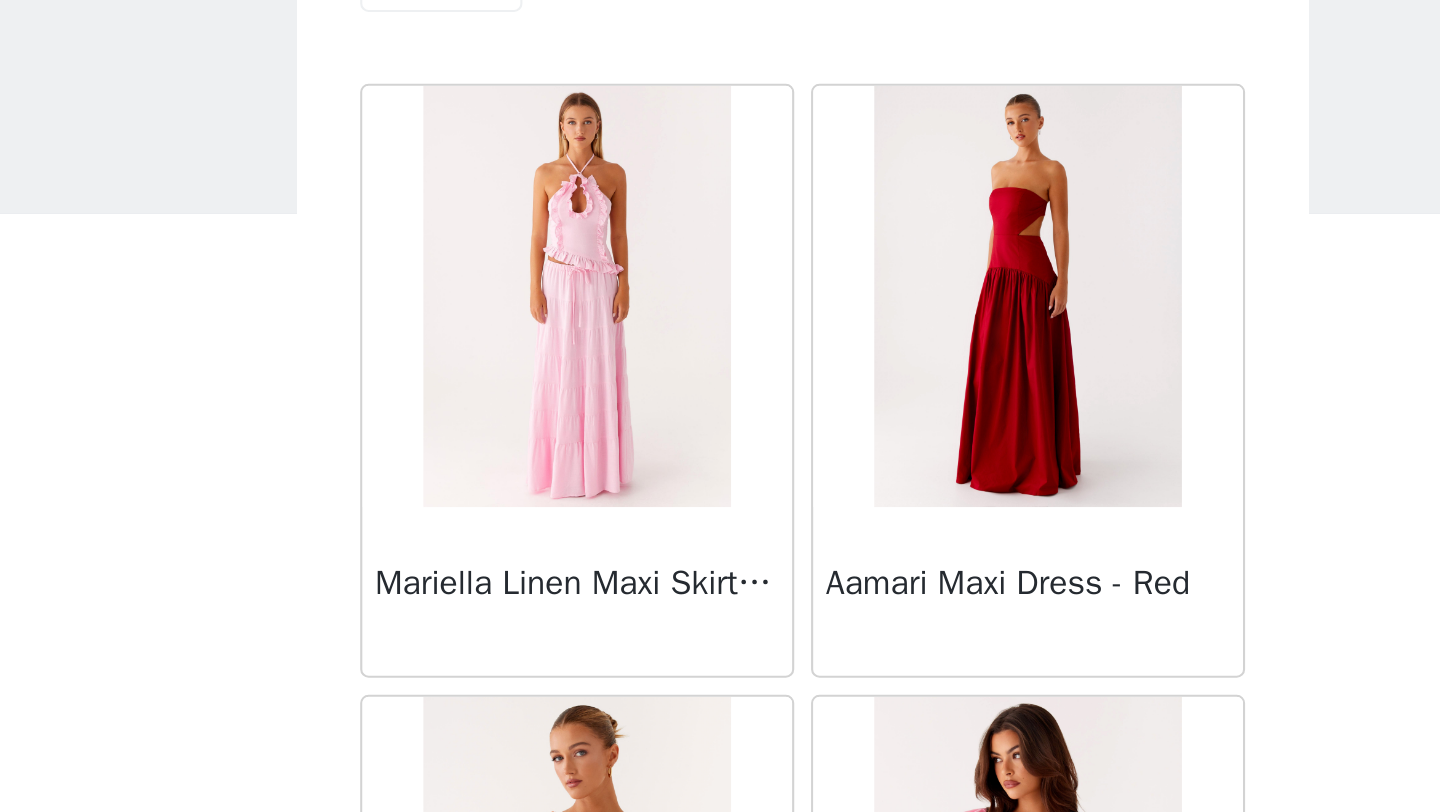 drag, startPoint x: 708, startPoint y: 252, endPoint x: 719, endPoint y: 269, distance: 20.248457 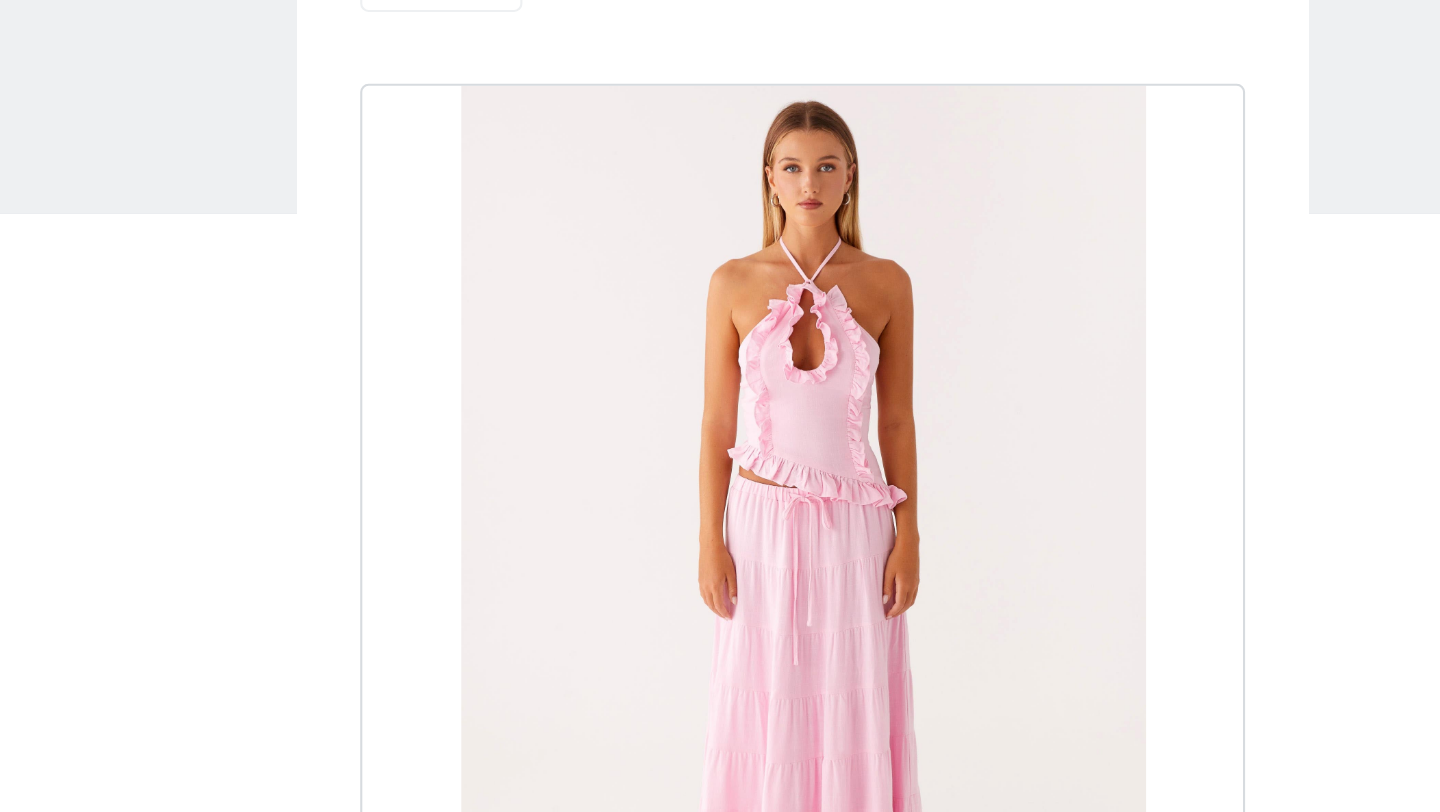 click at bounding box center (720, 325) 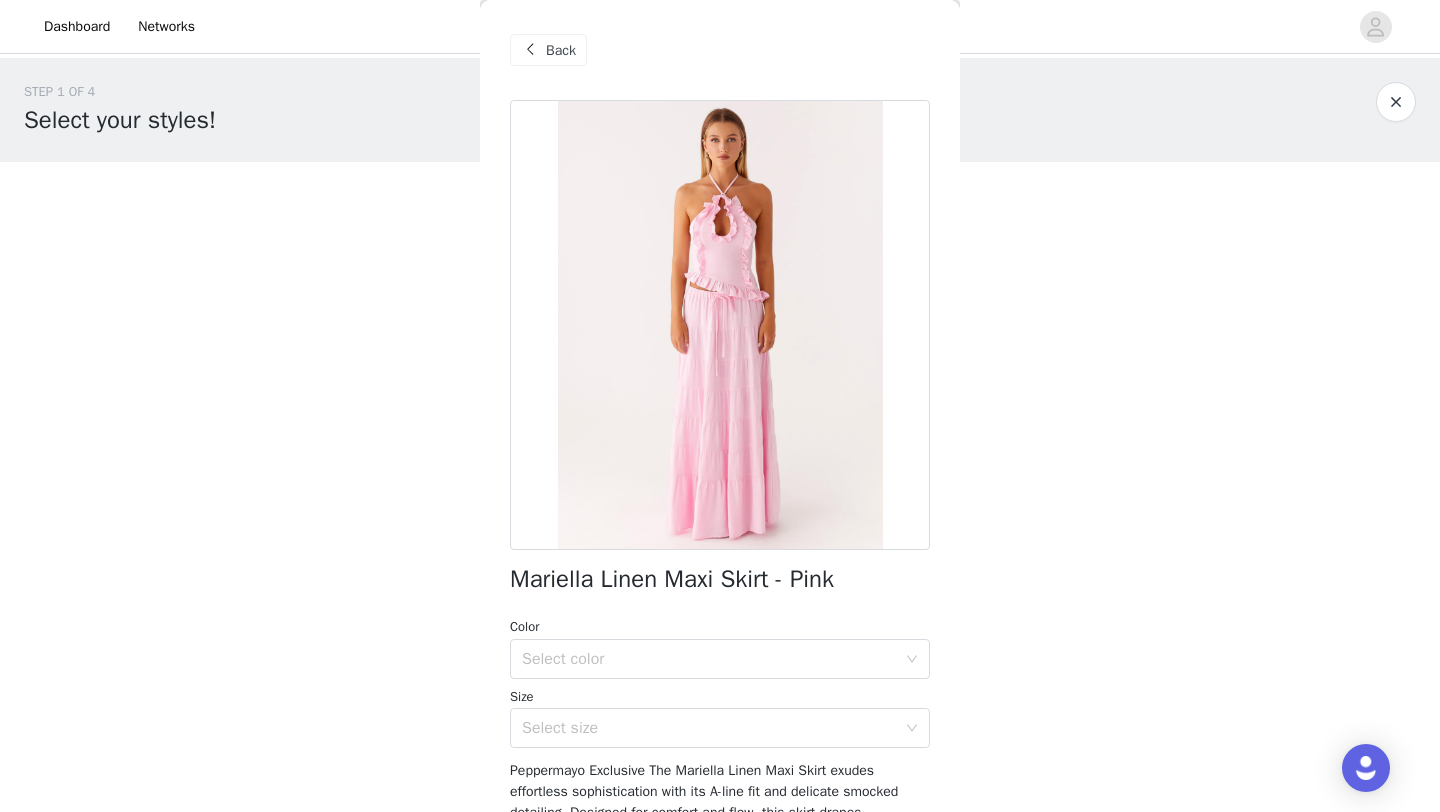 click on "Back" at bounding box center [561, 50] 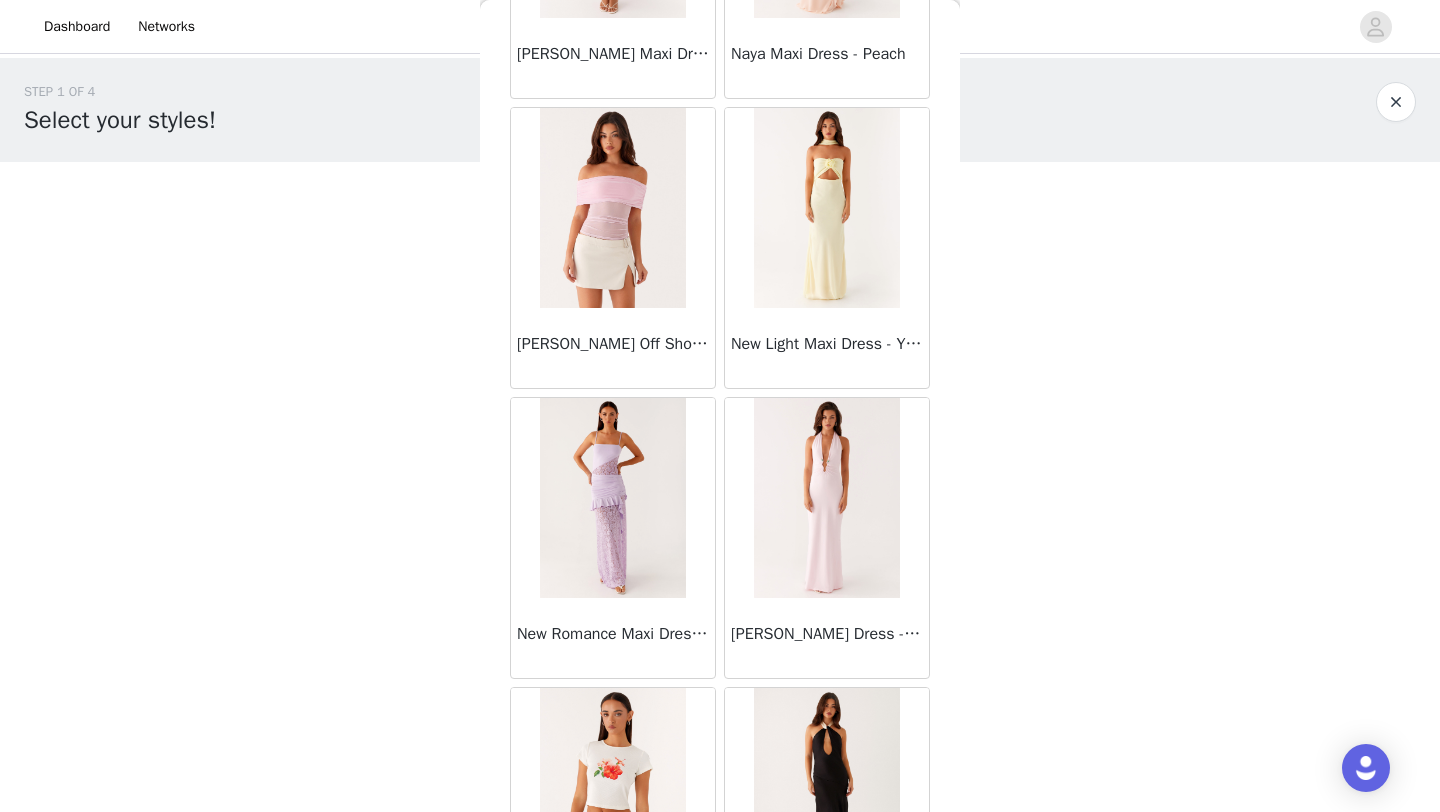 scroll, scrollTop: 51548, scrollLeft: 0, axis: vertical 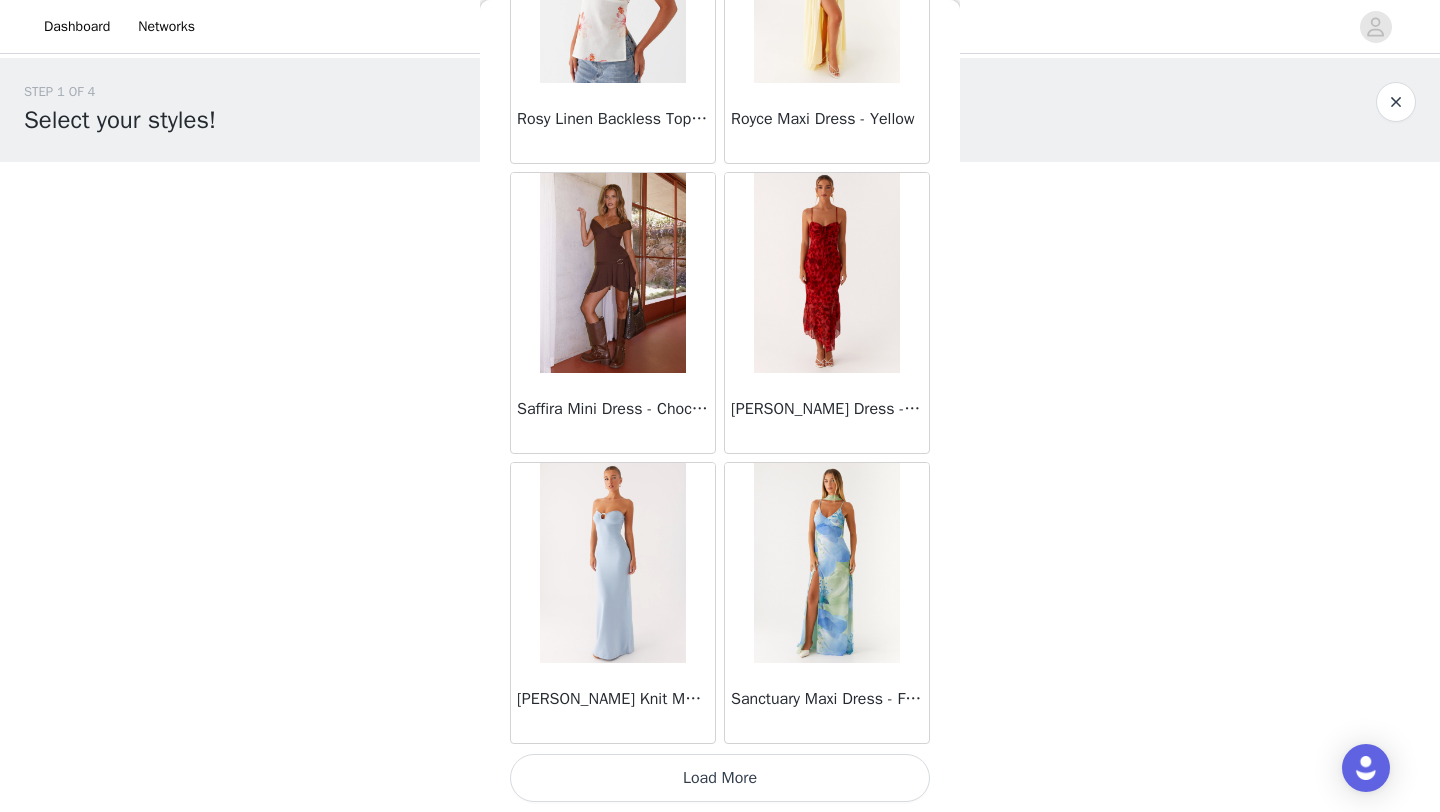 click on "Load More" at bounding box center (720, 778) 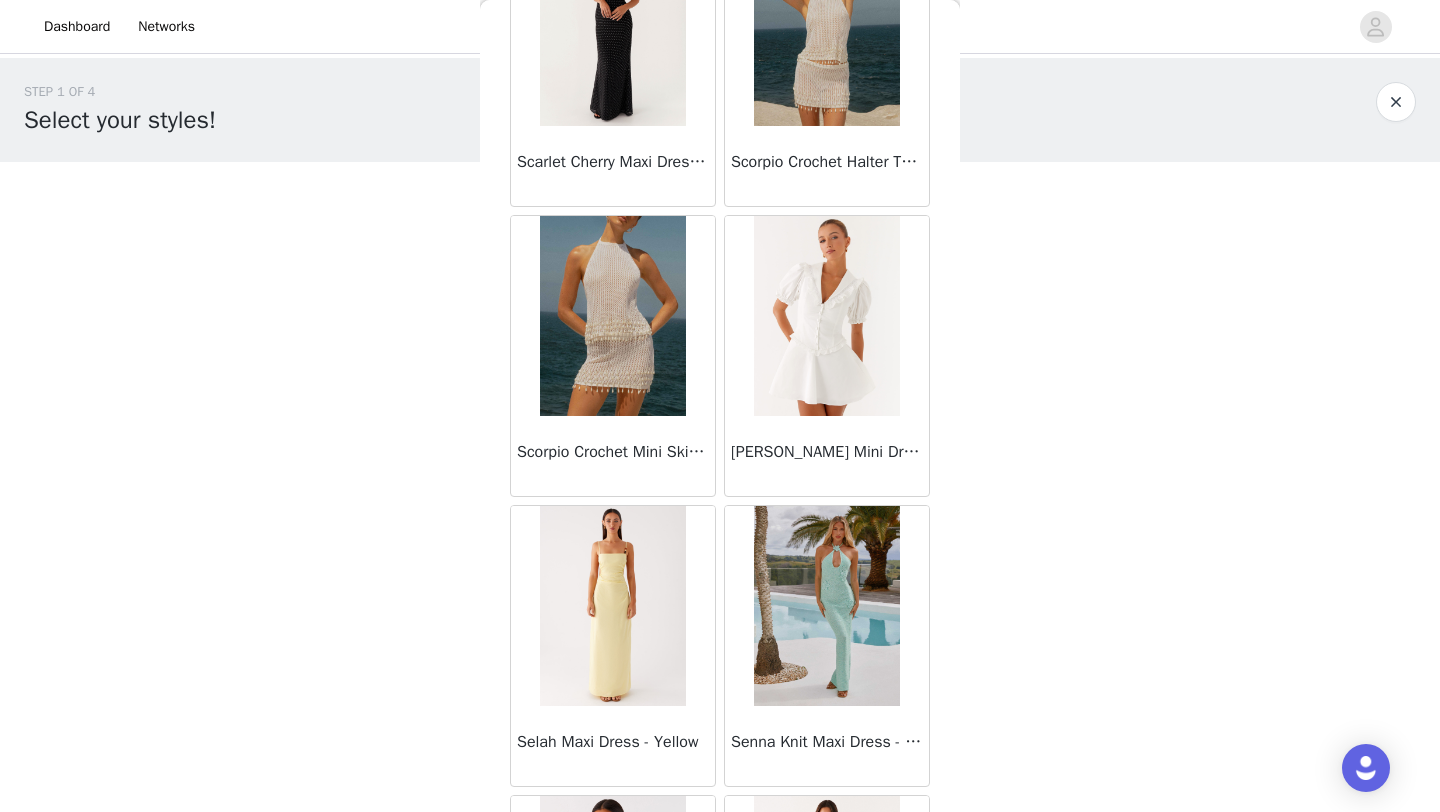 scroll, scrollTop: 52676, scrollLeft: 0, axis: vertical 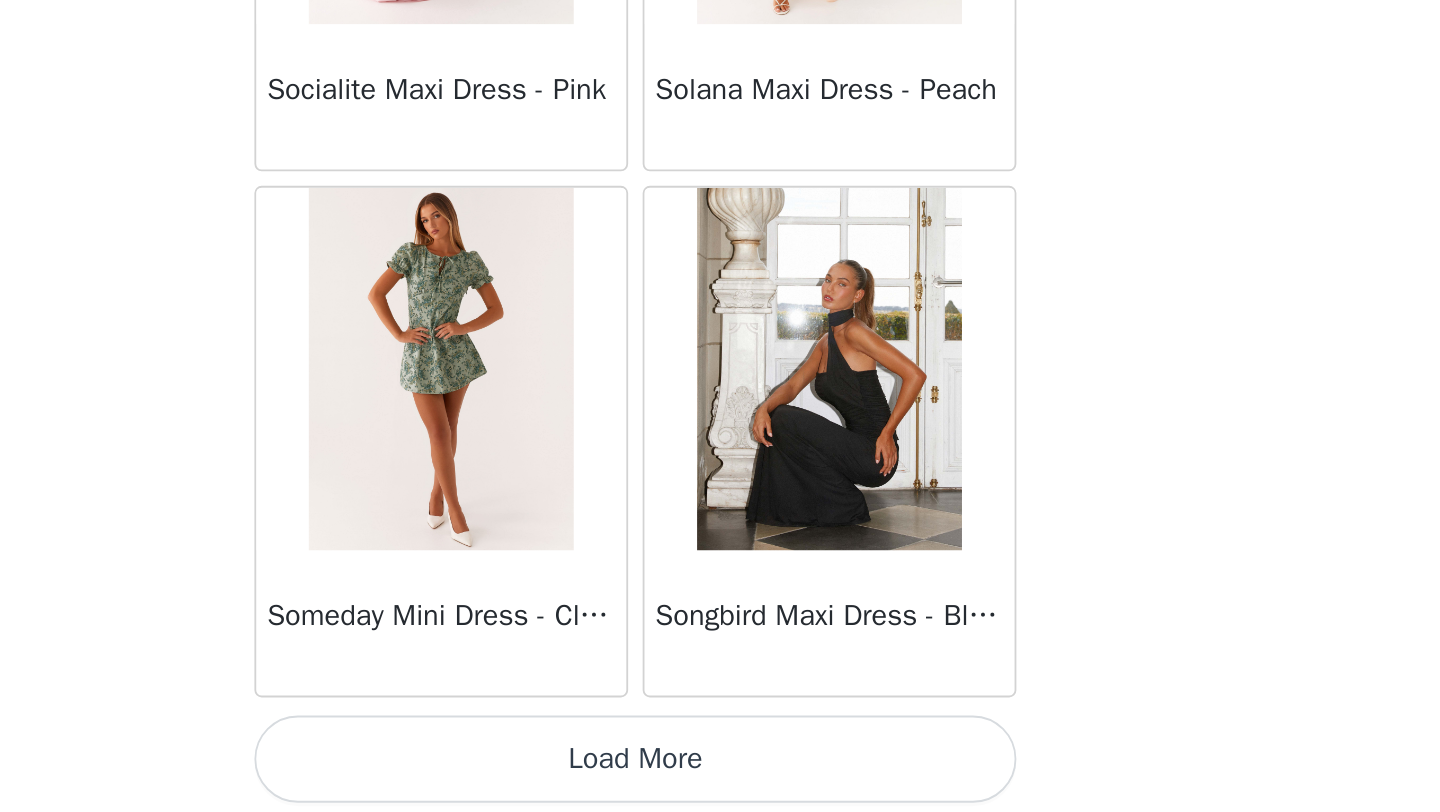 click on "Load More" at bounding box center [720, 778] 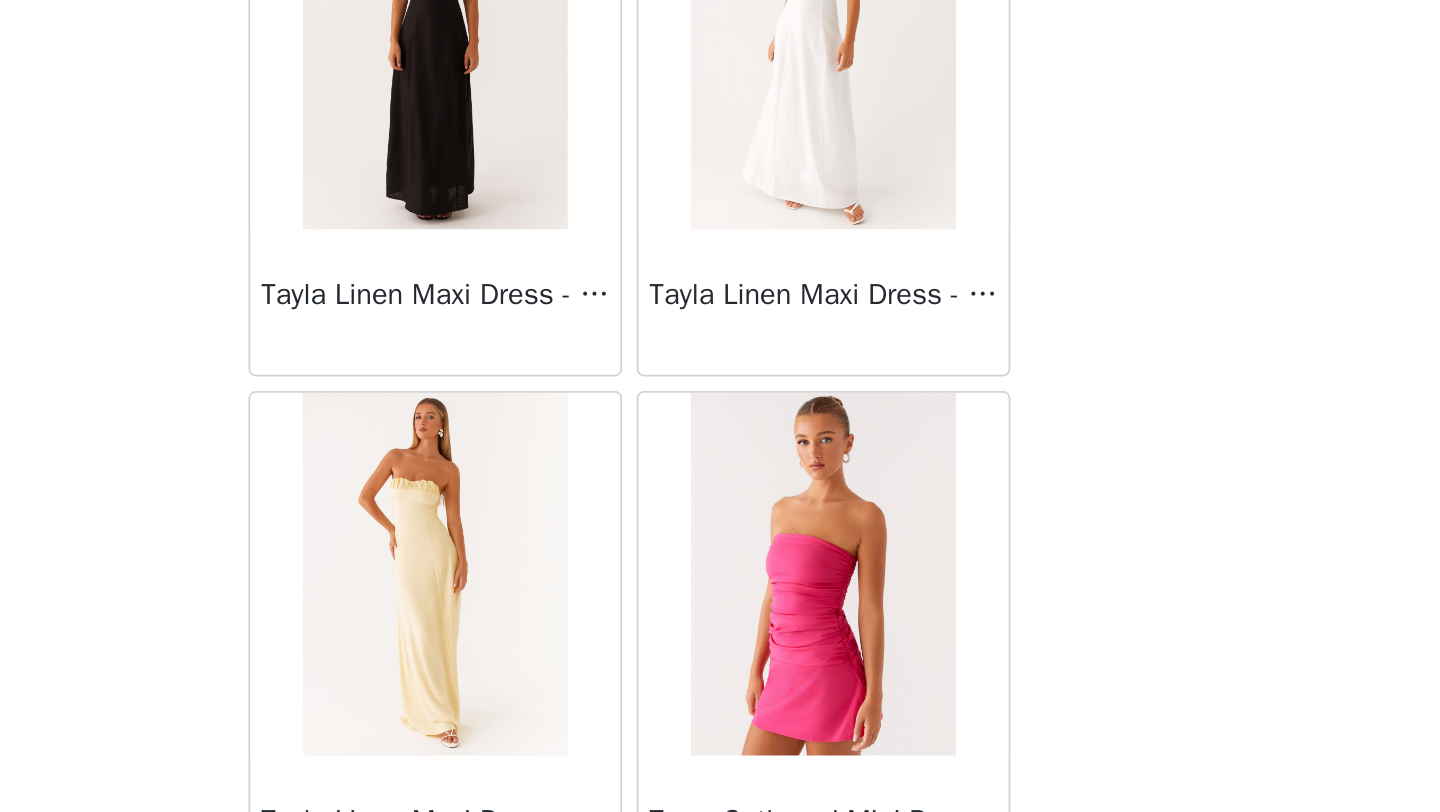 scroll, scrollTop: 57348, scrollLeft: 0, axis: vertical 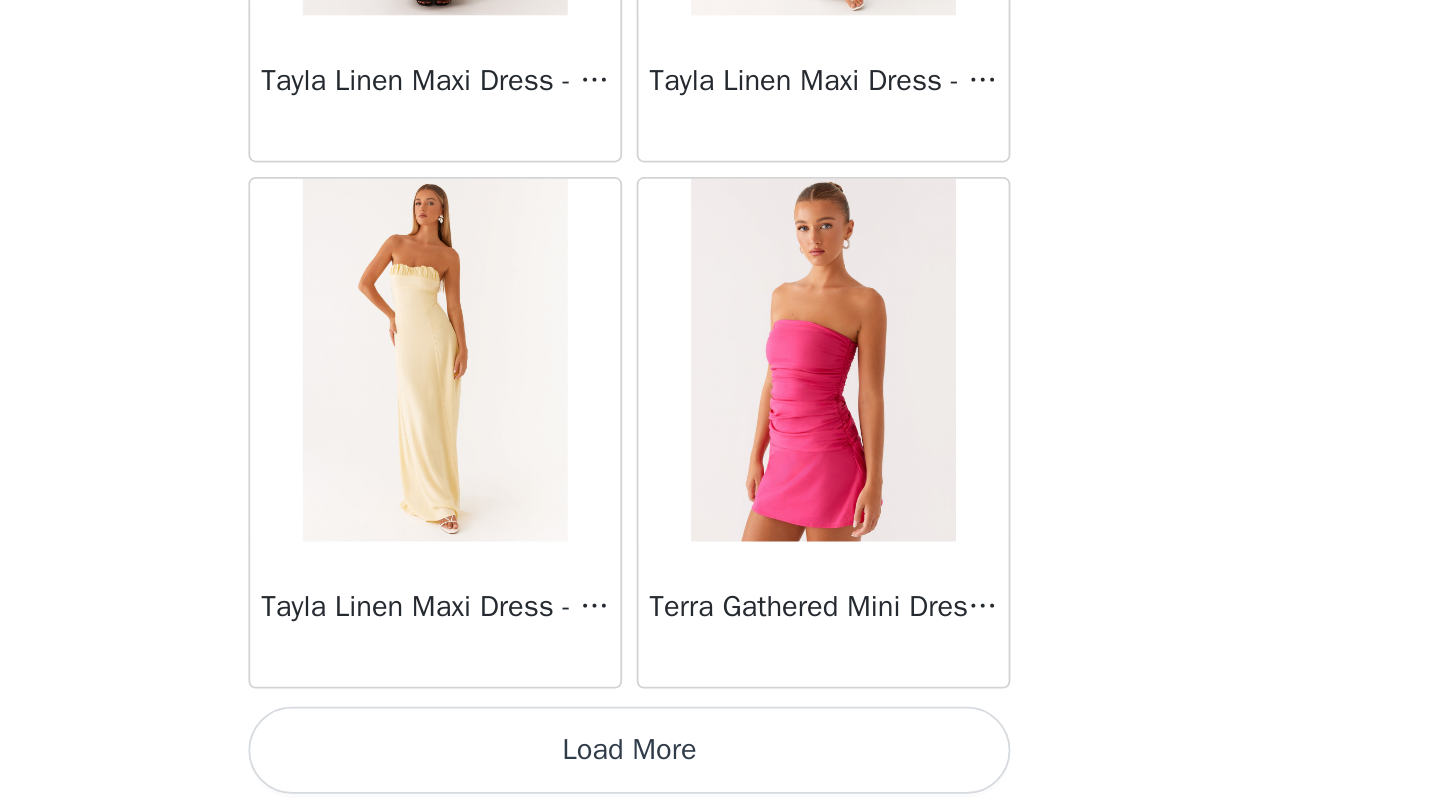 click on "Load More" at bounding box center [720, 778] 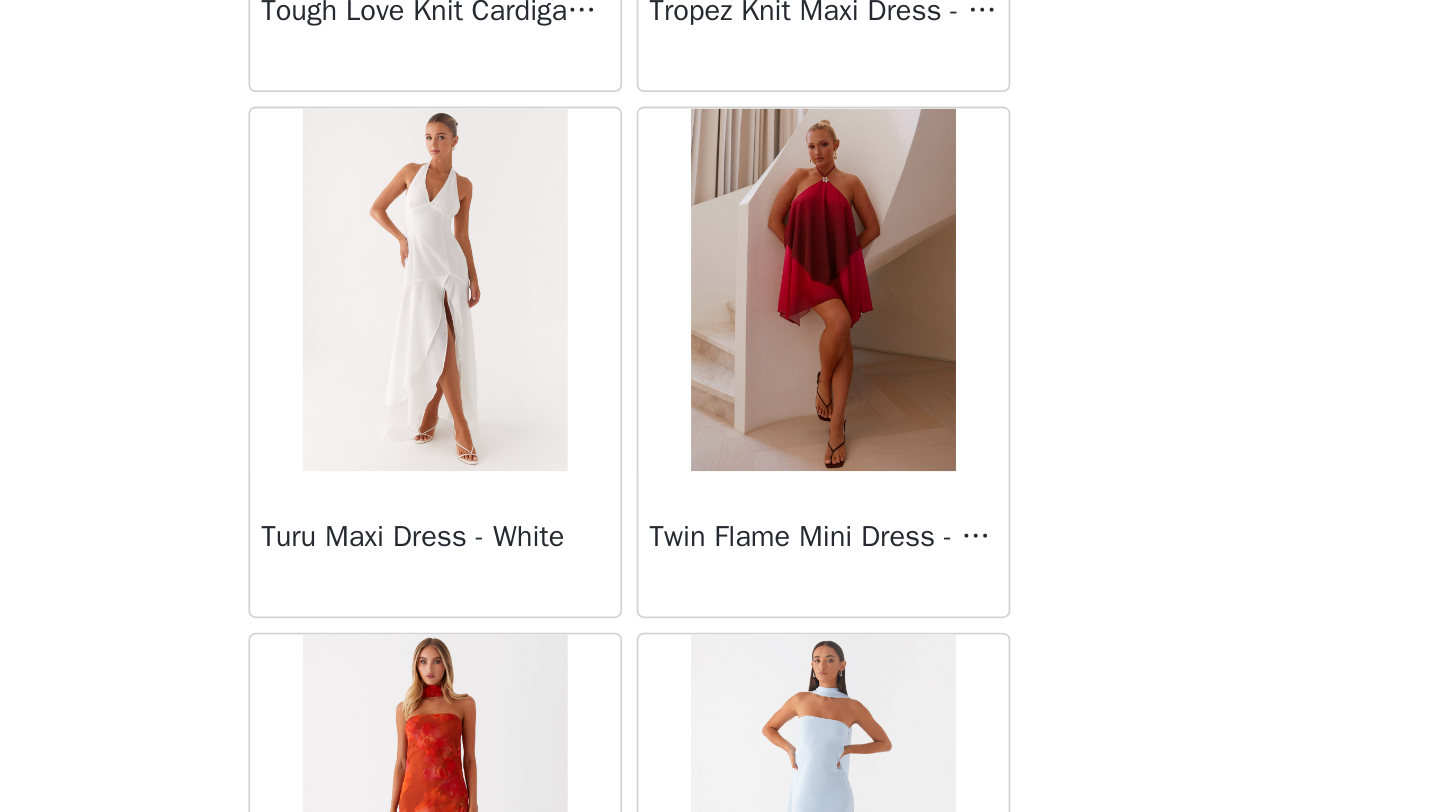 scroll, scrollTop: 59110, scrollLeft: 0, axis: vertical 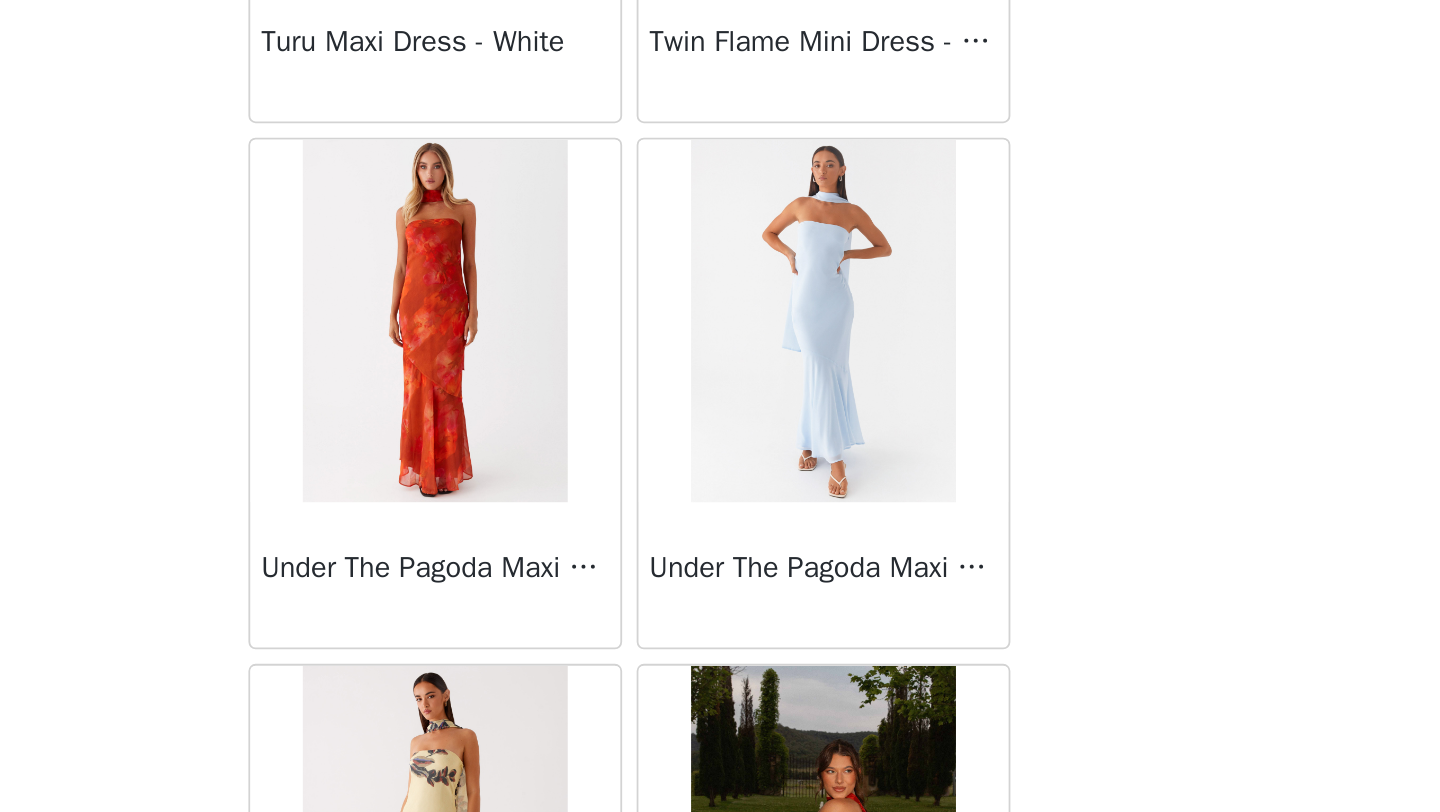click at bounding box center [612, 541] 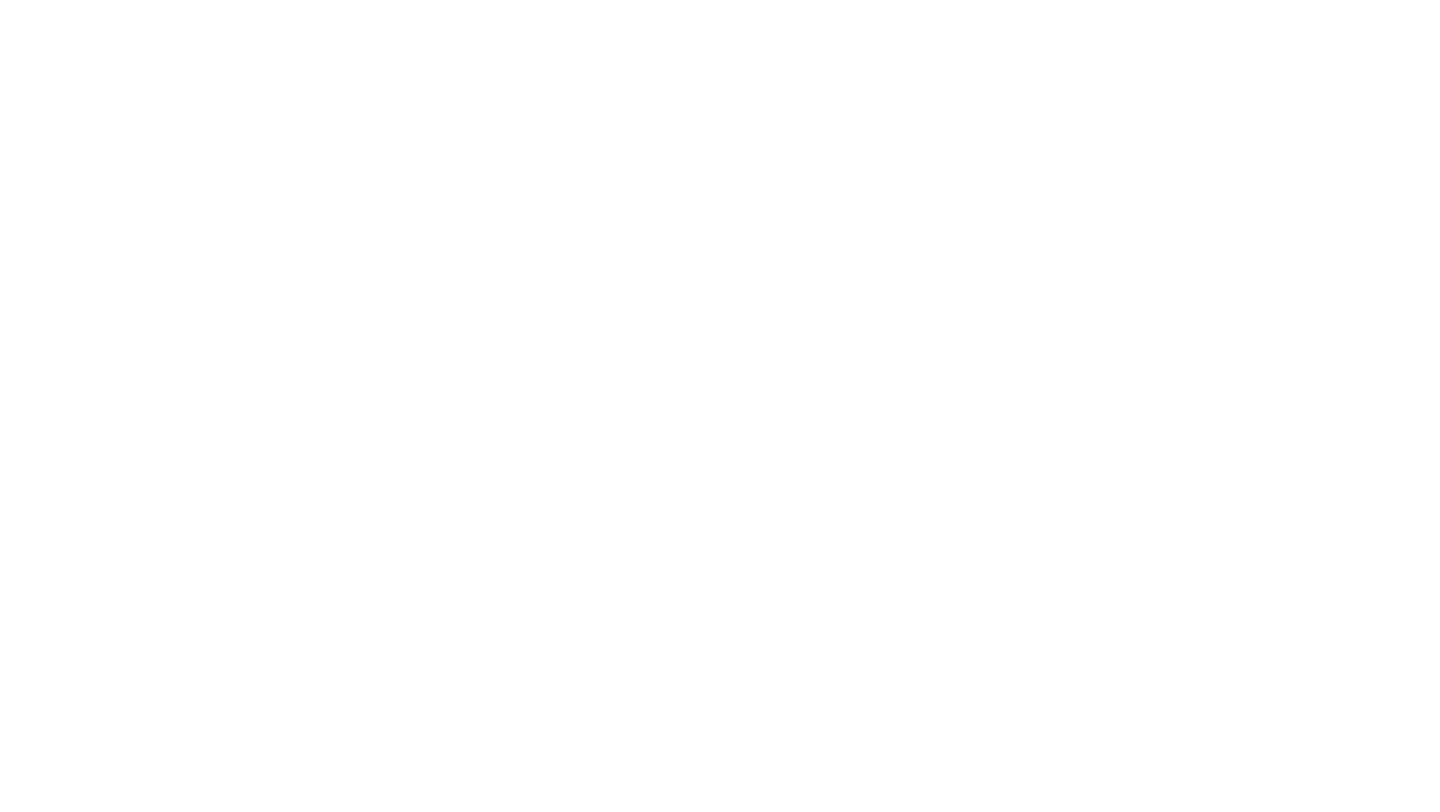 scroll, scrollTop: 0, scrollLeft: 0, axis: both 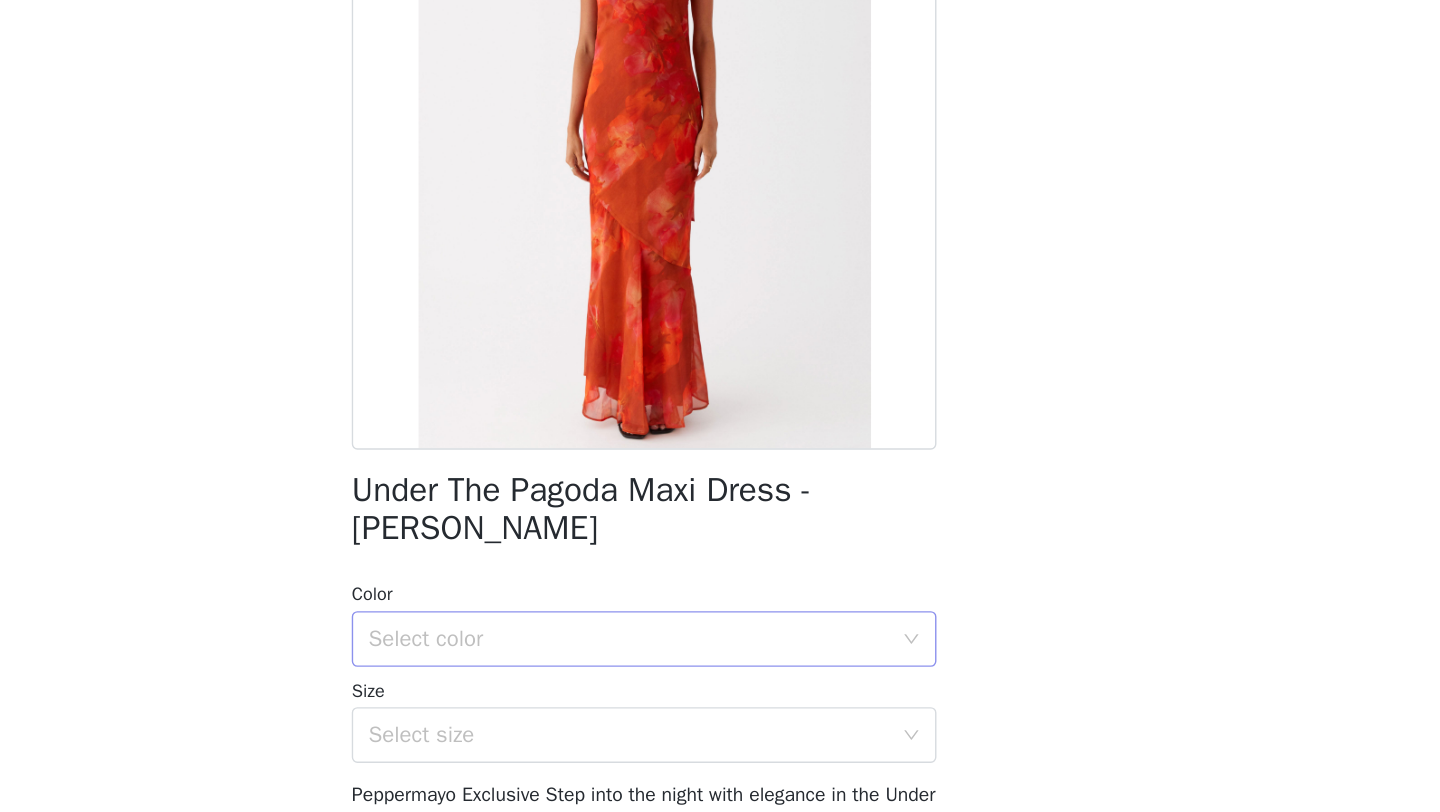 click on "Select color" at bounding box center (709, 686) 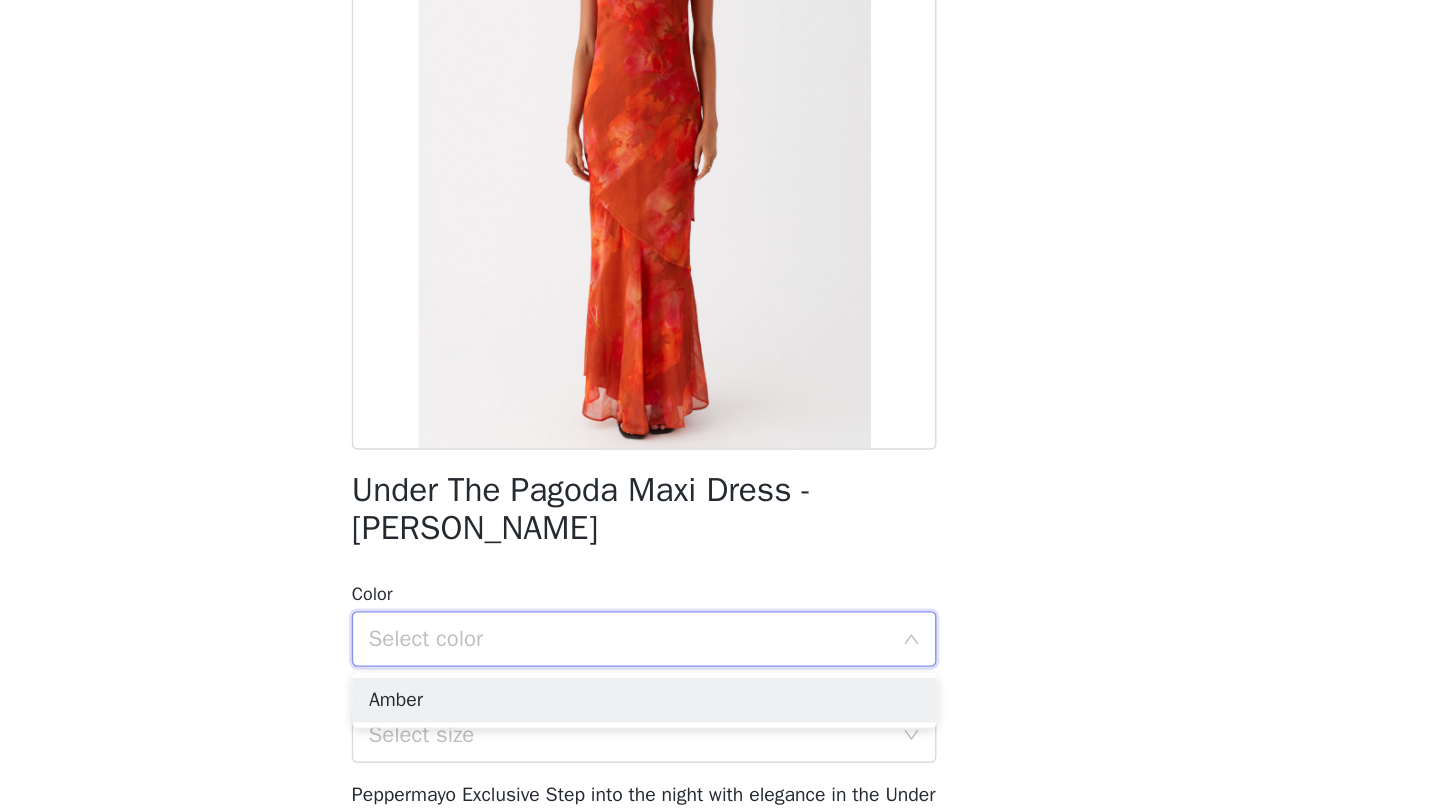 scroll, scrollTop: 0, scrollLeft: 0, axis: both 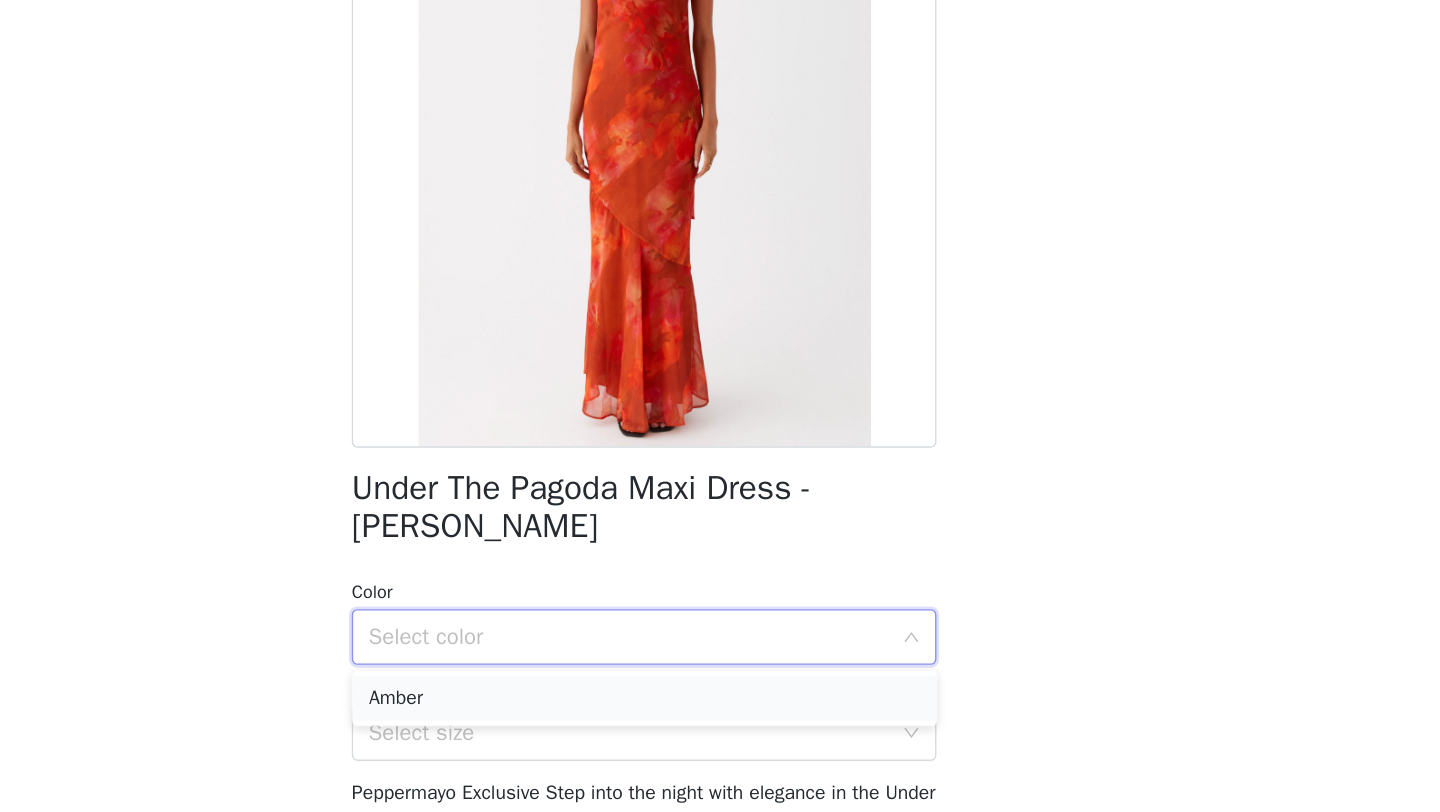 click on "Amber" at bounding box center (720, 730) 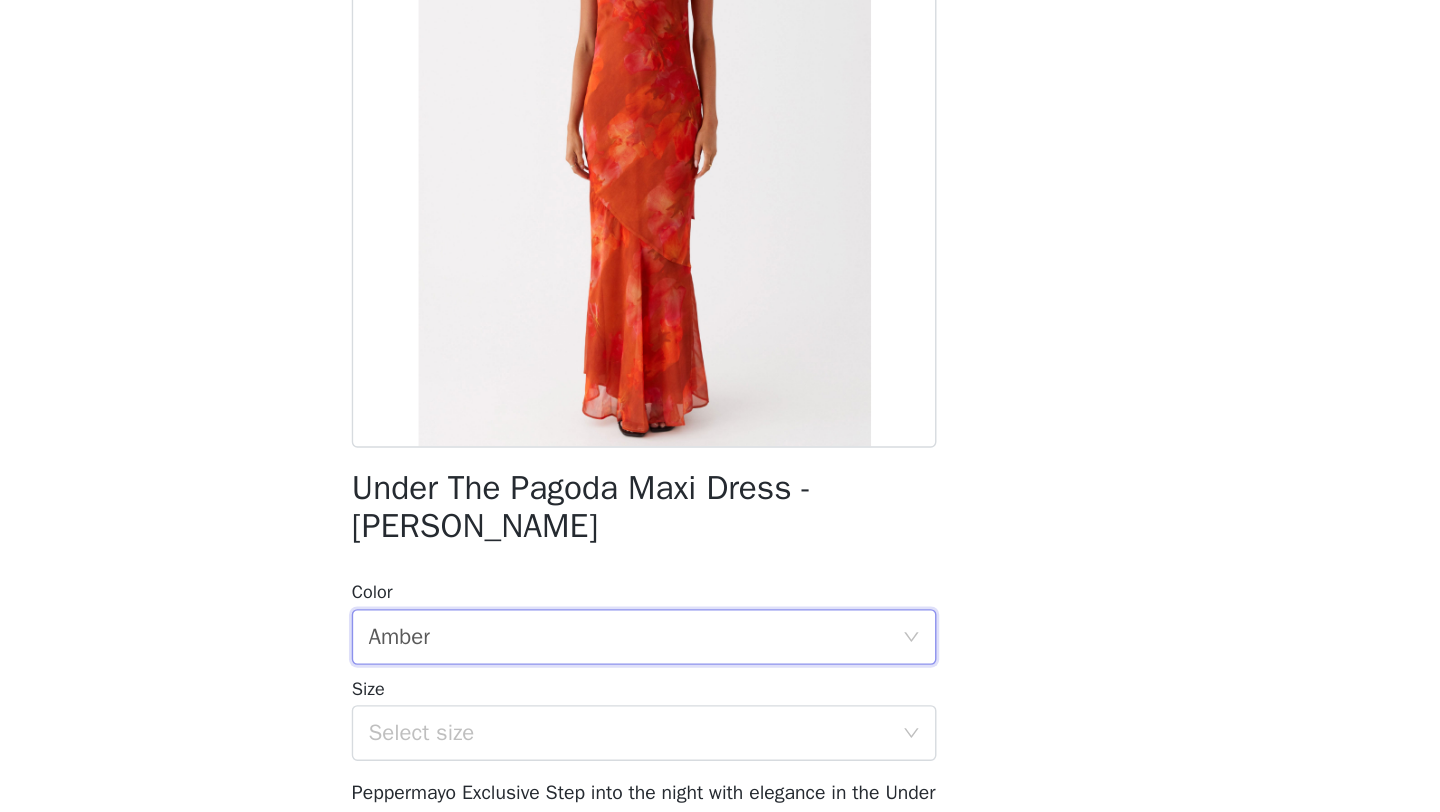 click on "Dashboard Networks
STEP 1 OF 4
Select your styles!
You will receive 3 products.       0/3 Selected           Add Product       Back     Under The Pagoda Maxi Dress - Amber               Color   Select color Amber Size   Select size   Peppermayo Exclusive Step into the night with elegance in the Under The Pagoda Maxi Dress. Featuring a strapless neckline, asymmetrical skirt, and exclusive Peppermayo print, it's your go-to for golden skies and balmy nights. - Maxi length- Strapless neckline- Silicone taping on neckline- Fully lined- Side invisible zipper- Exclusive print- Asymmetrical skirt- Print placement will differ on each garment- Neck scarf included- 100% Polyester Size AU 8 / US 4 garment measurements: Bust: 76 cm / 29.9 inWaist: 74 cm / 29.1 inHip: 92 cm / 36.2 inHem: 208 cm / 81.9 inLength: 132 cm / 52.0 in Summer is 166cm and wearing a size AU 6 / and US 2   Add Product" at bounding box center (720, 406) 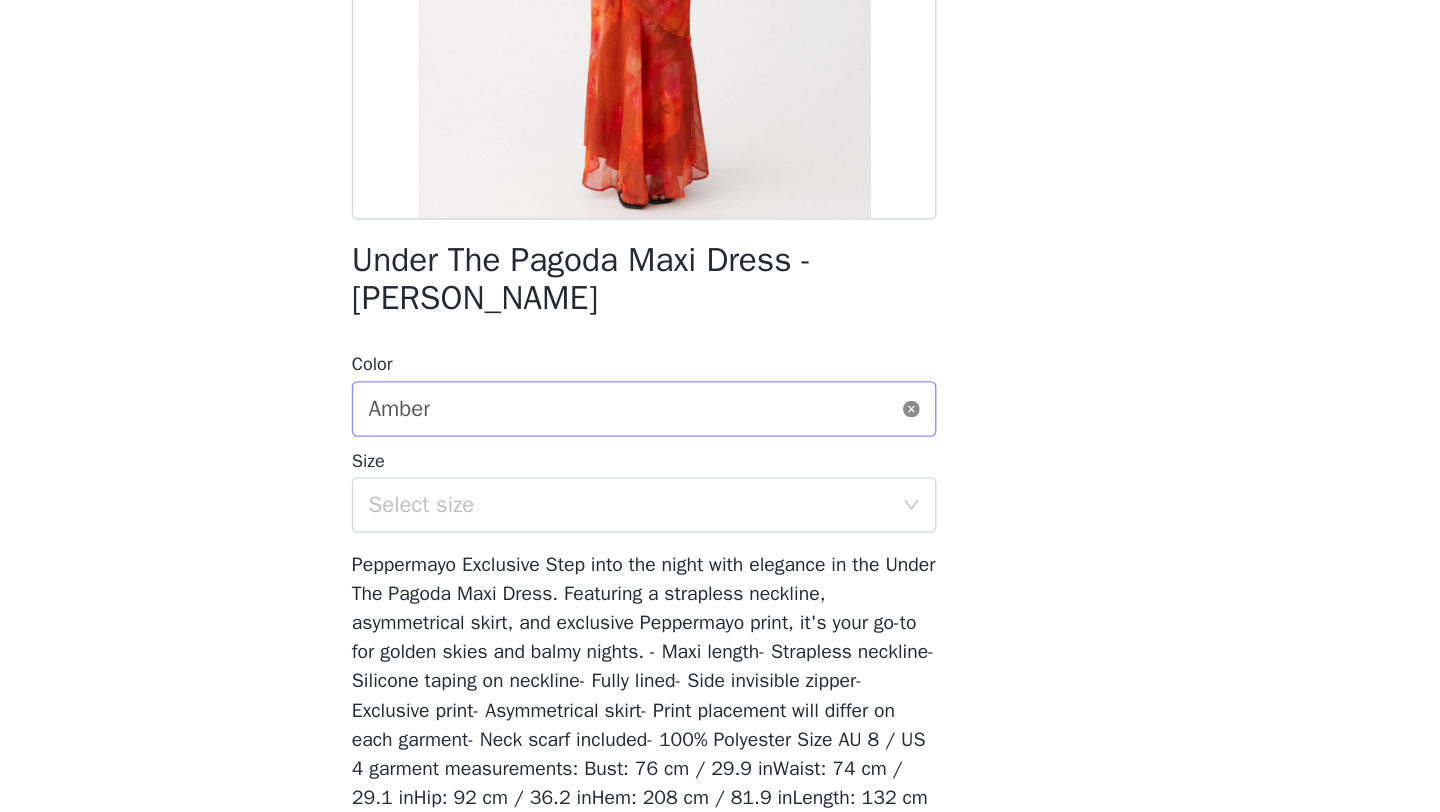 scroll, scrollTop: 235, scrollLeft: 0, axis: vertical 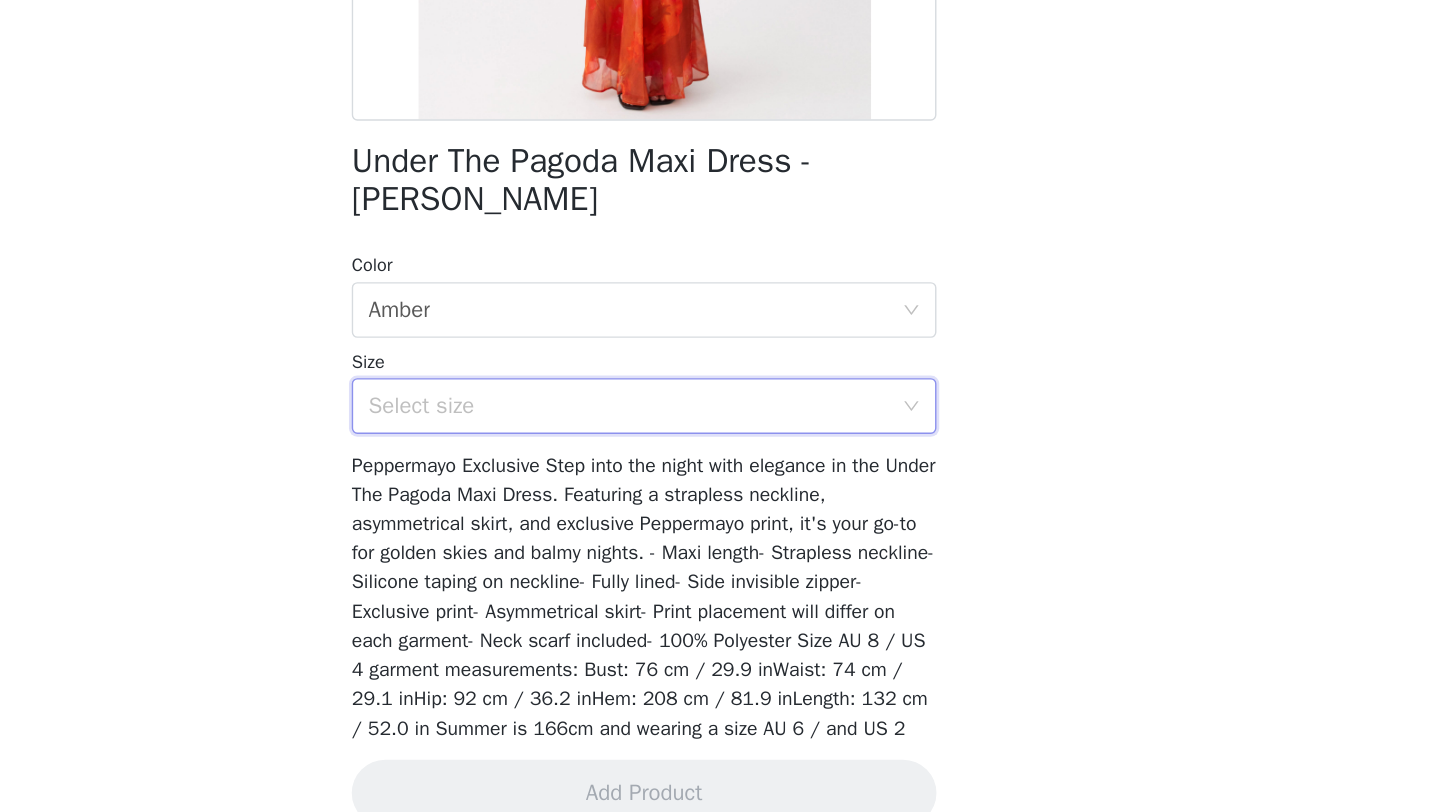 click on "Select size" at bounding box center [713, 520] 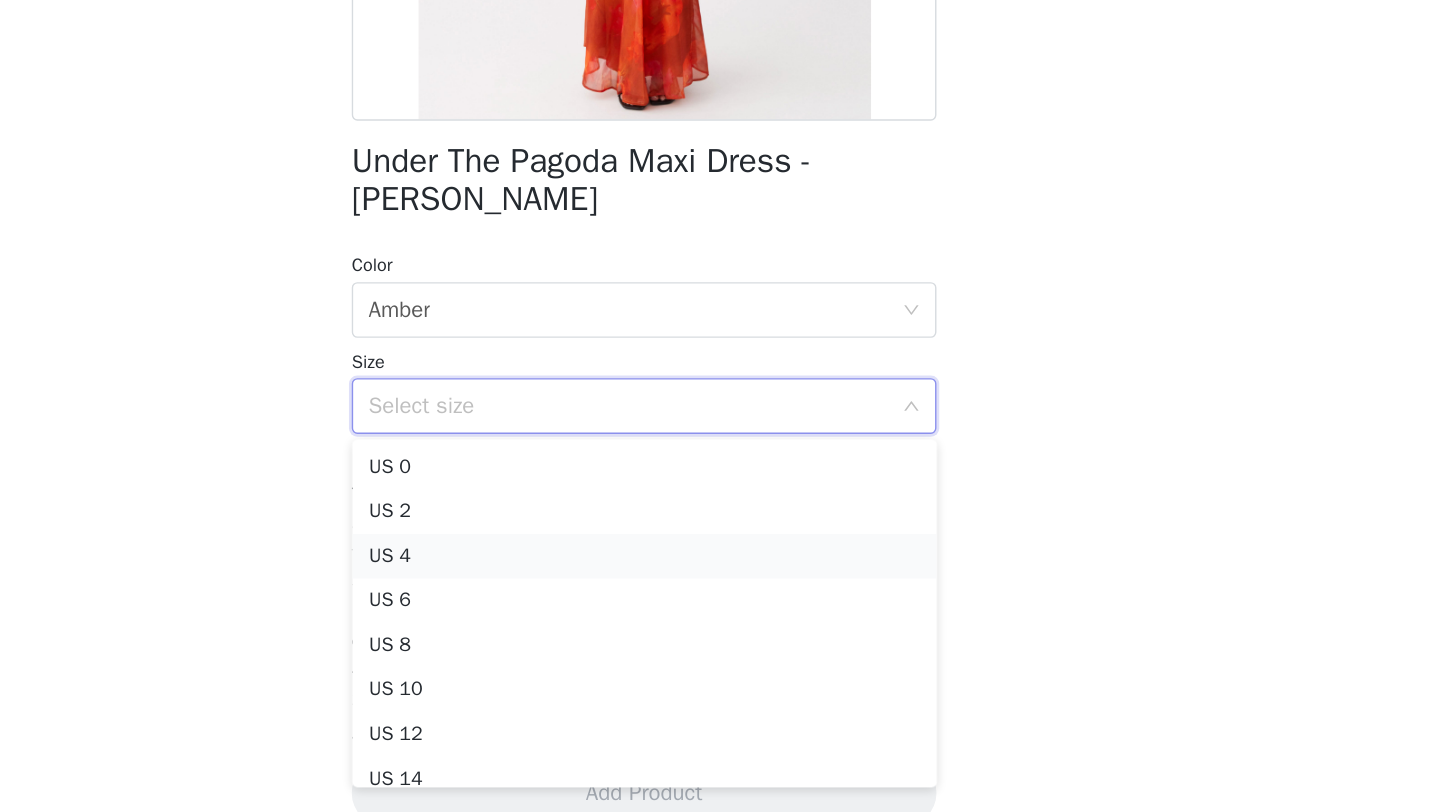 click on "US 4" at bounding box center (720, 628) 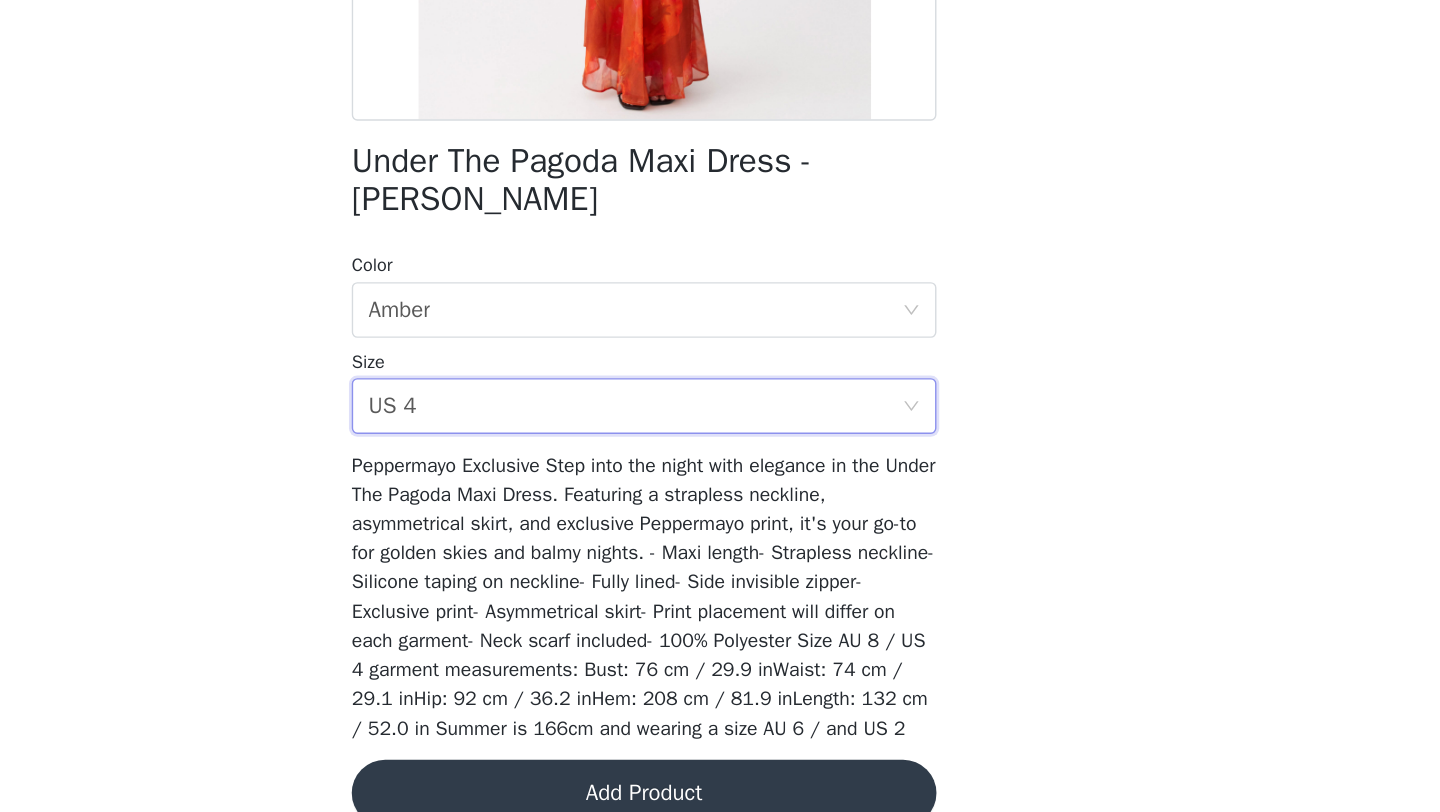 scroll, scrollTop: 0, scrollLeft: 0, axis: both 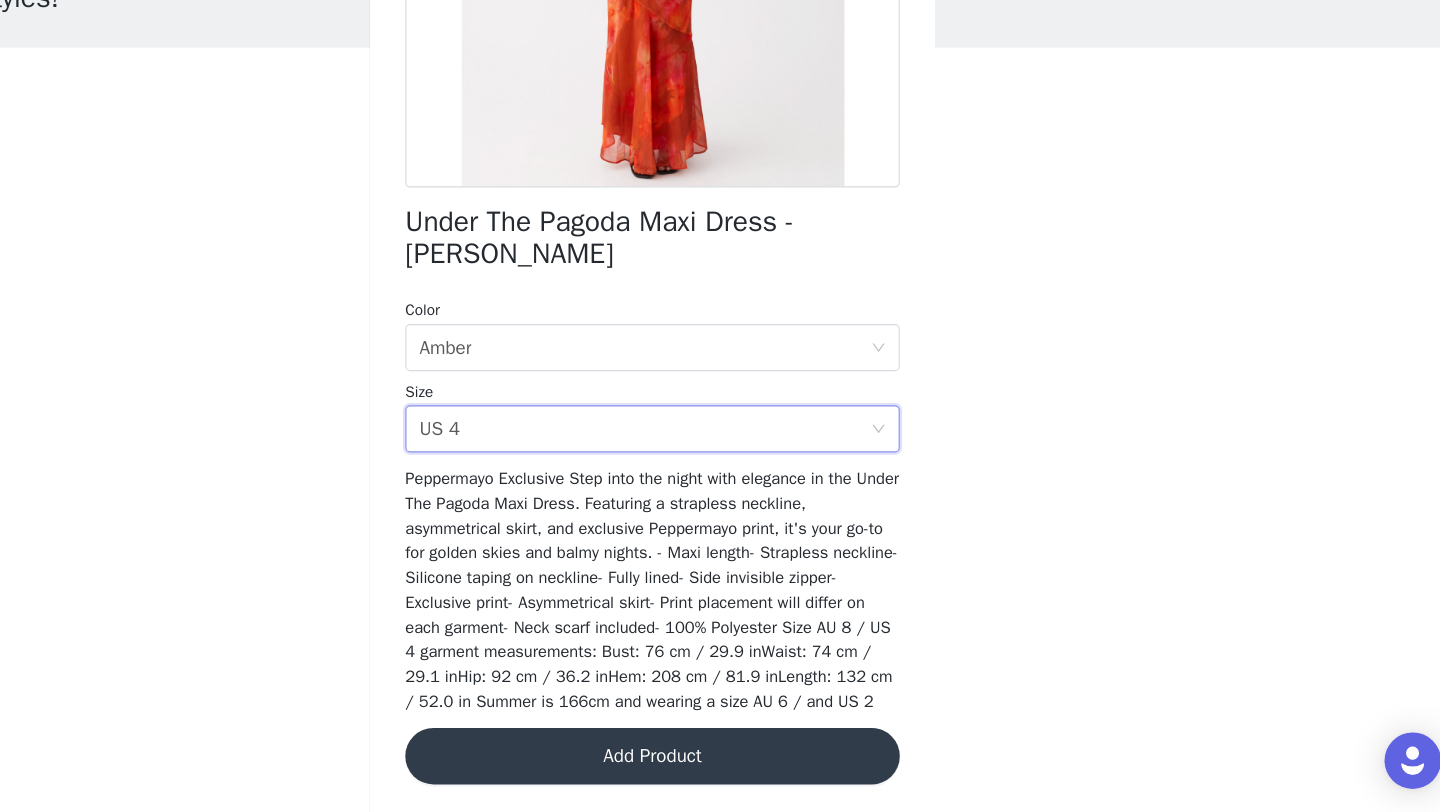 click on "Add Product" at bounding box center (720, 764) 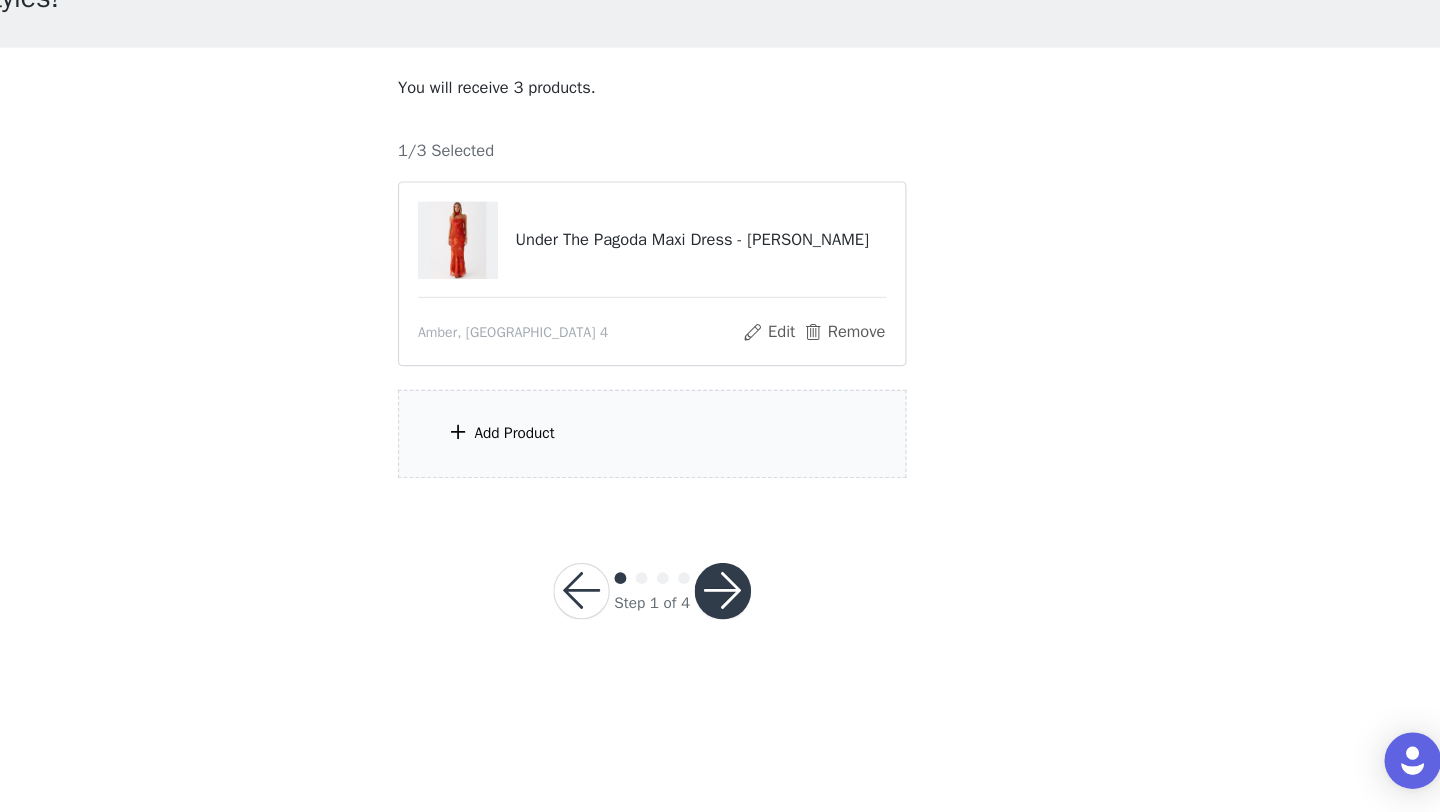 click on "Add Product" at bounding box center (603, 490) 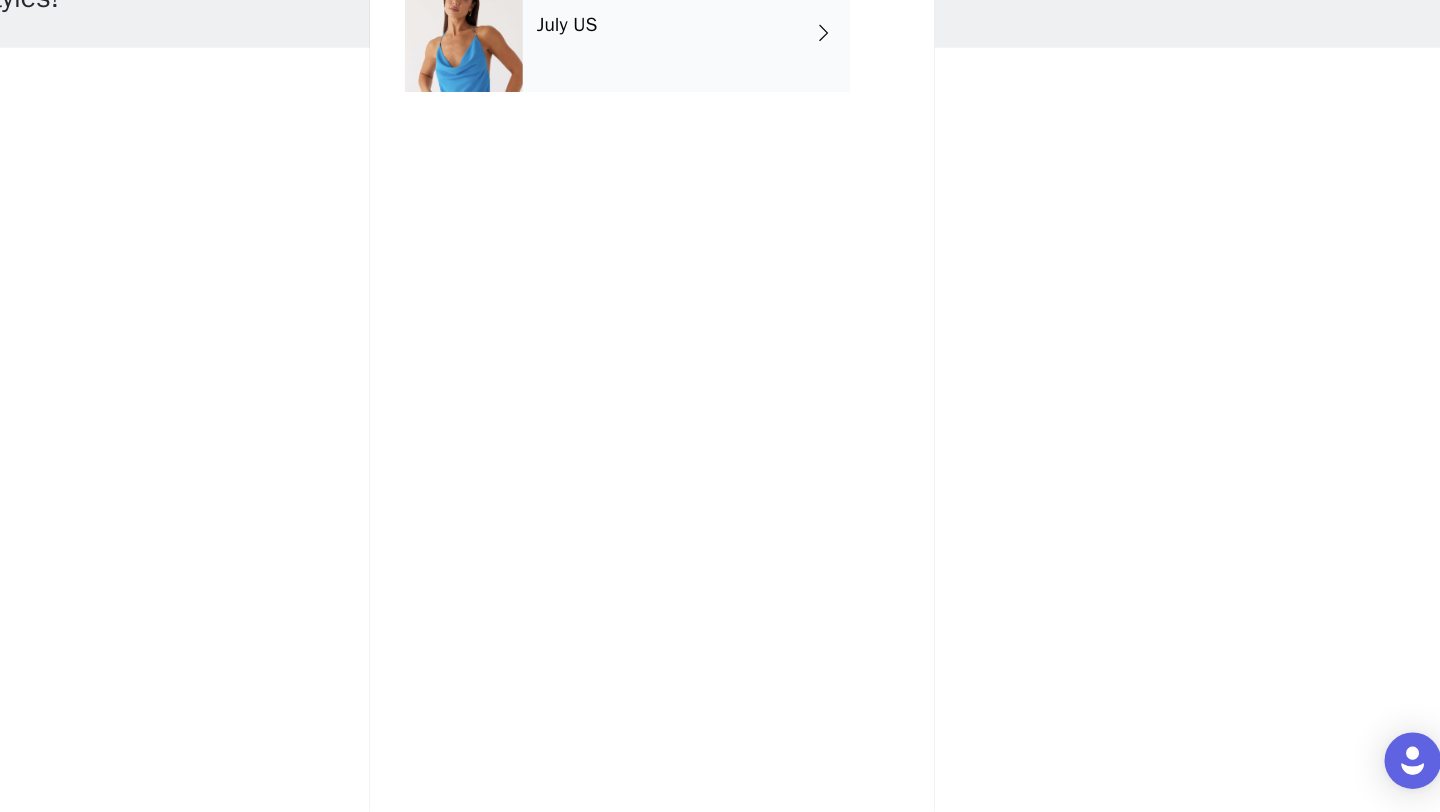 click on "July US" at bounding box center (749, 150) 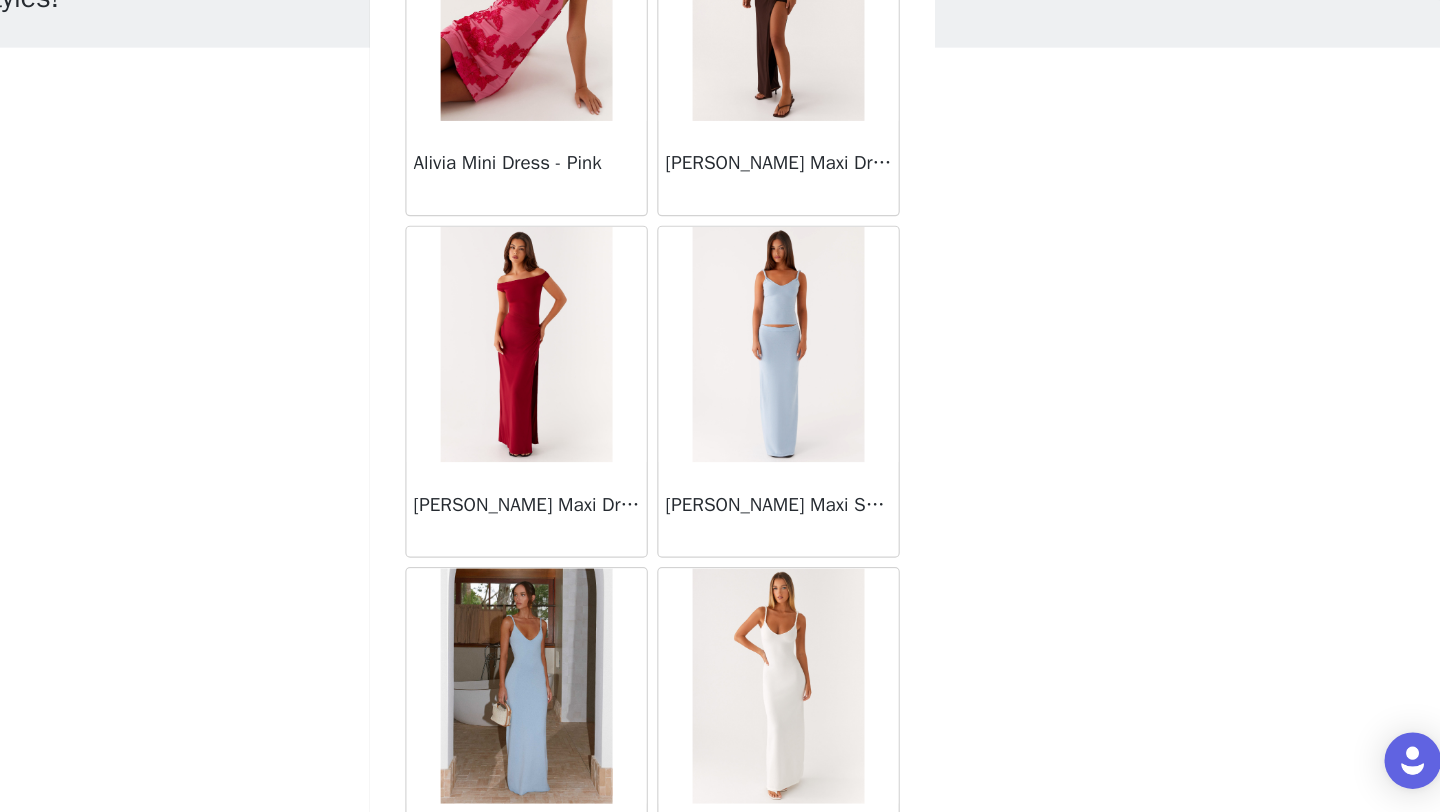 scroll, scrollTop: 2248, scrollLeft: 0, axis: vertical 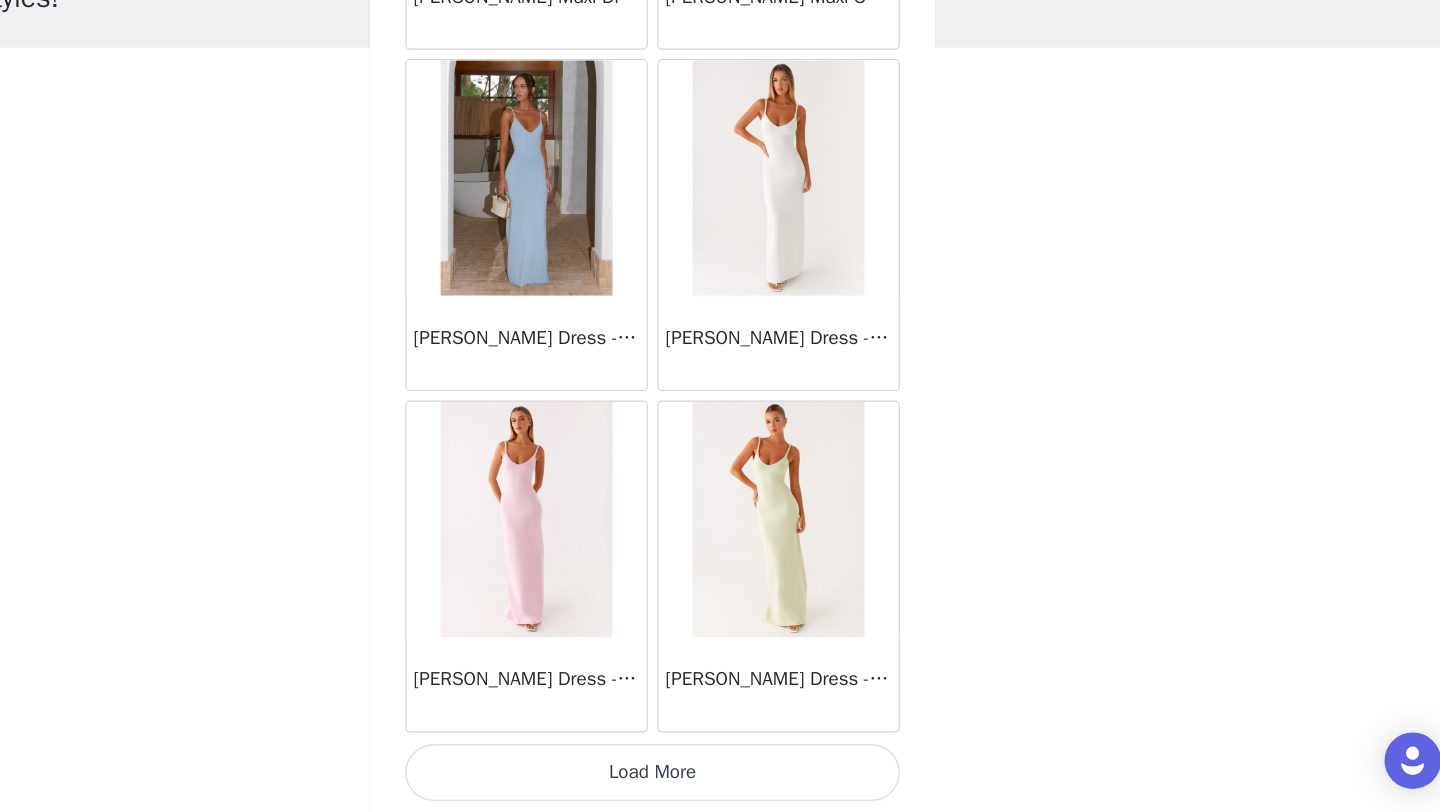 click on "Load More" at bounding box center (720, 778) 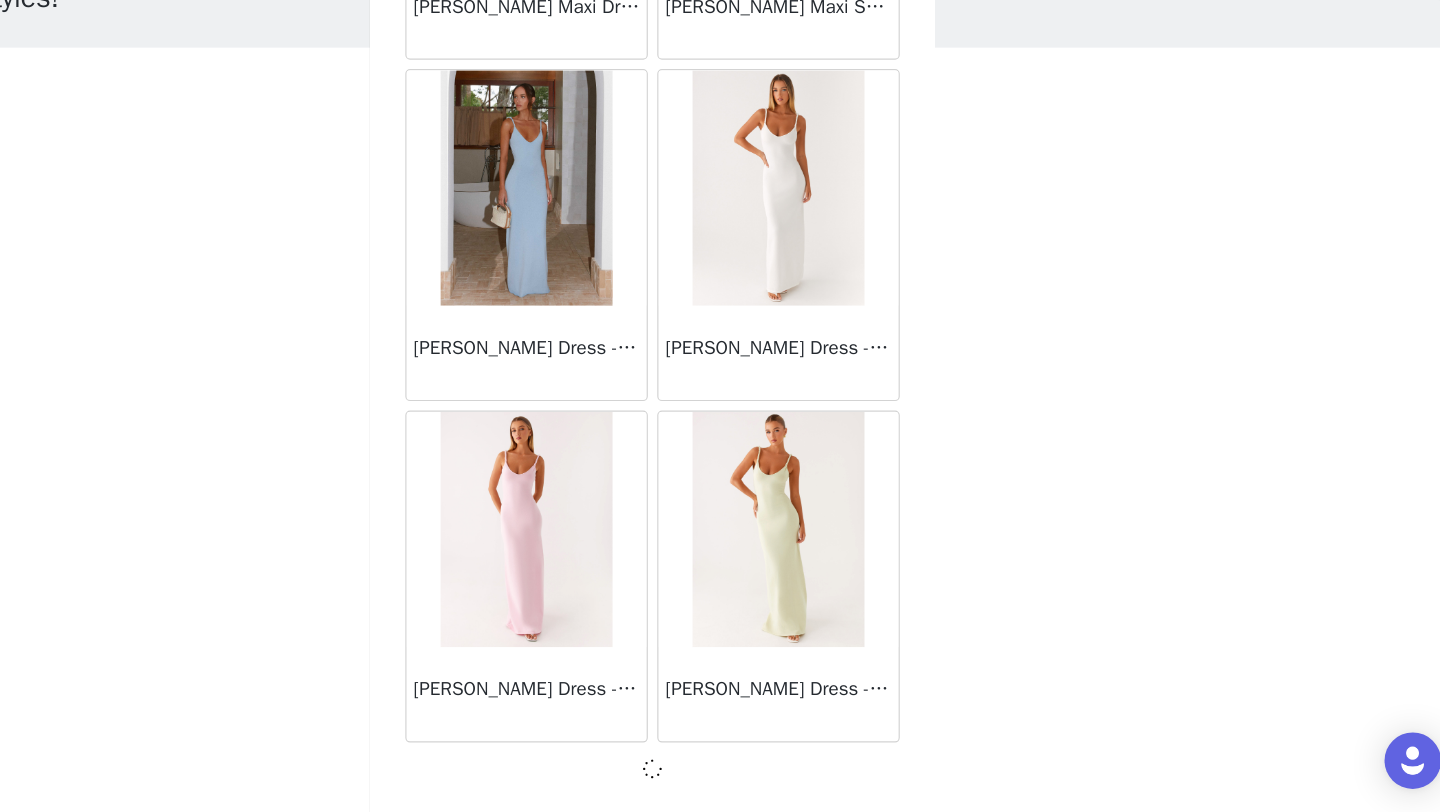 scroll, scrollTop: 2239, scrollLeft: 0, axis: vertical 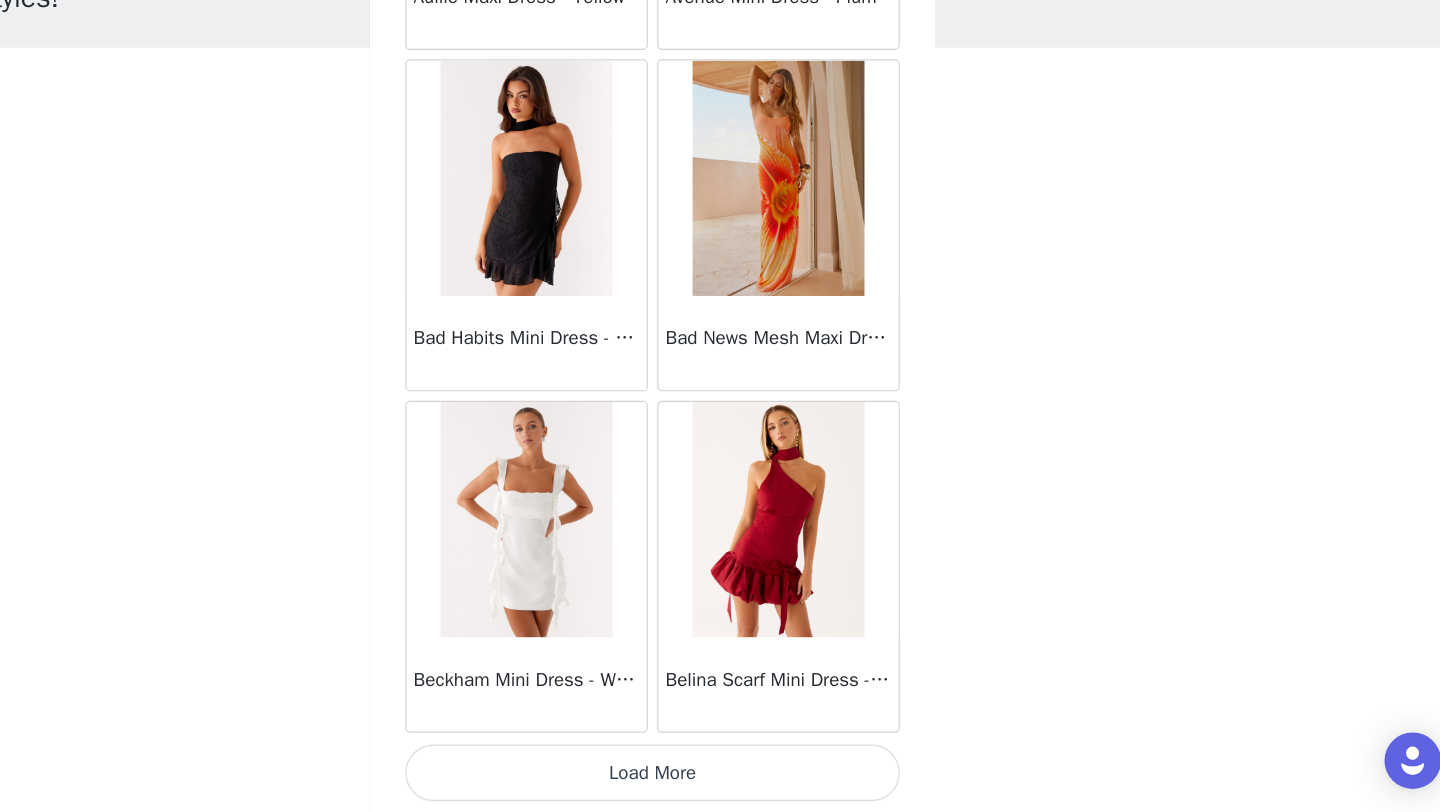 click on "Load More" at bounding box center (720, 778) 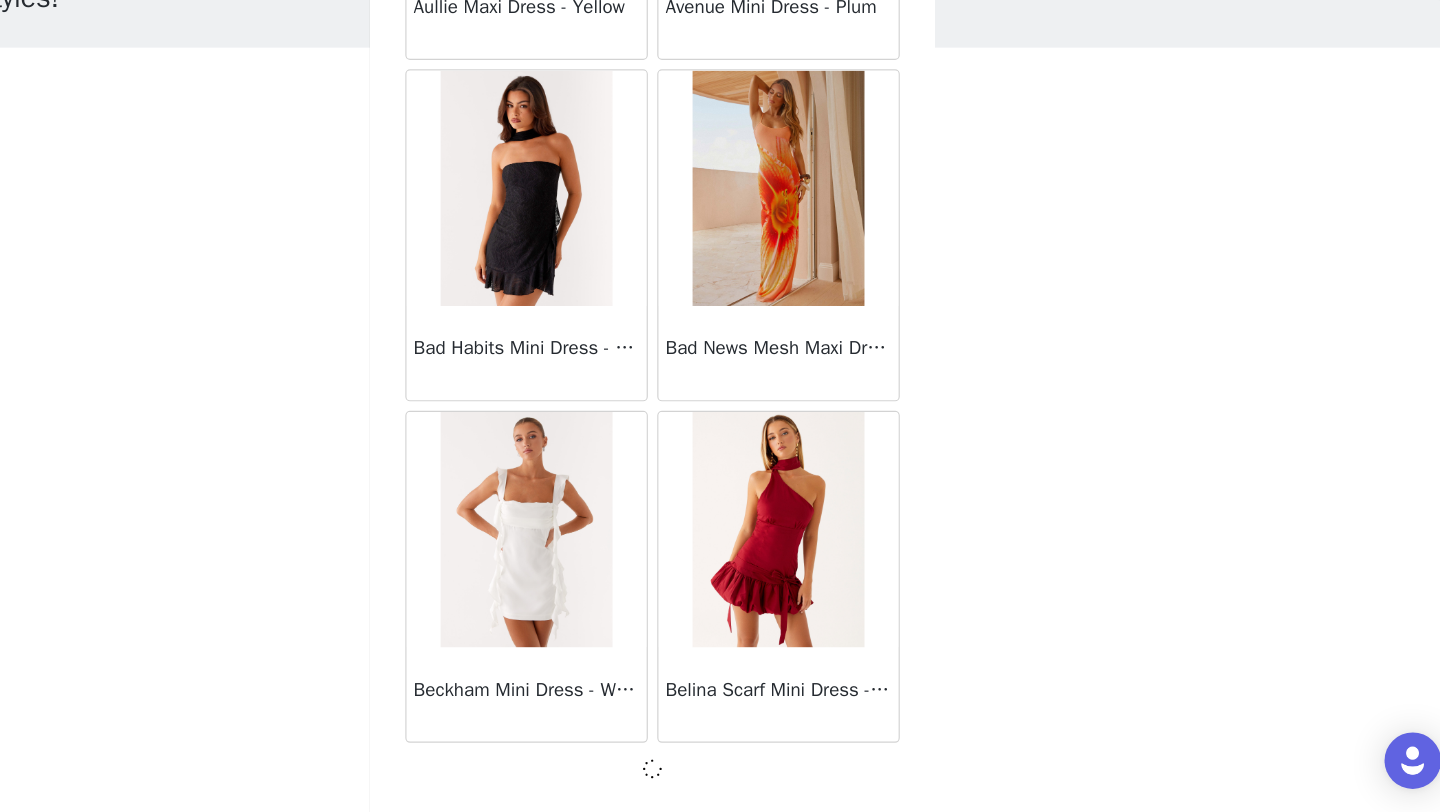 scroll, scrollTop: 5139, scrollLeft: 0, axis: vertical 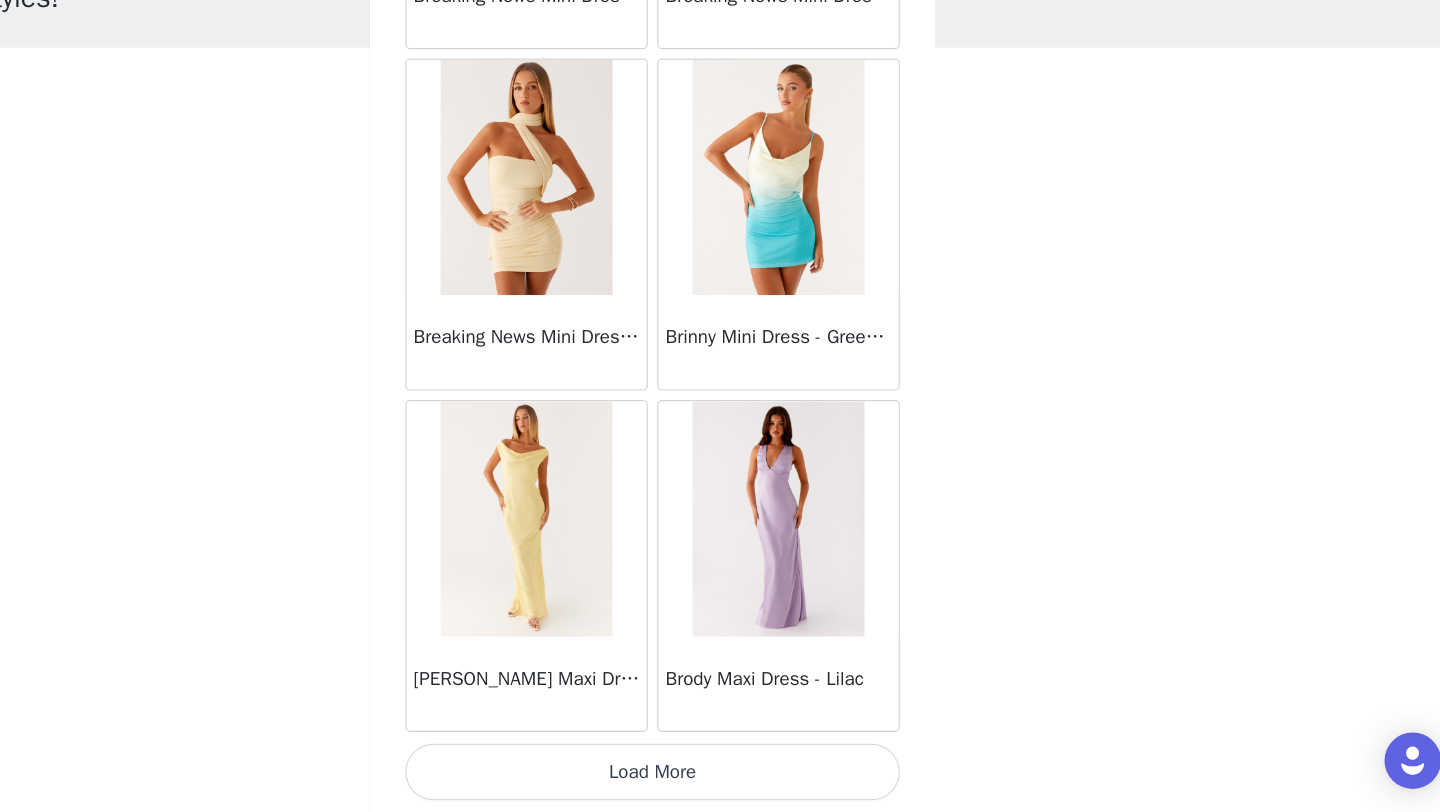 click on "Load More" at bounding box center (720, 778) 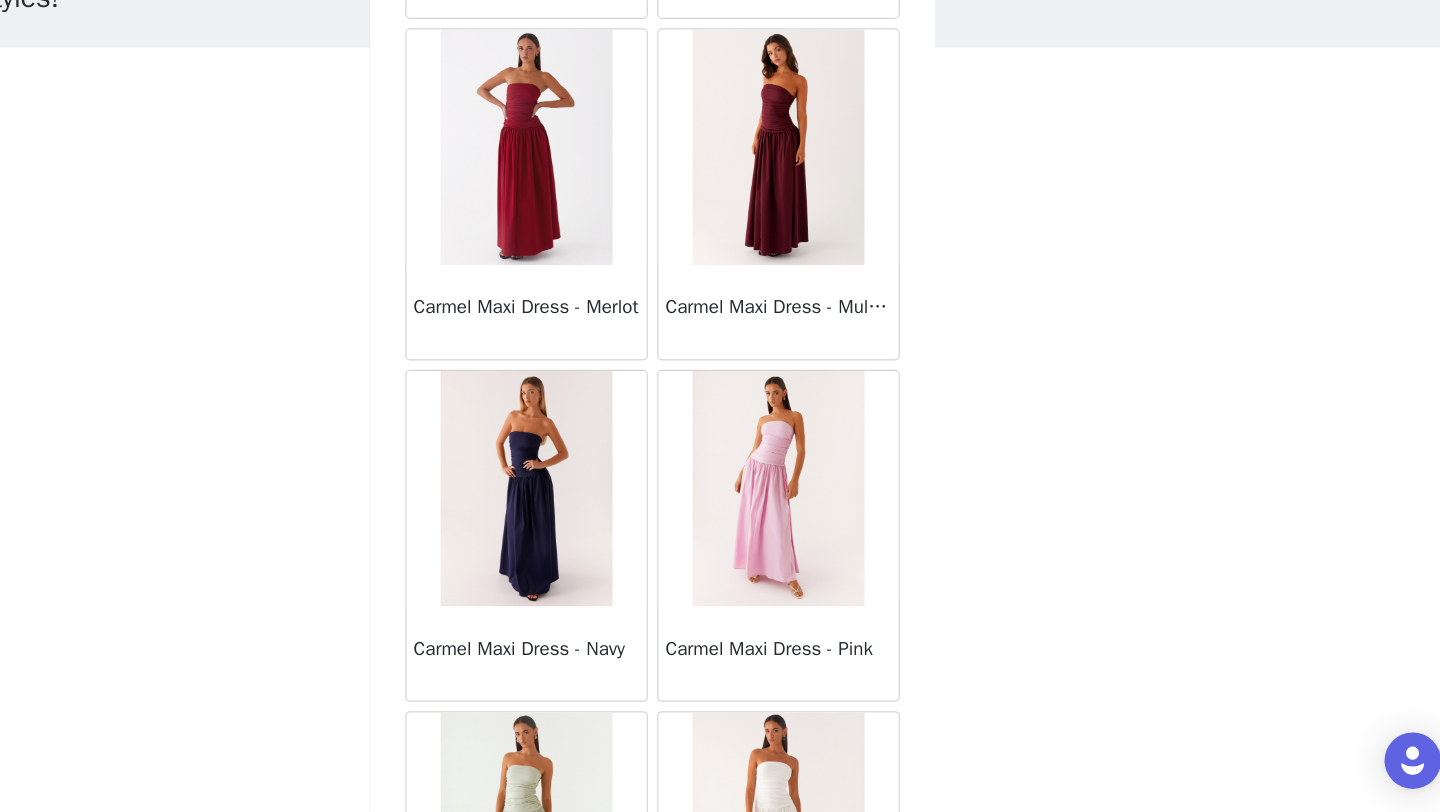 scroll, scrollTop: 10948, scrollLeft: 0, axis: vertical 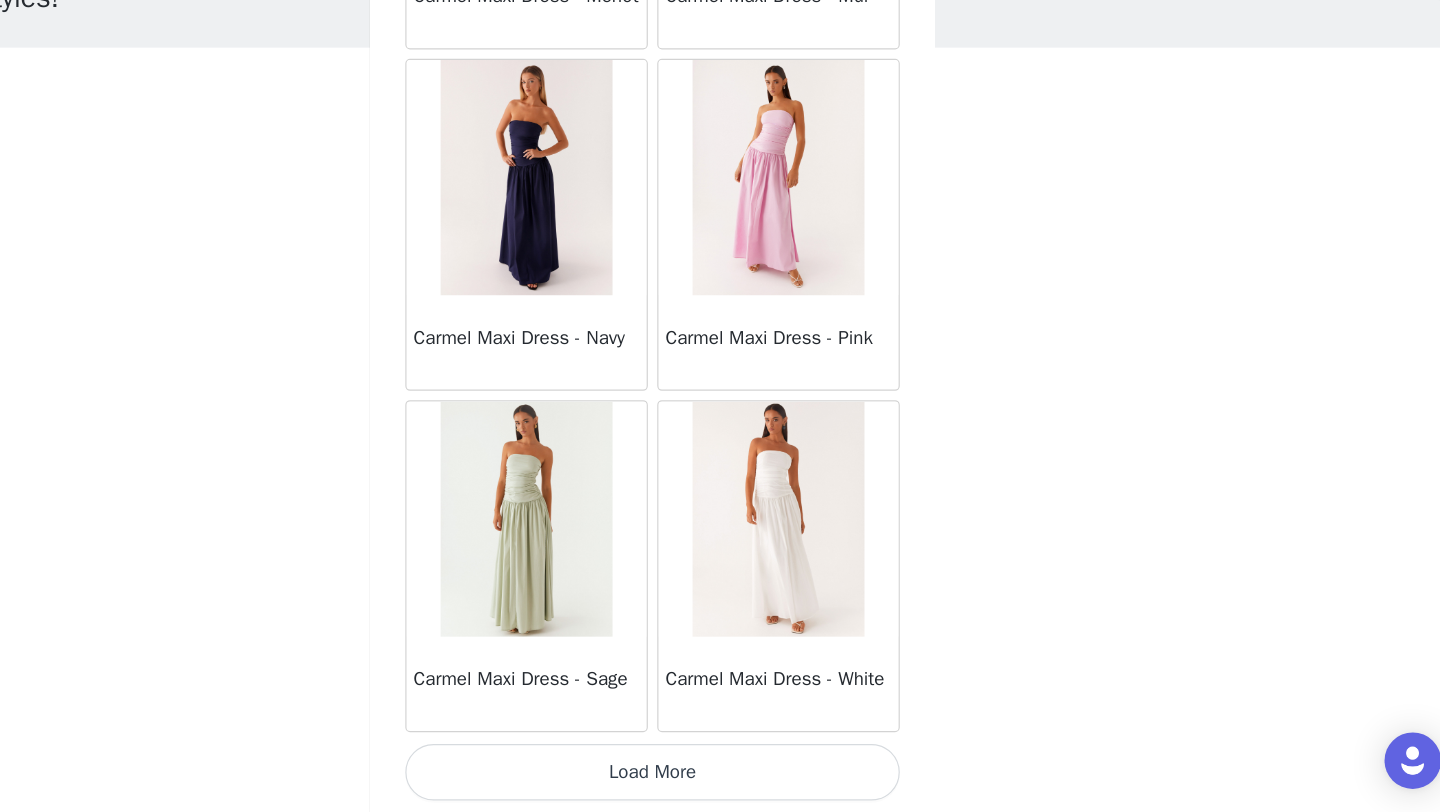 click on "Load More" at bounding box center (720, 778) 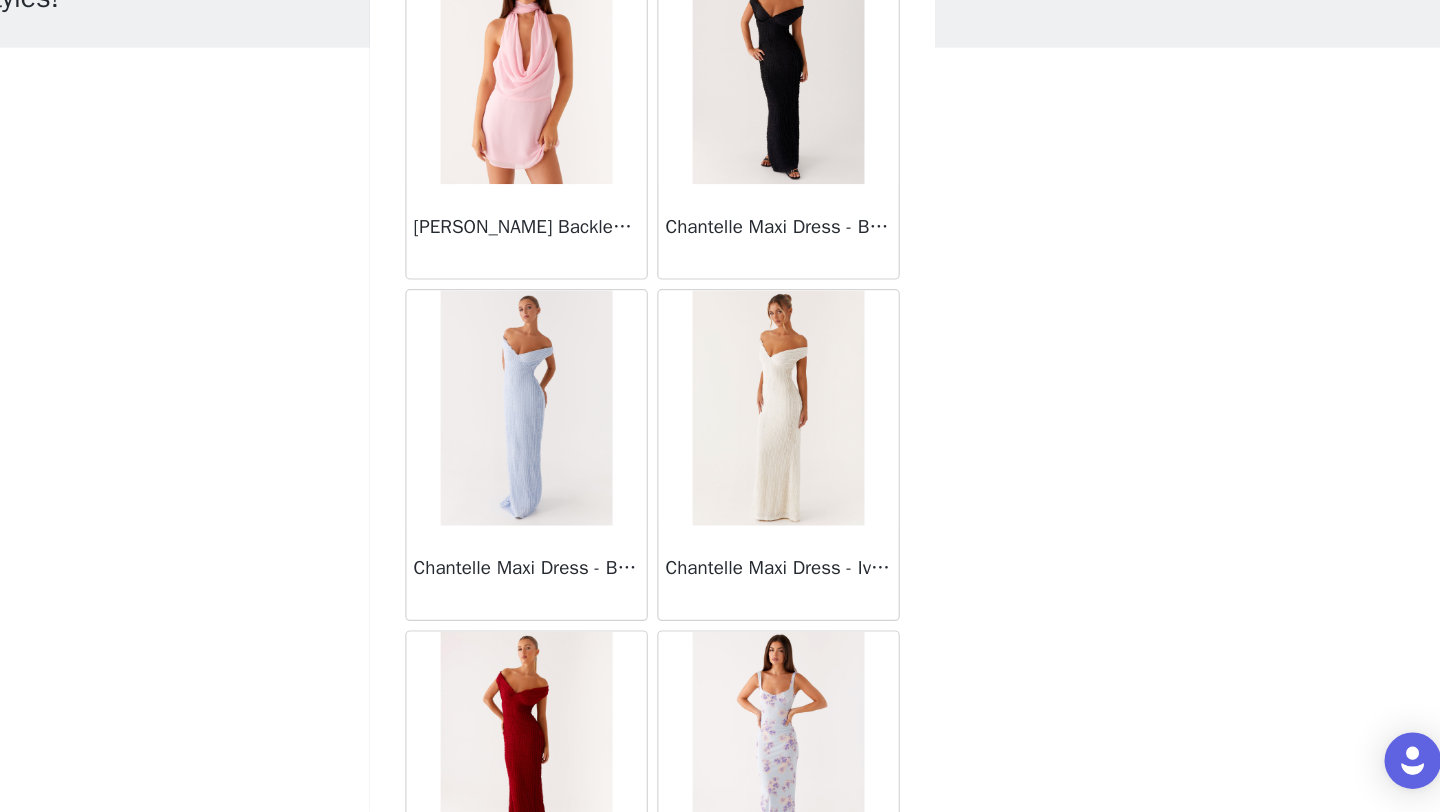 scroll, scrollTop: 13848, scrollLeft: 0, axis: vertical 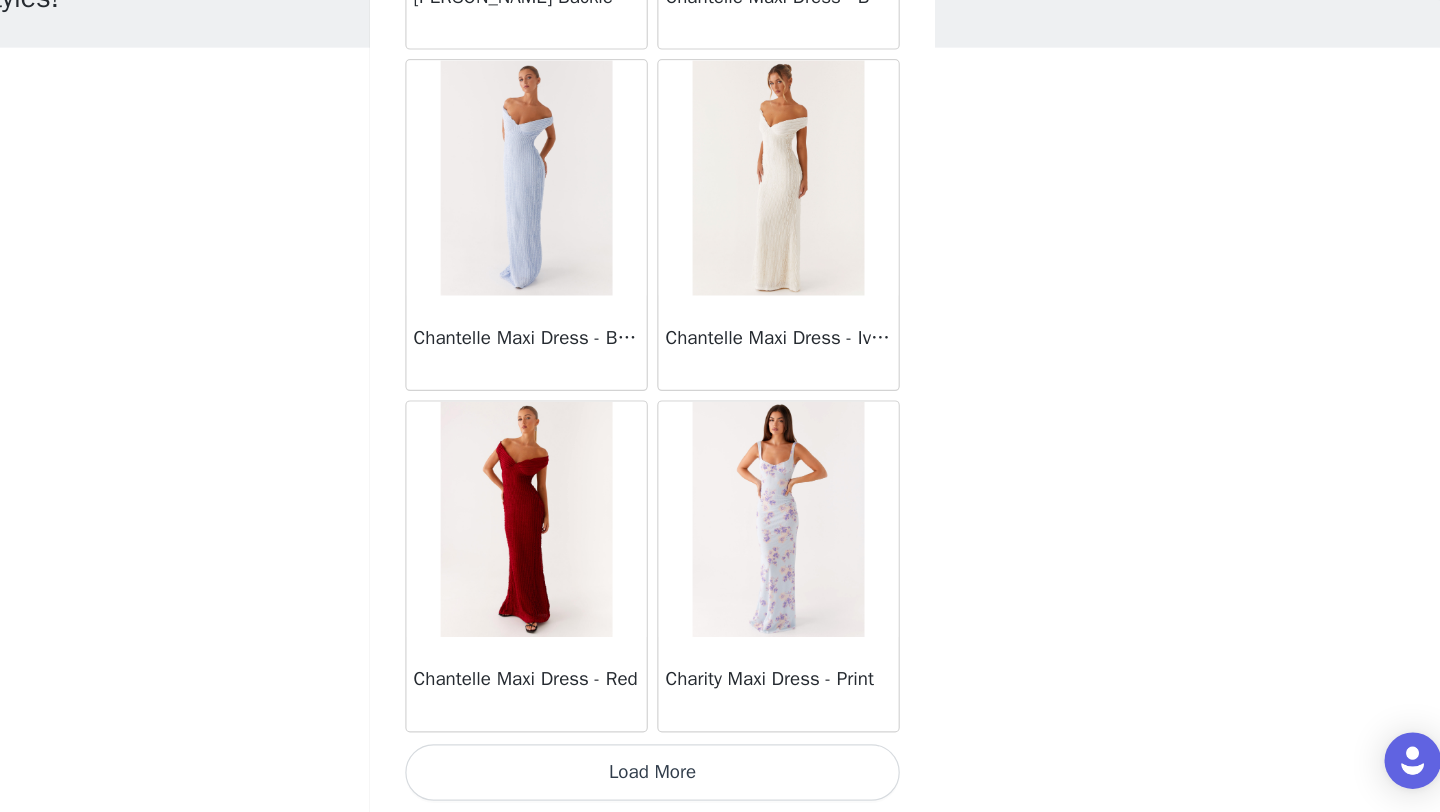 click on "Load More" at bounding box center (720, 778) 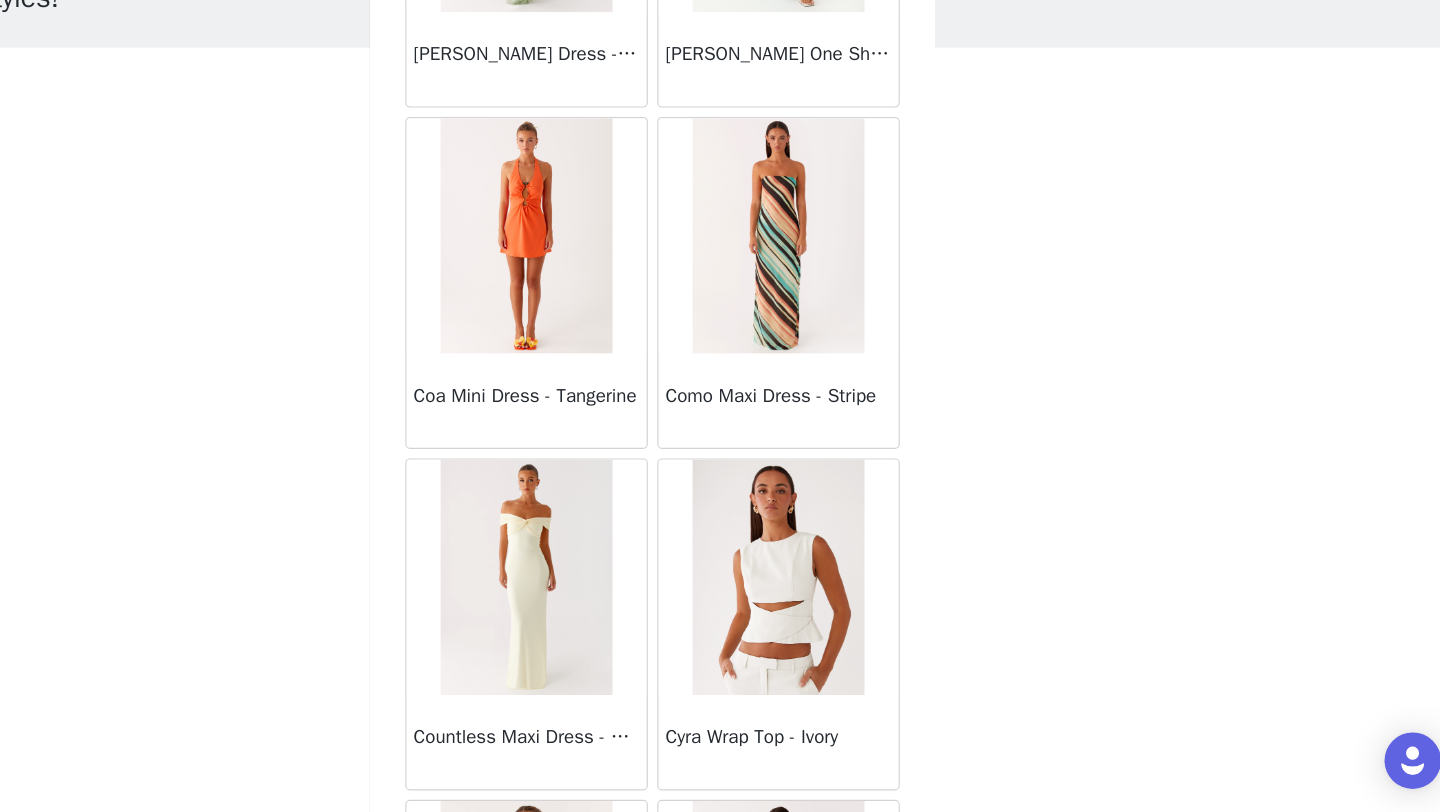 scroll, scrollTop: 16748, scrollLeft: 0, axis: vertical 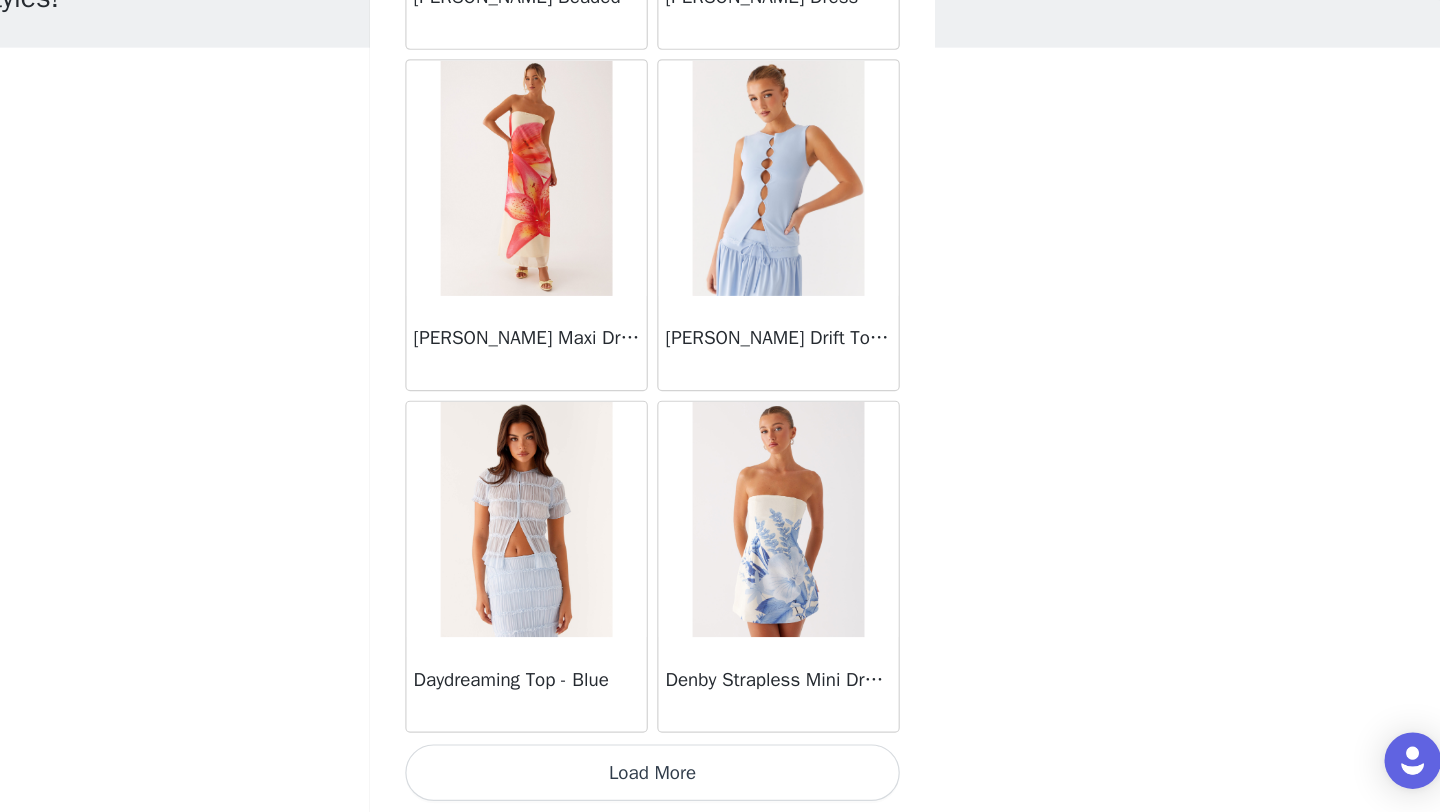 click on "Load More" at bounding box center (720, 778) 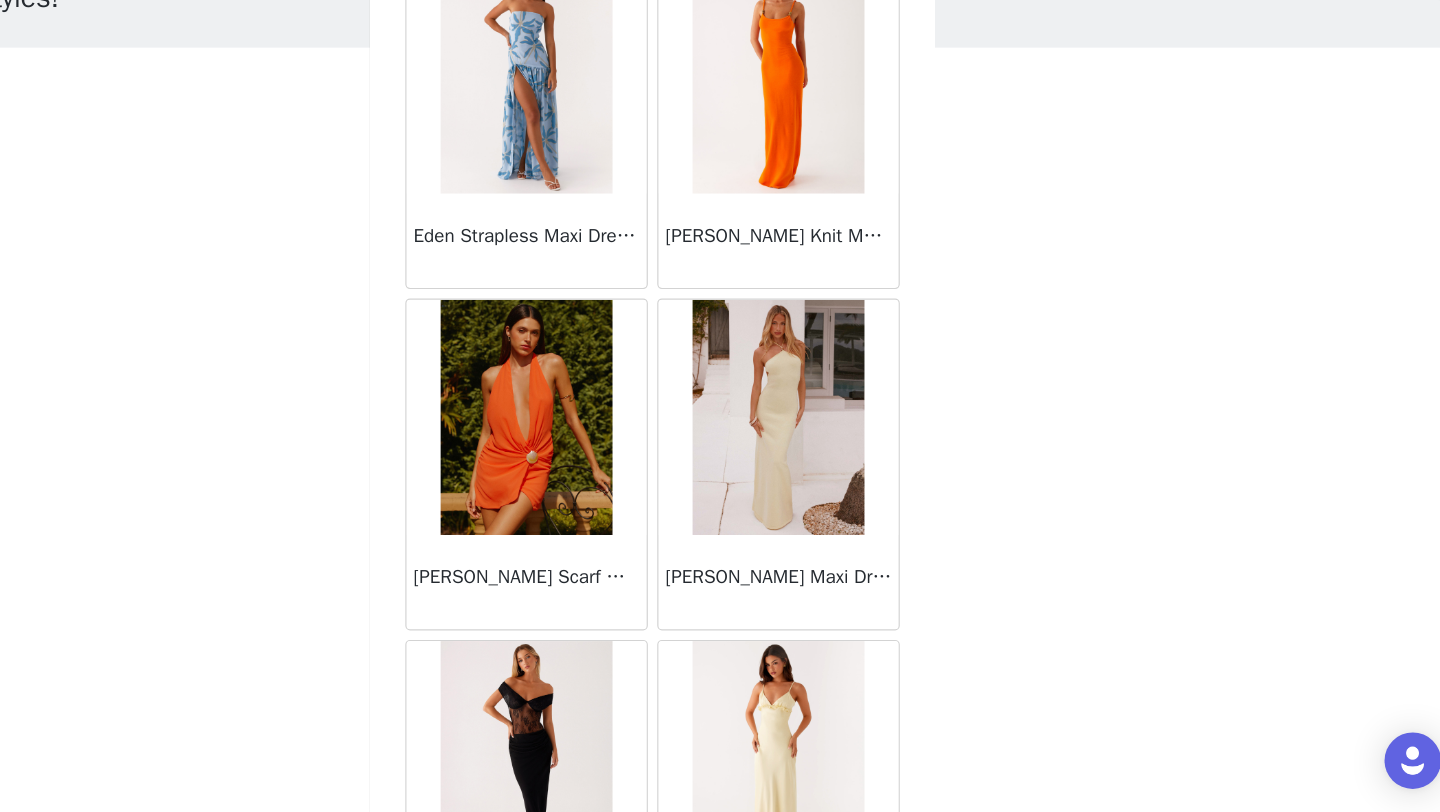 scroll, scrollTop: 19648, scrollLeft: 0, axis: vertical 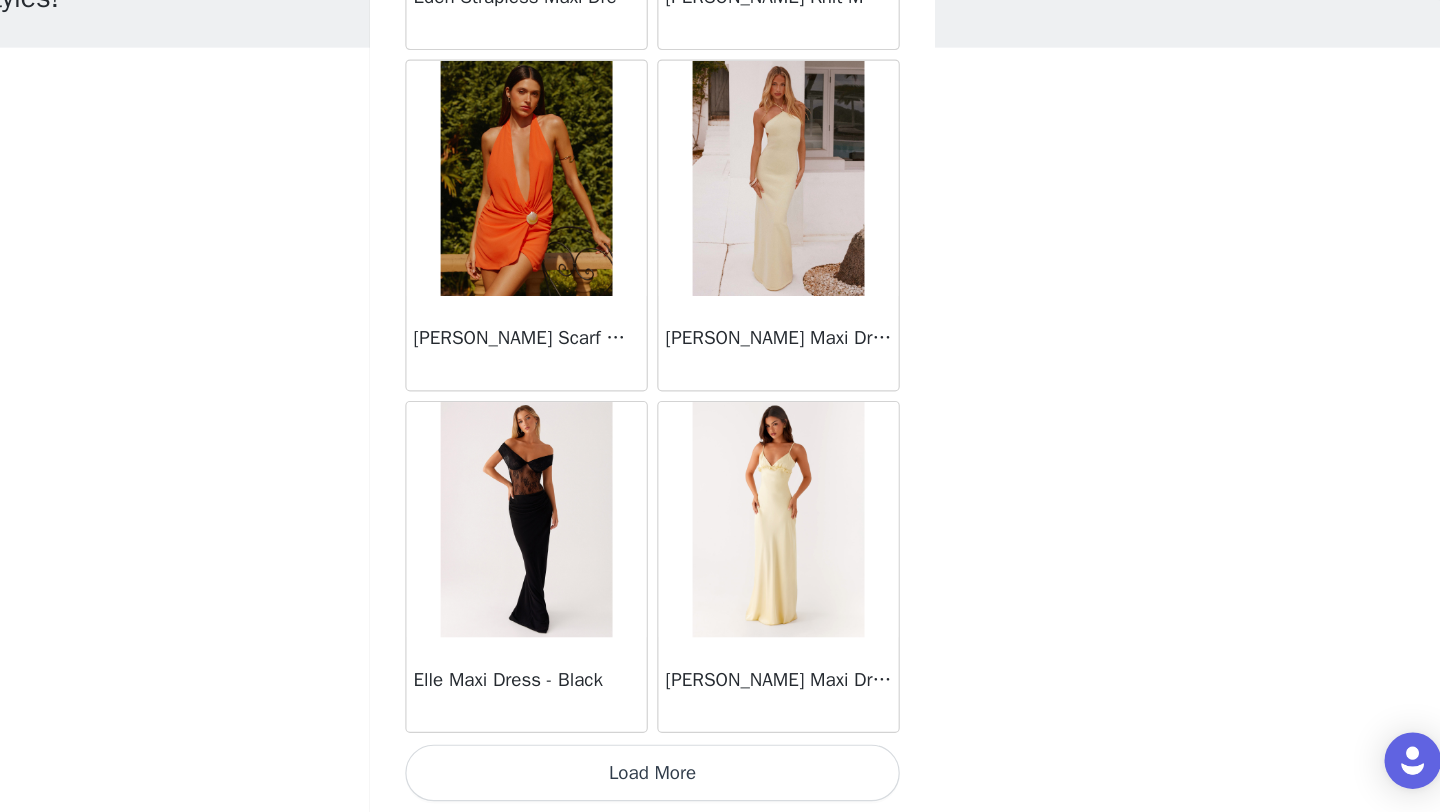 click on "Load More" at bounding box center (720, 778) 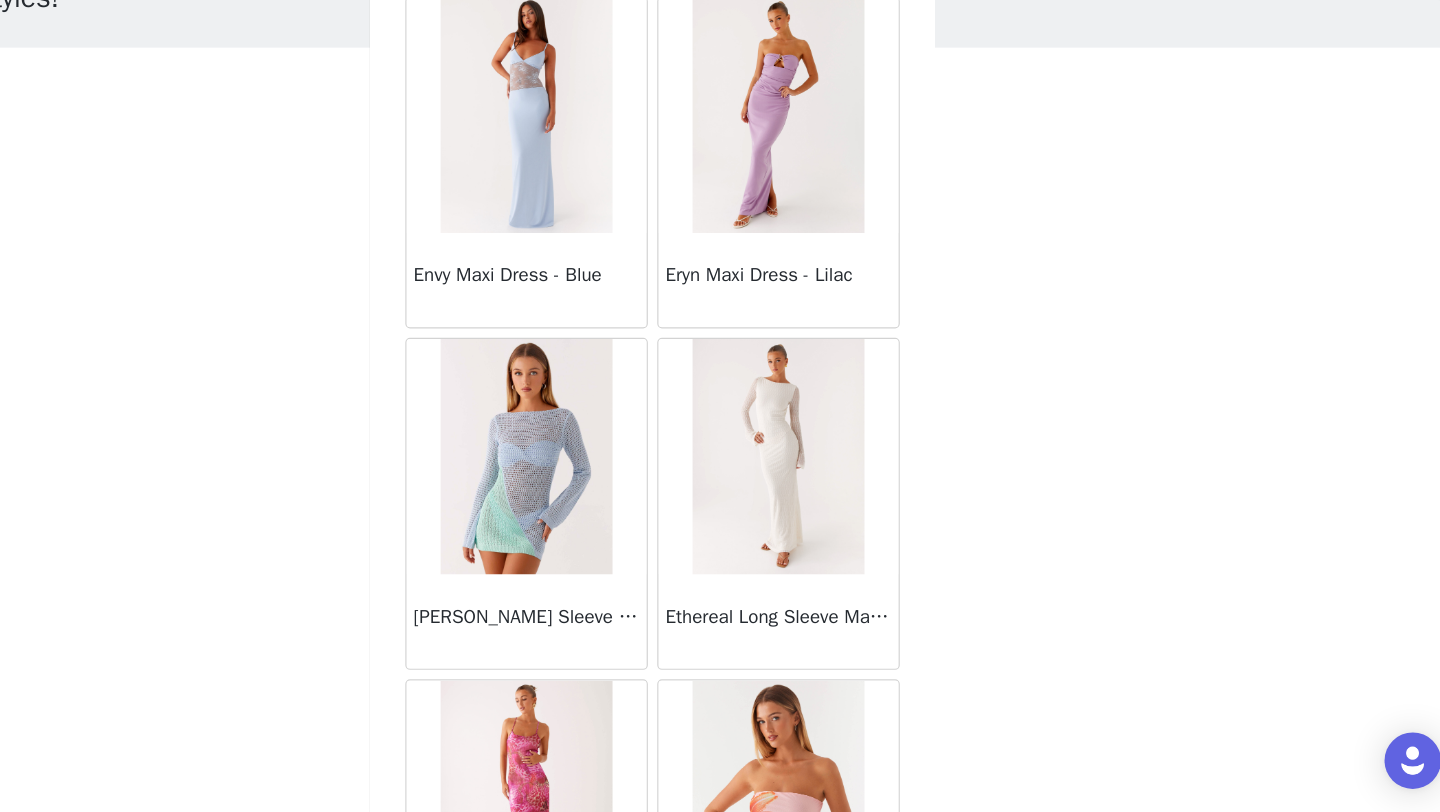 scroll, scrollTop: 22548, scrollLeft: 0, axis: vertical 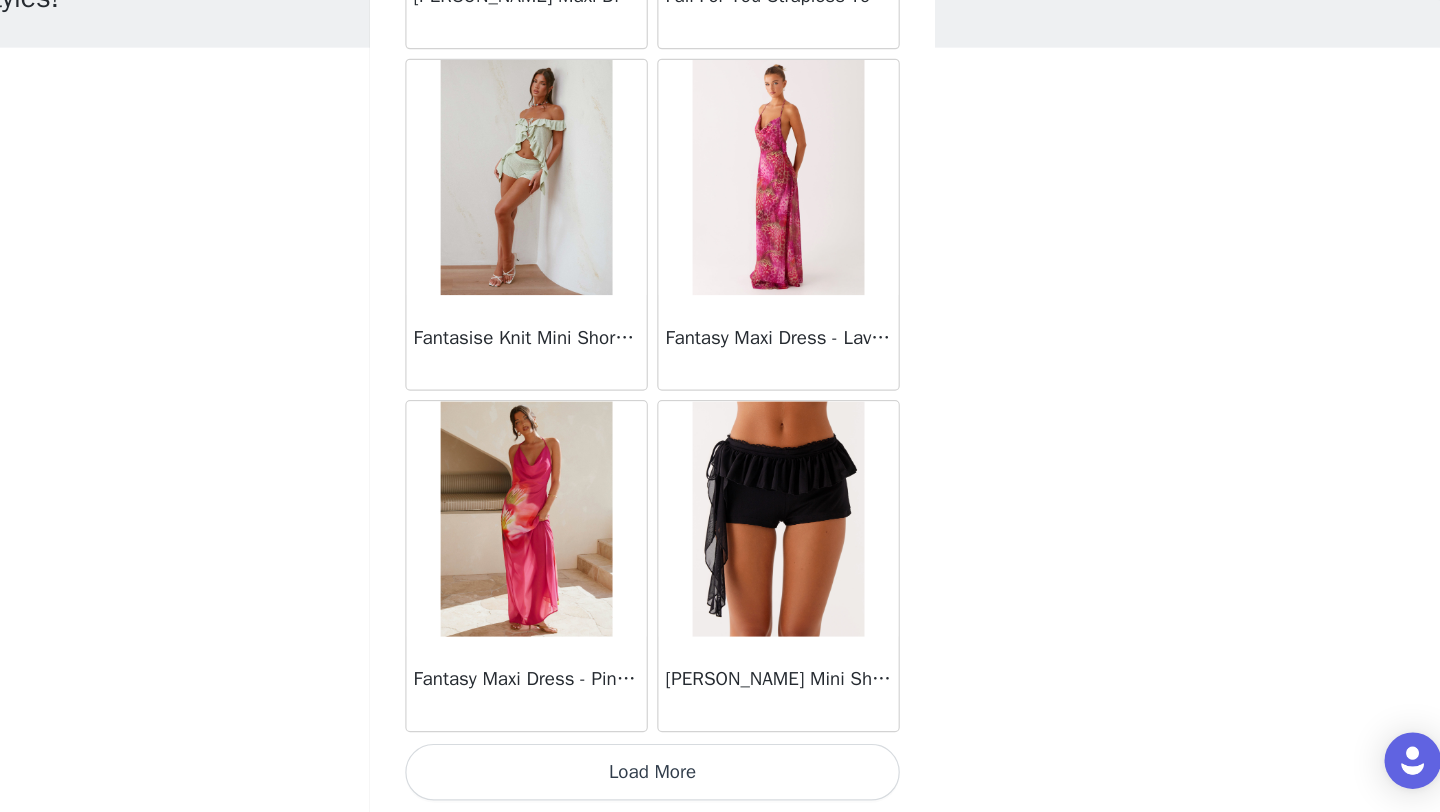 click on "Load More" at bounding box center (720, 778) 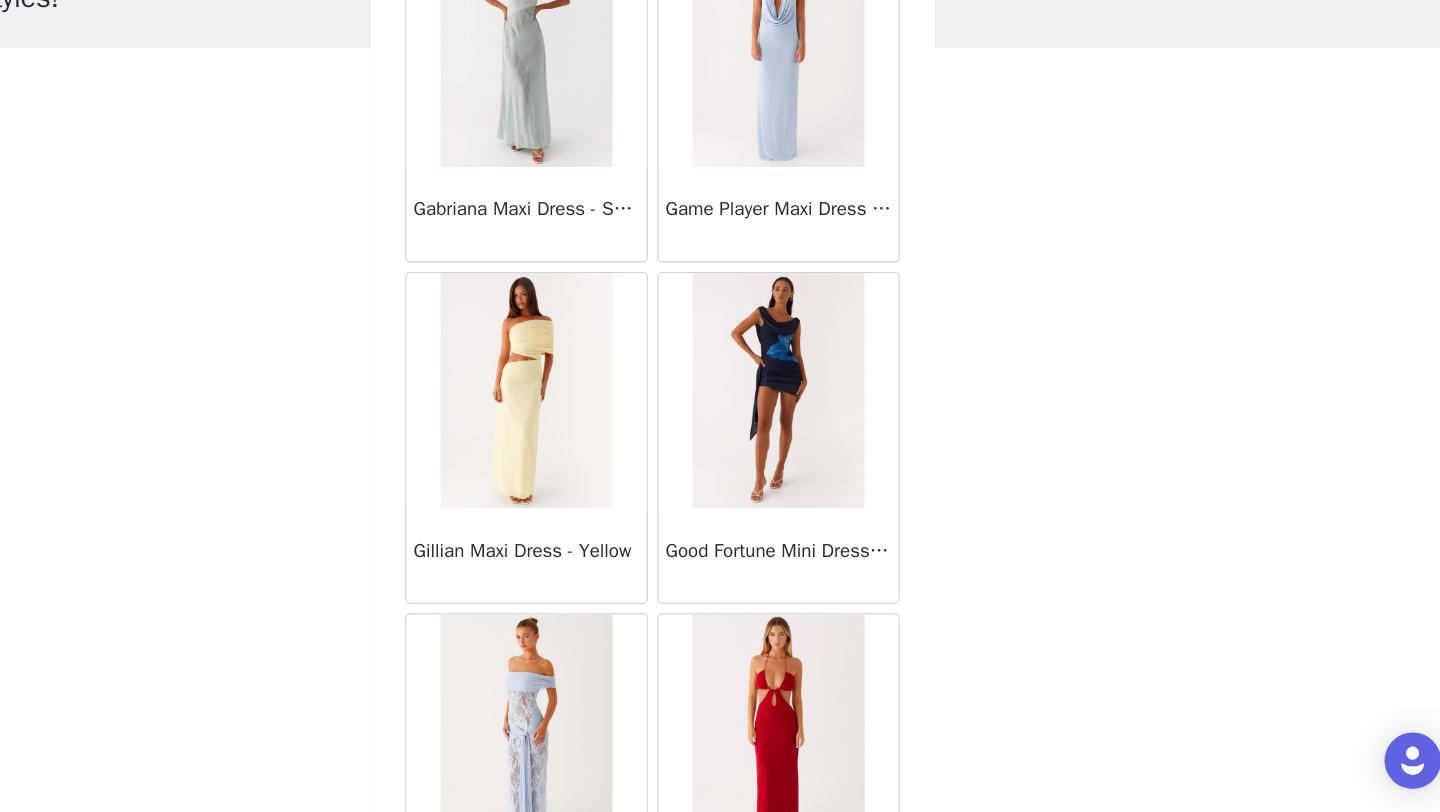scroll, scrollTop: 25448, scrollLeft: 0, axis: vertical 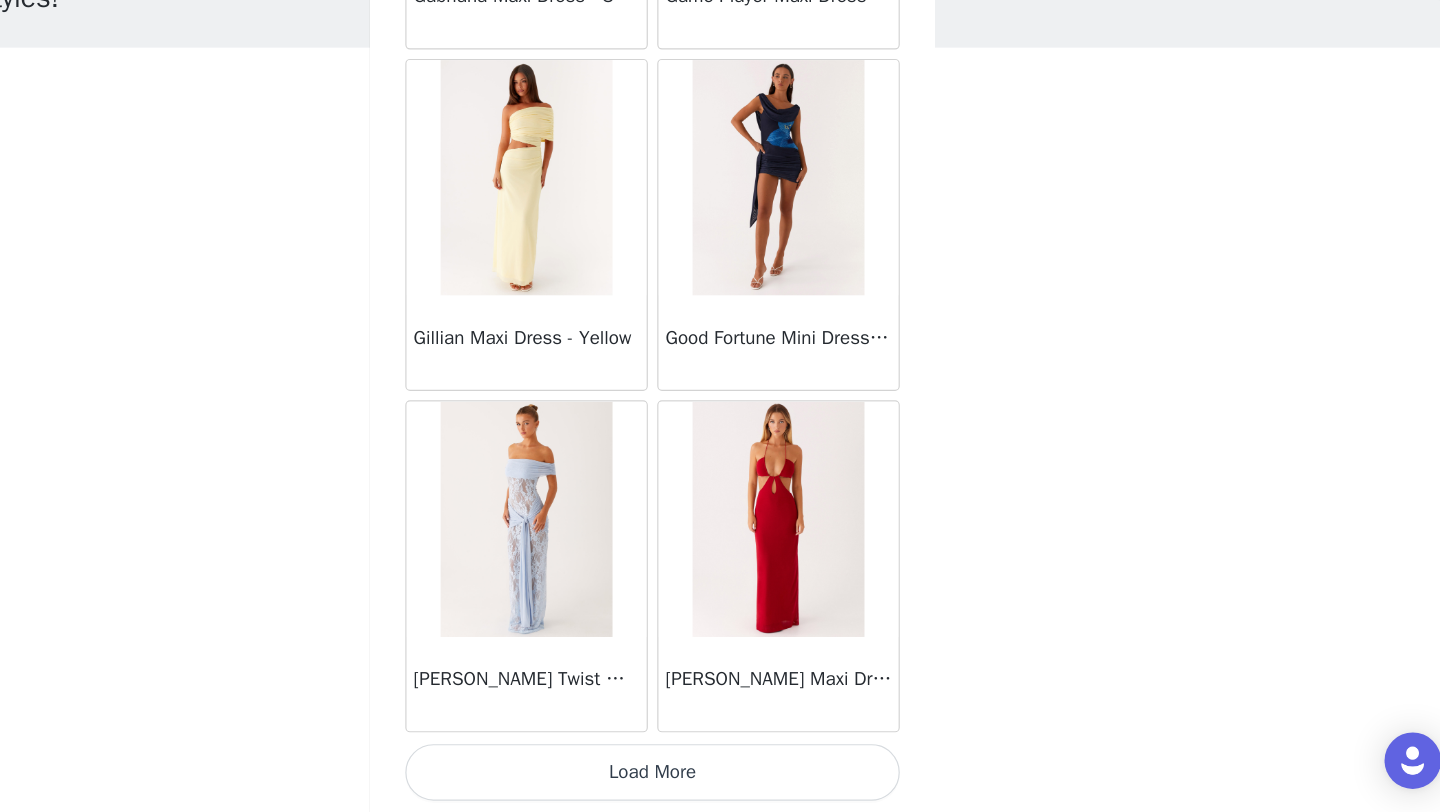 click on "Load More" at bounding box center (720, 778) 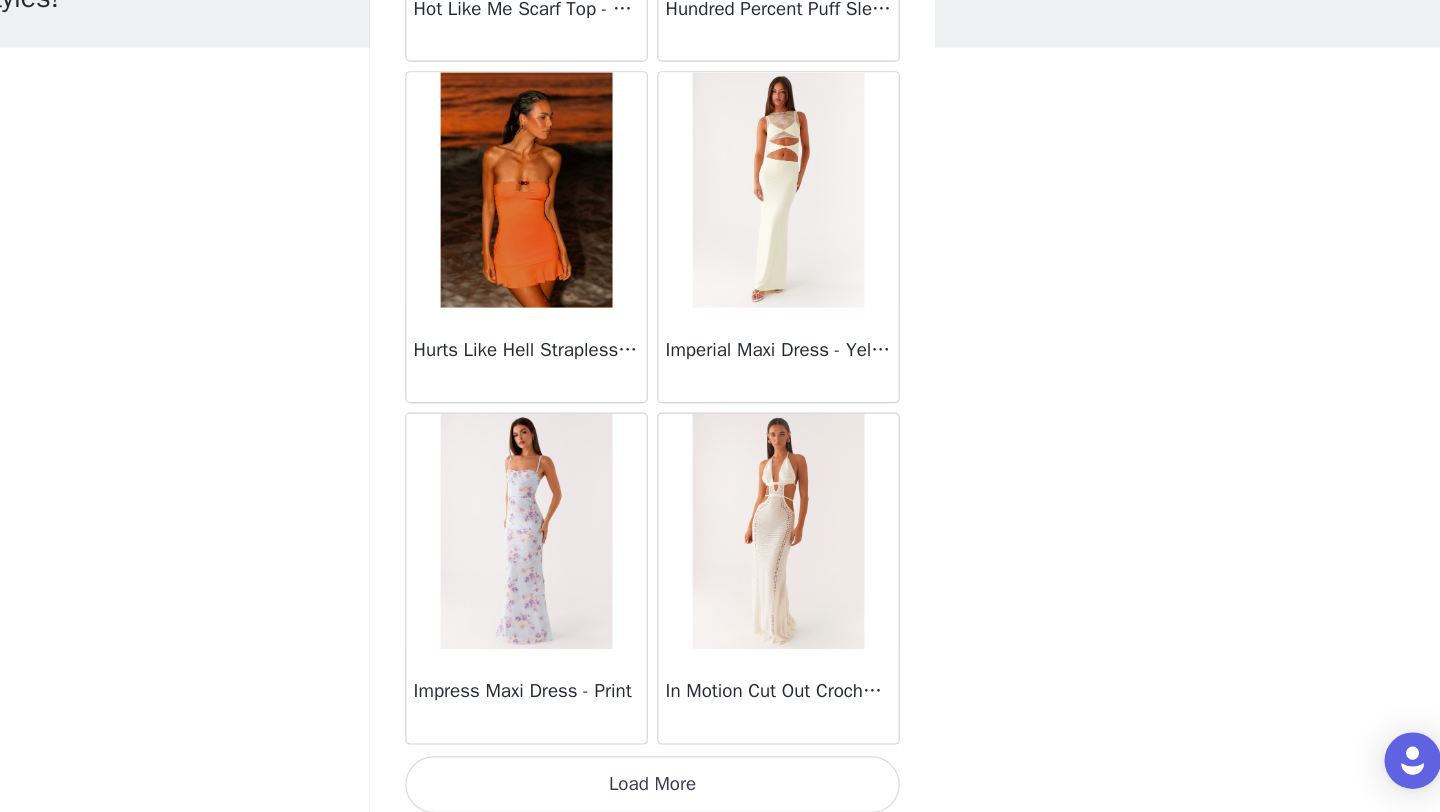 scroll, scrollTop: 28348, scrollLeft: 0, axis: vertical 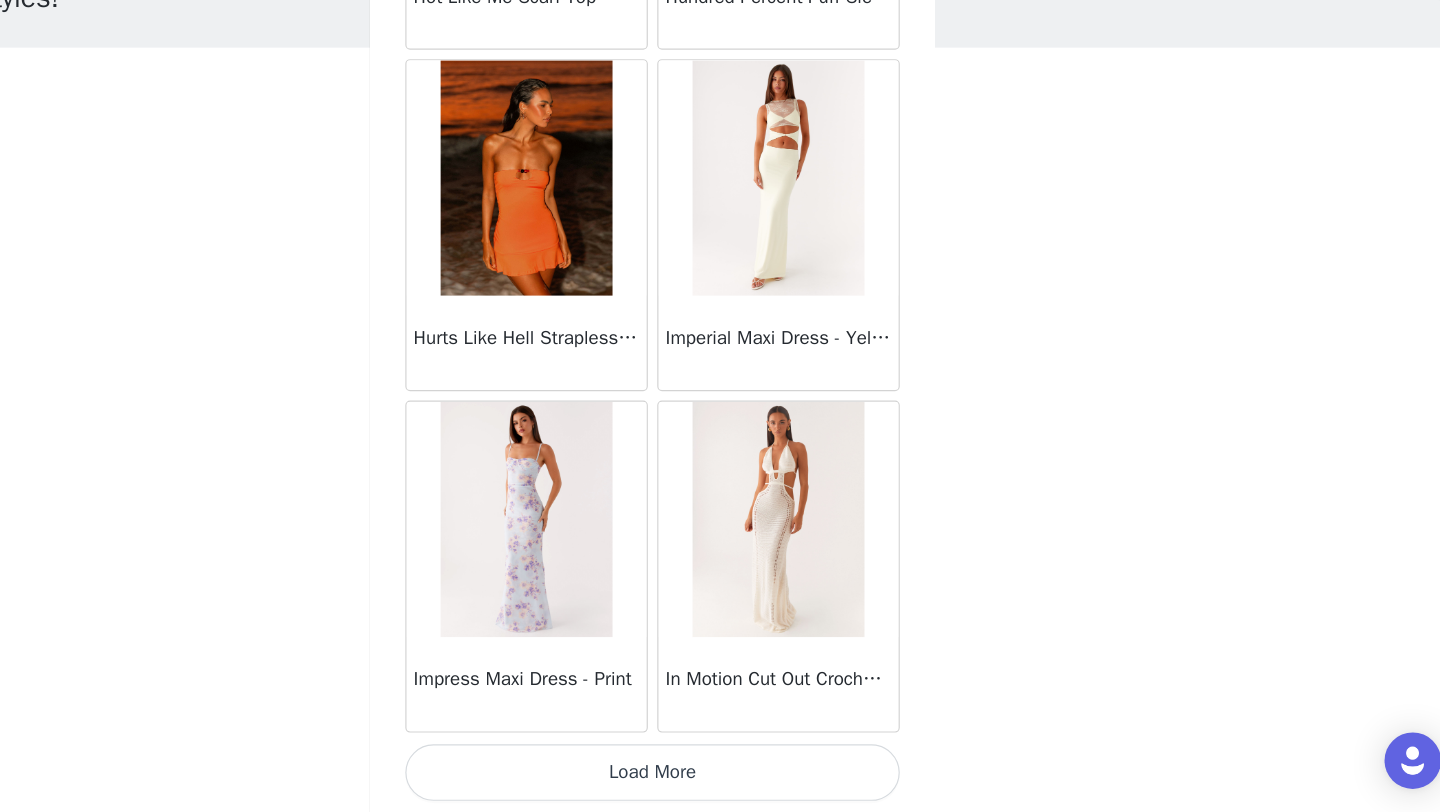 click on "Load More" at bounding box center (720, 778) 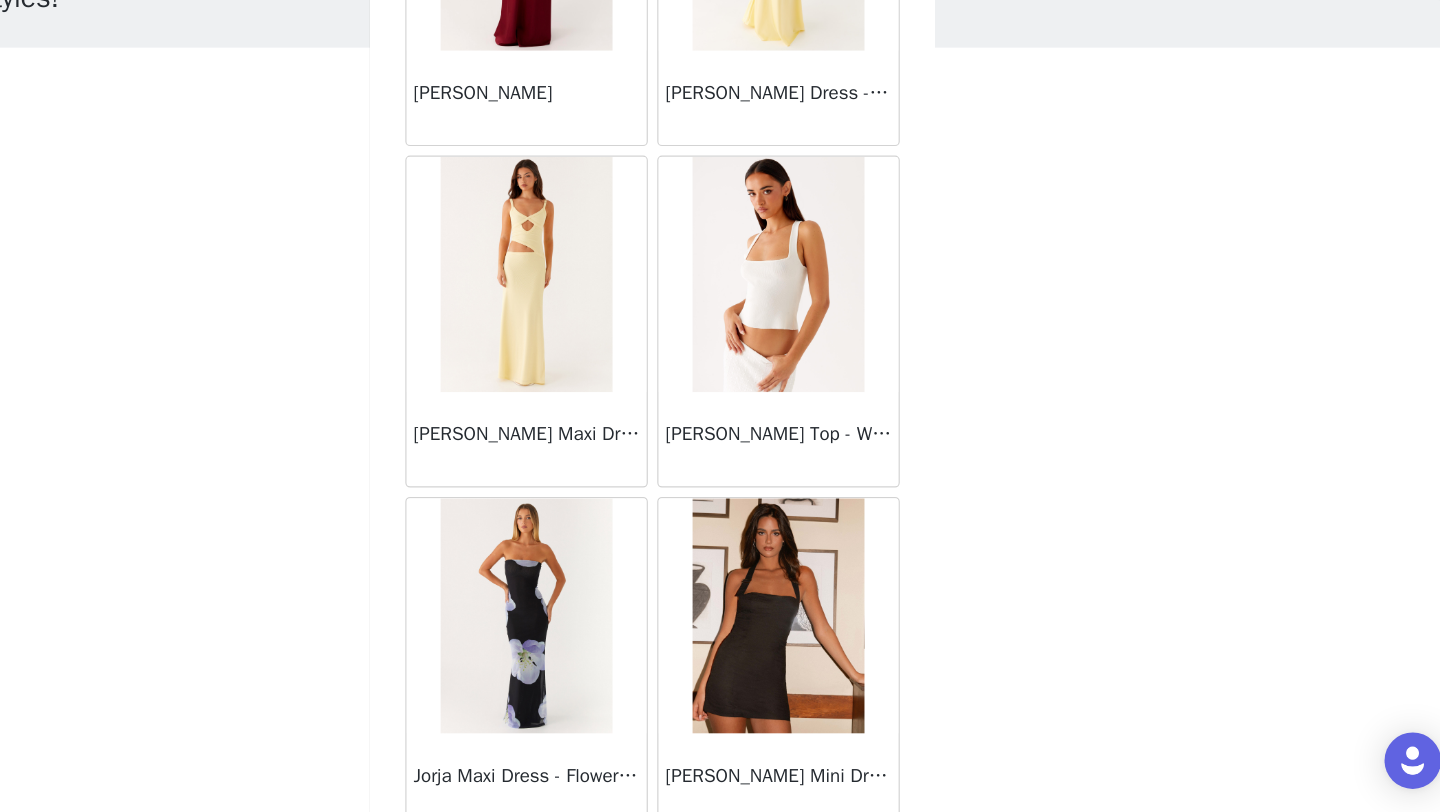 scroll, scrollTop: 31248, scrollLeft: 0, axis: vertical 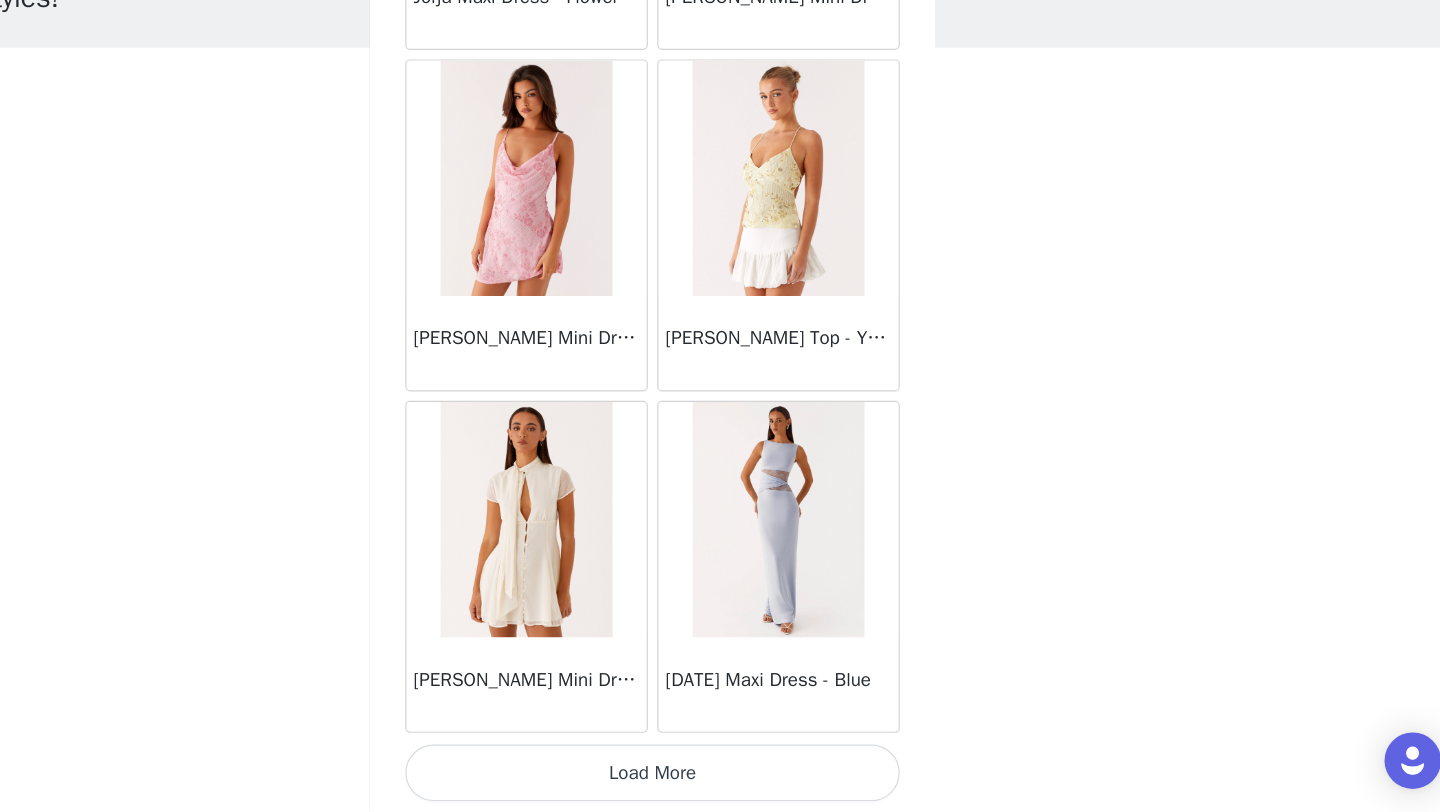 click on "Load More" at bounding box center [720, 778] 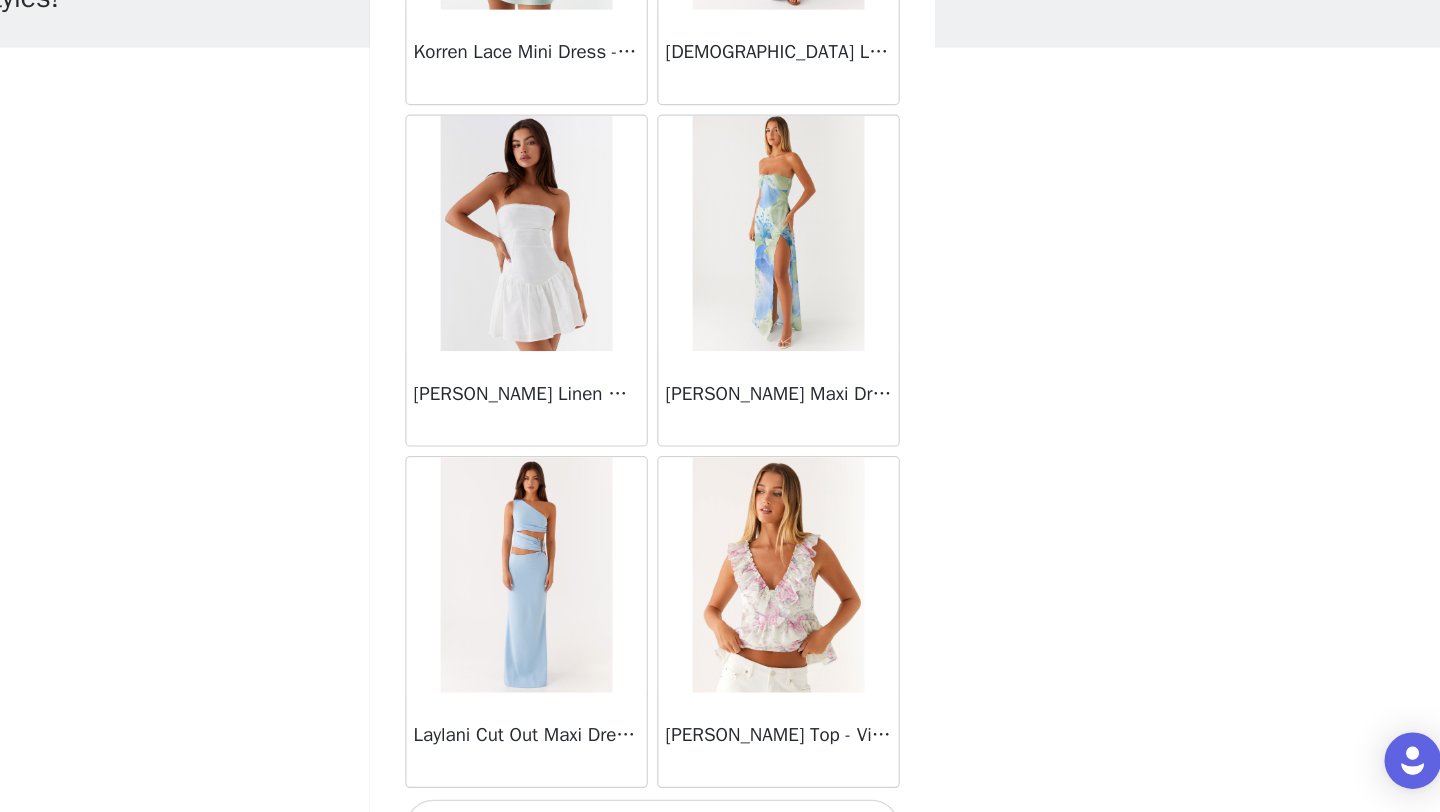 scroll, scrollTop: 34148, scrollLeft: 0, axis: vertical 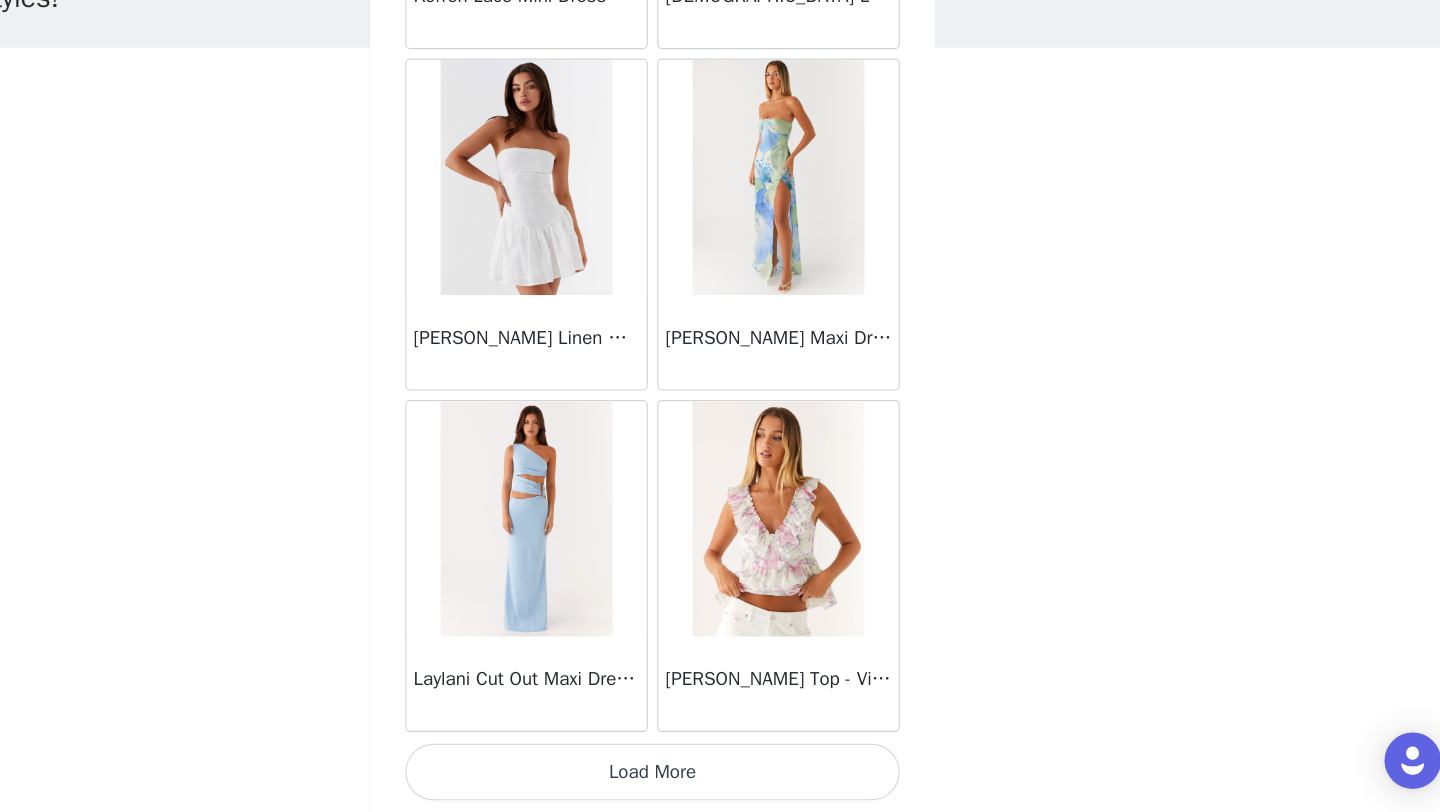 click on "Load More" at bounding box center [720, 778] 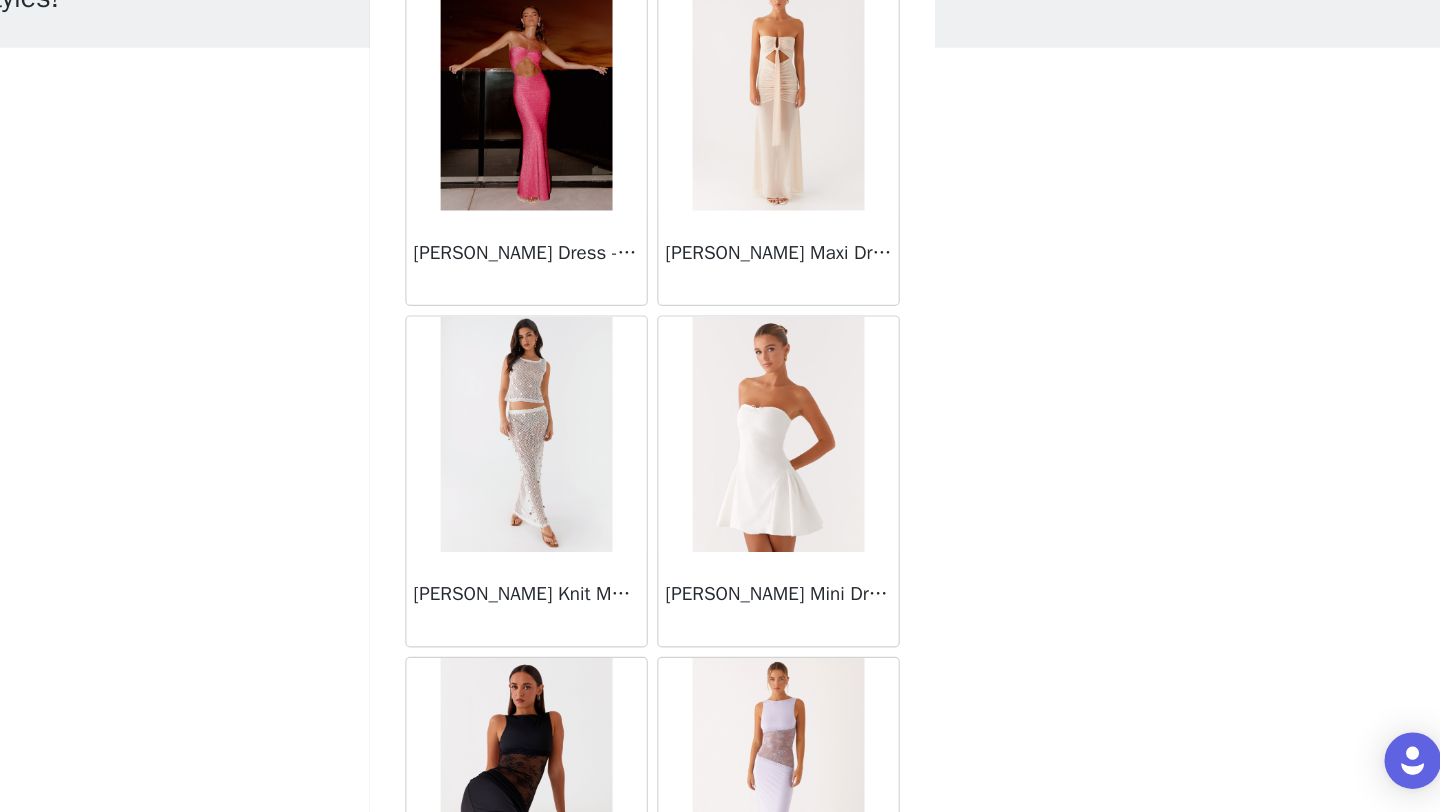 scroll, scrollTop: 37048, scrollLeft: 0, axis: vertical 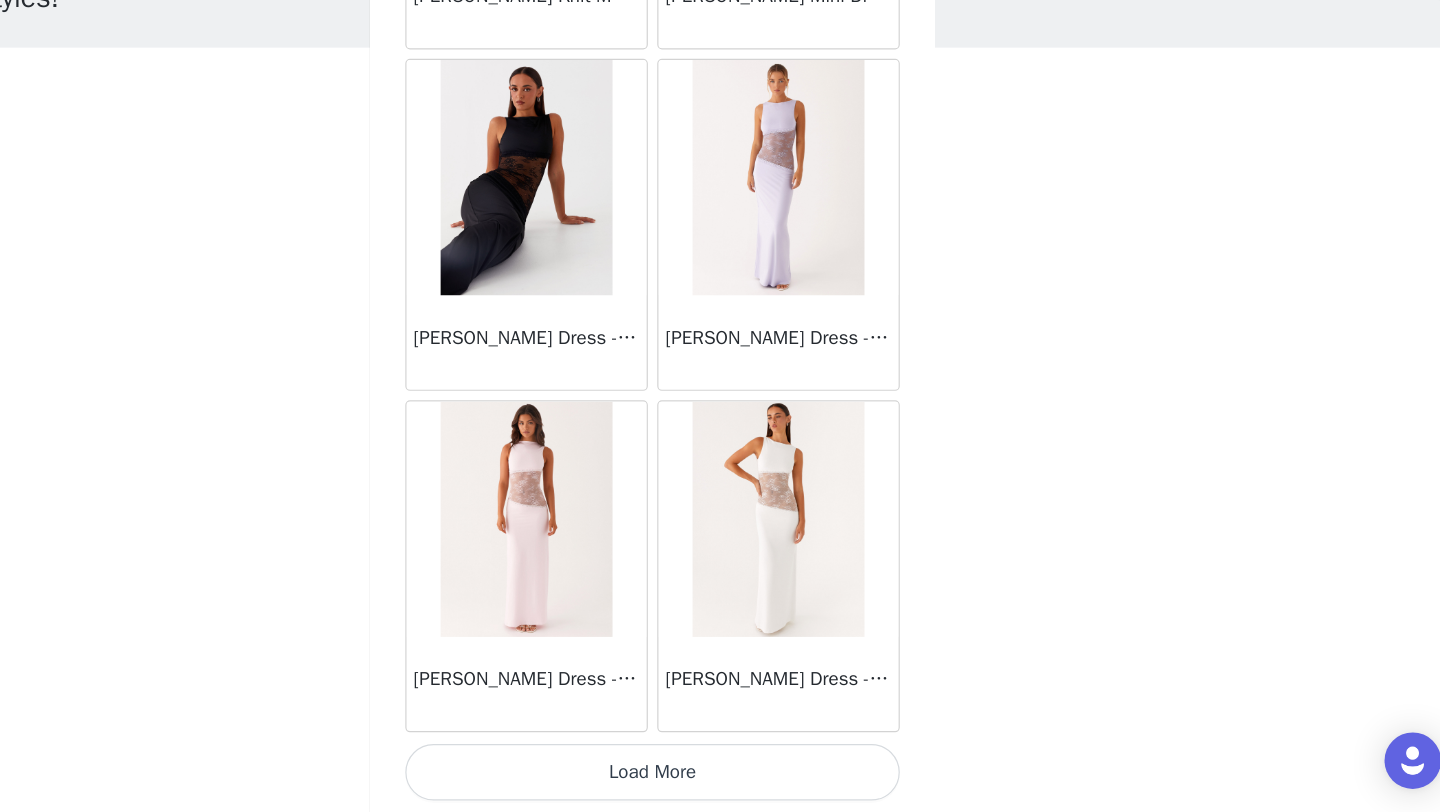 click on "Load More" at bounding box center (720, 778) 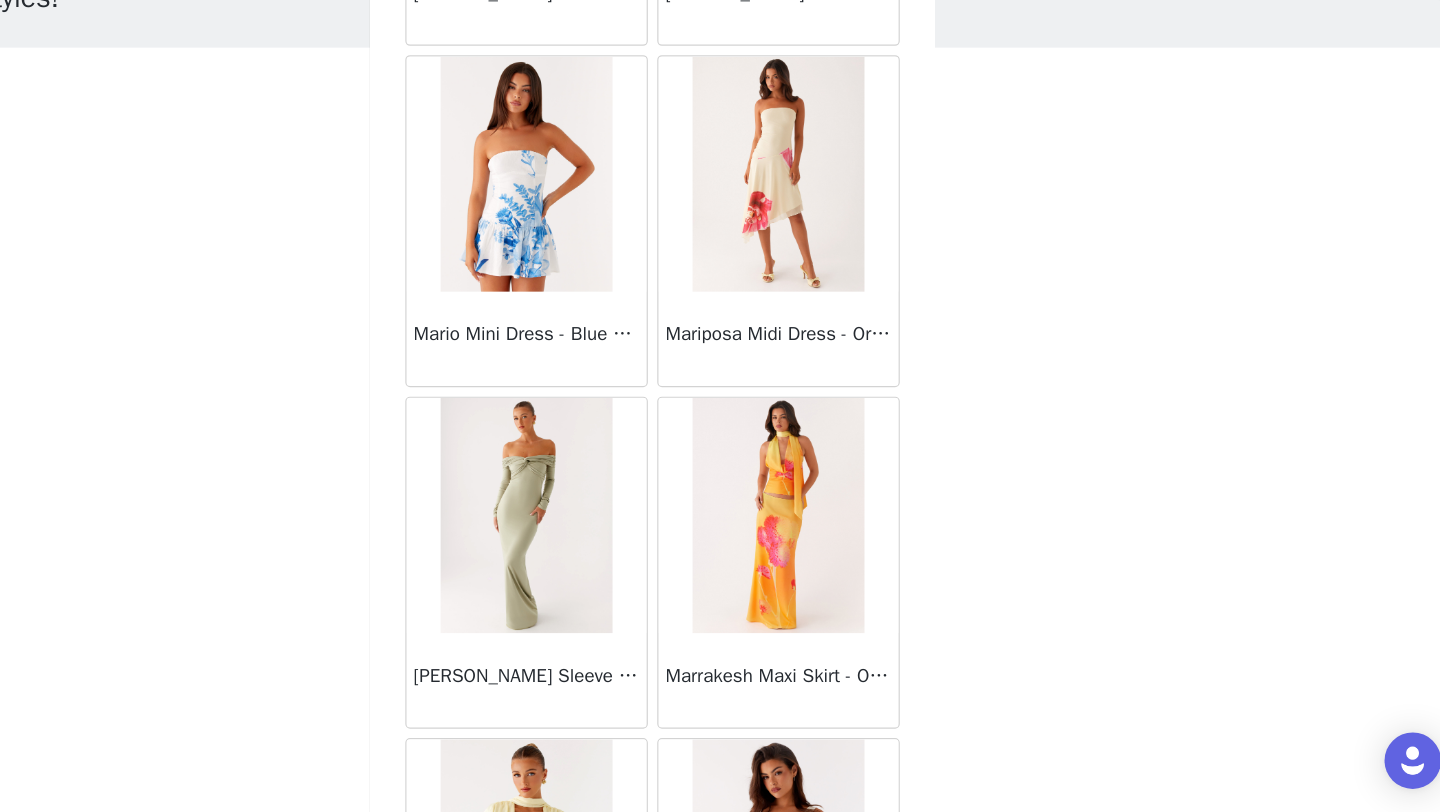 scroll, scrollTop: 39948, scrollLeft: 0, axis: vertical 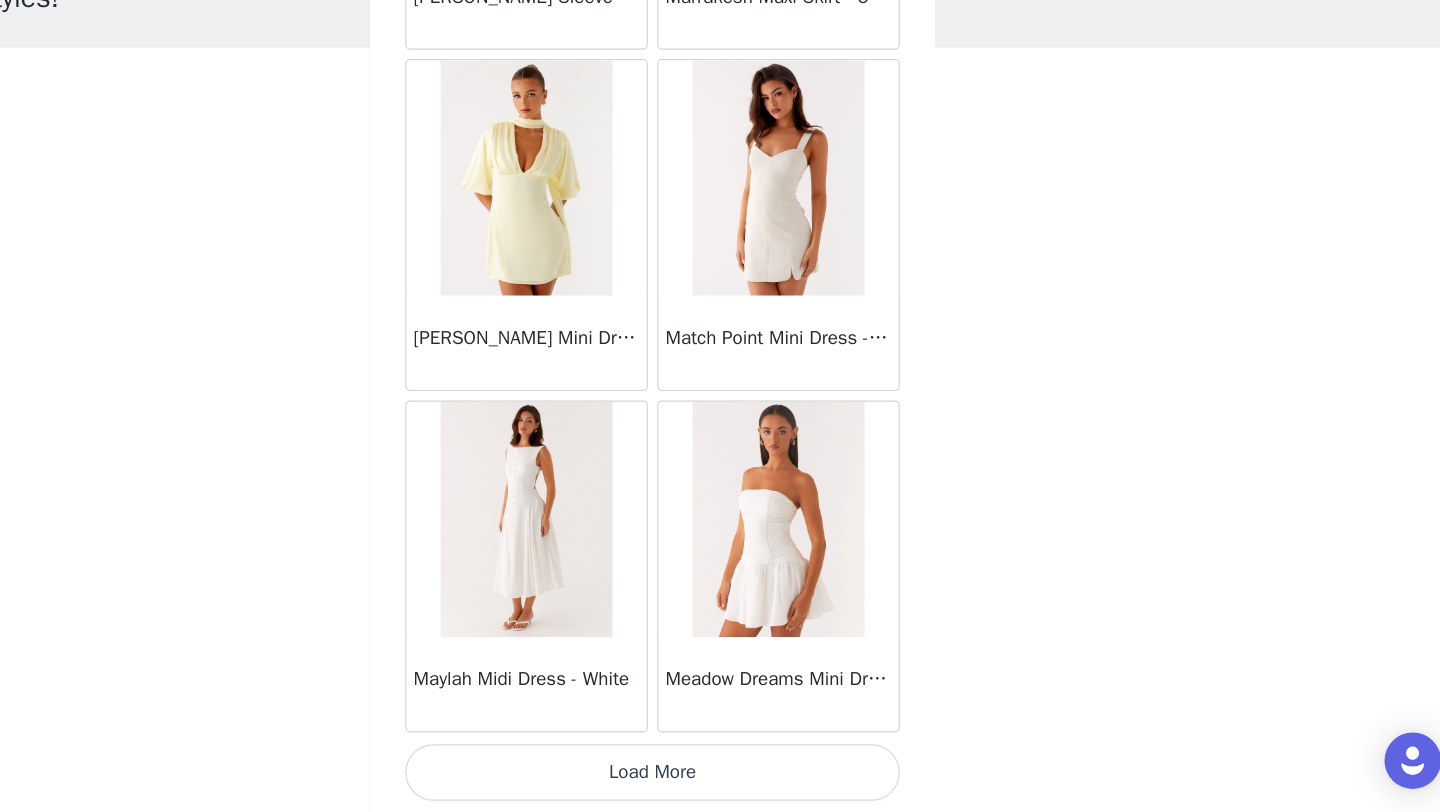 click on "Load More" at bounding box center [720, 778] 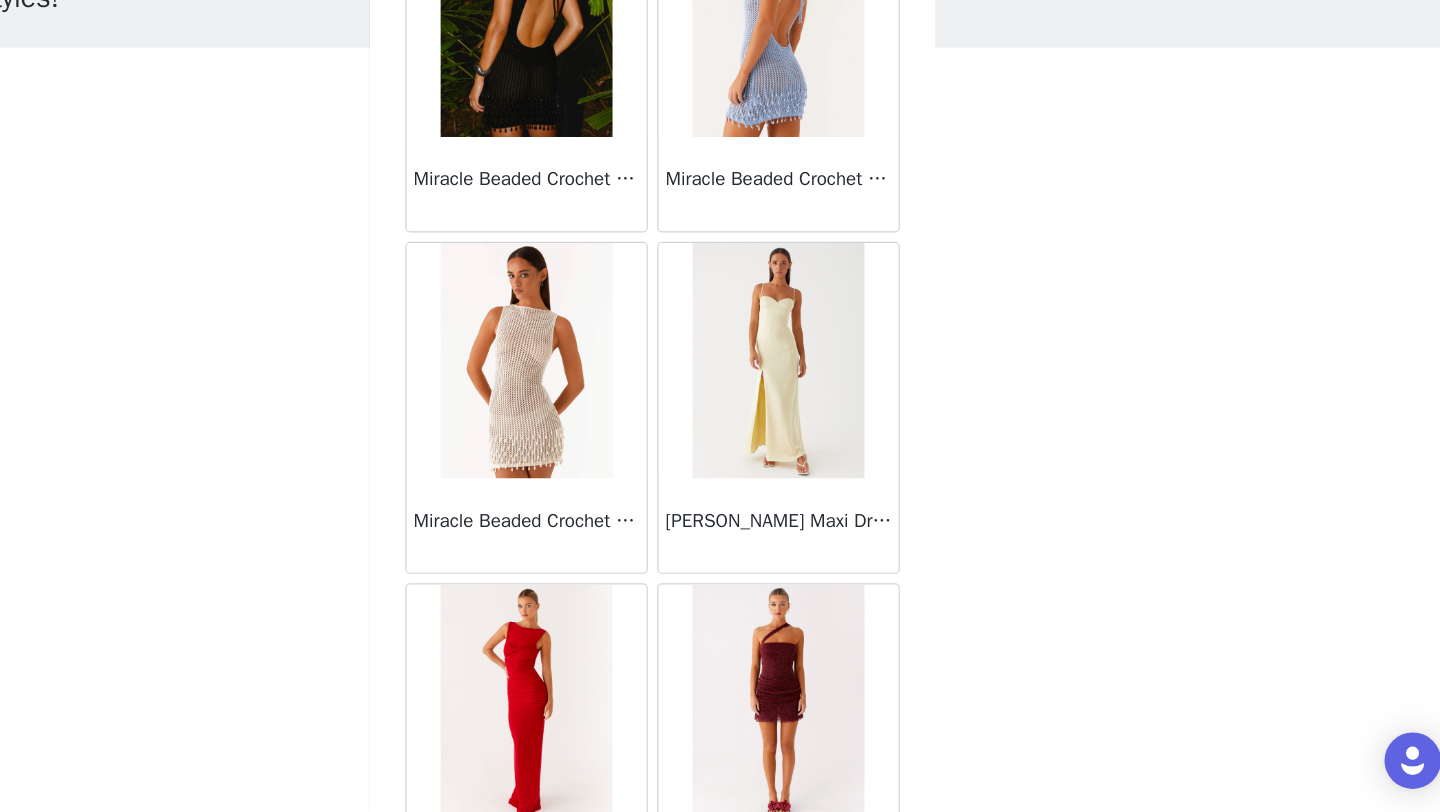 scroll, scrollTop: 42848, scrollLeft: 0, axis: vertical 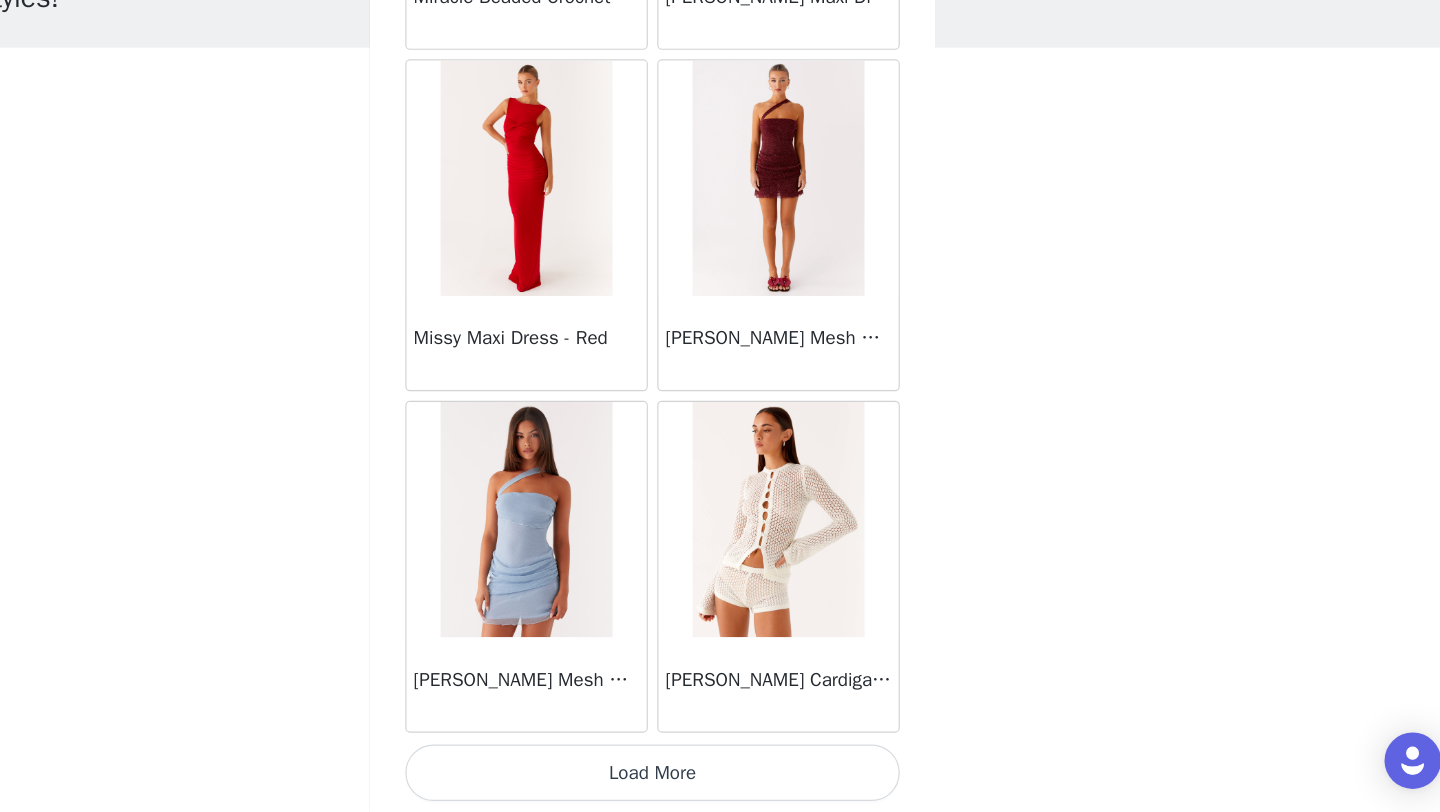 click on "Load More" at bounding box center (720, 778) 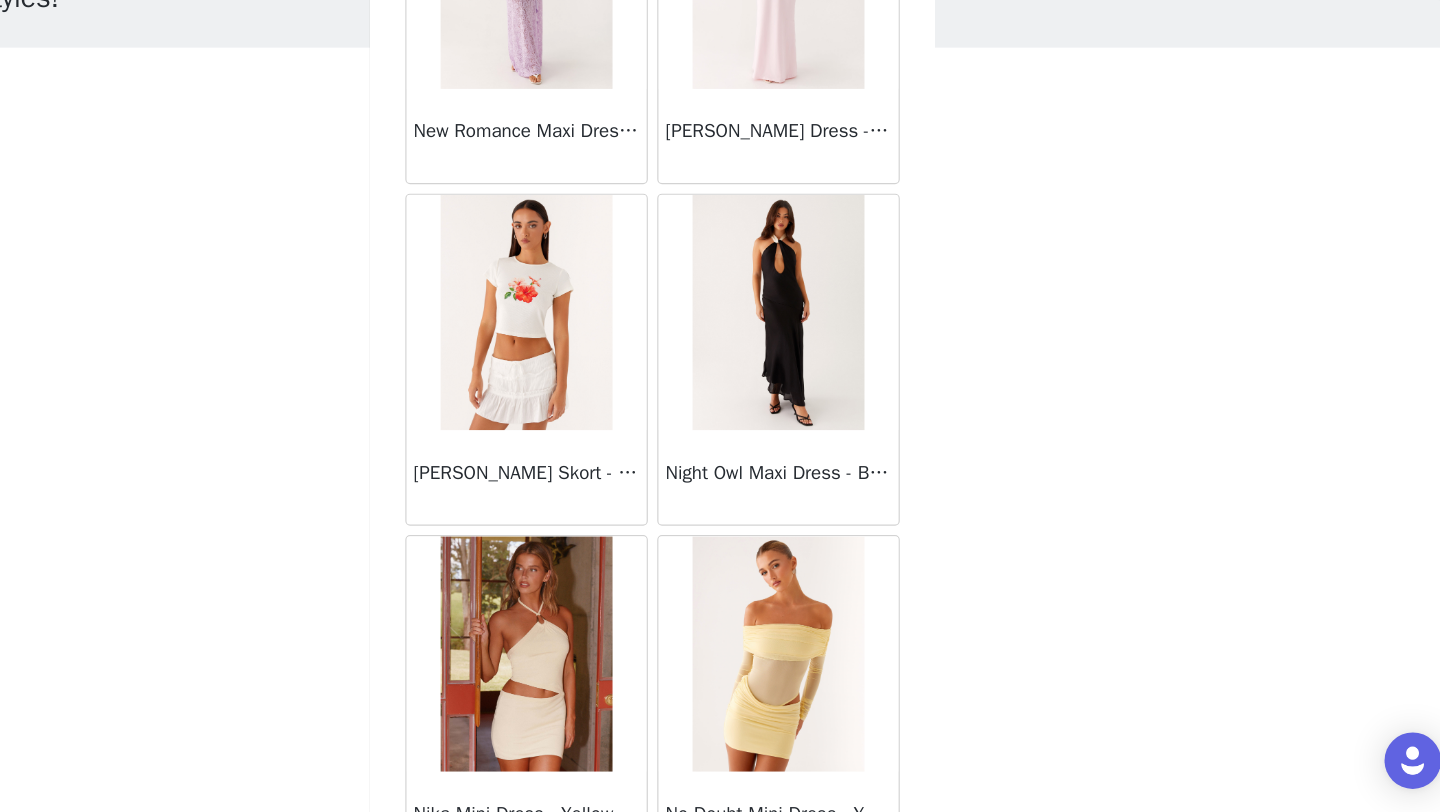 scroll, scrollTop: 45748, scrollLeft: 0, axis: vertical 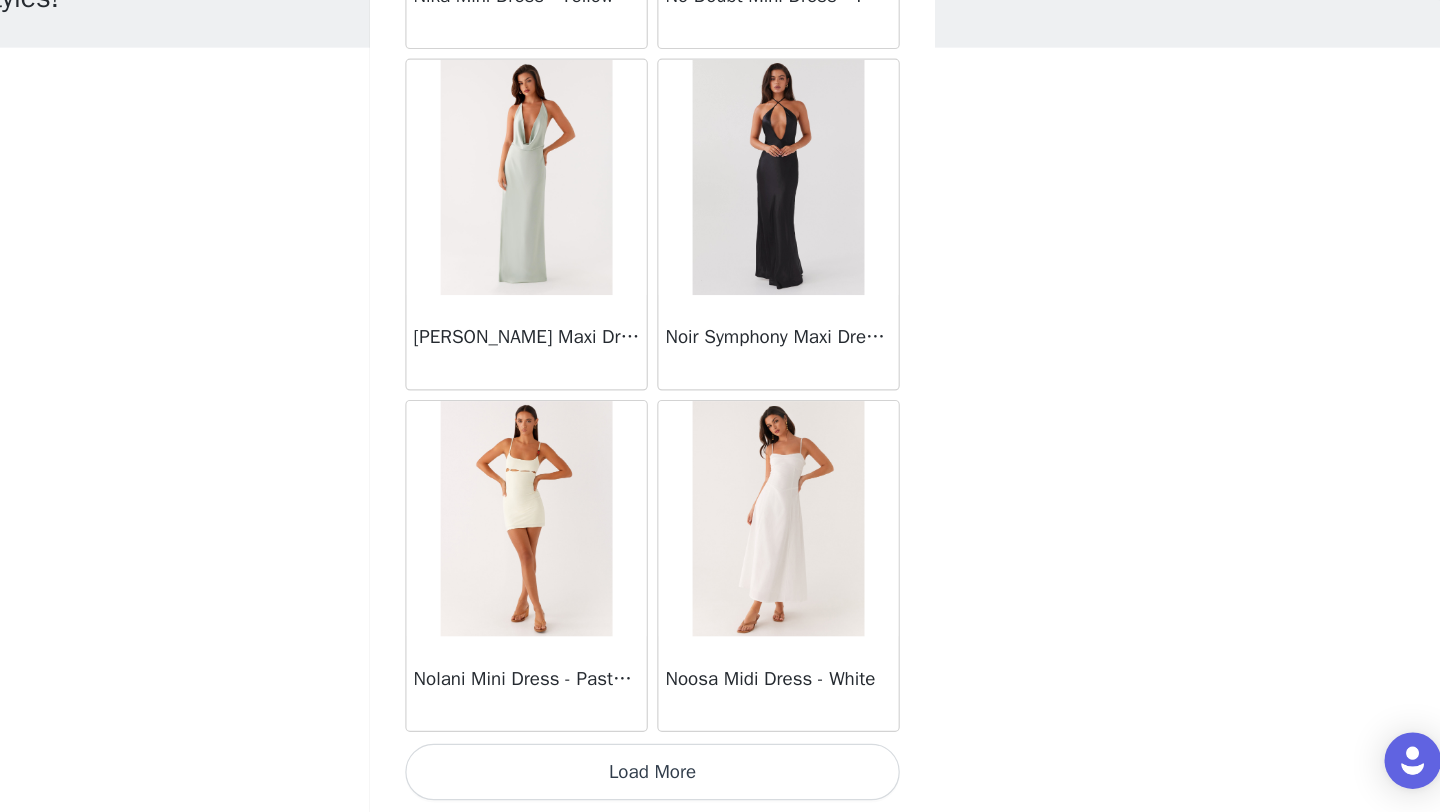 click on "Load More" at bounding box center [720, 778] 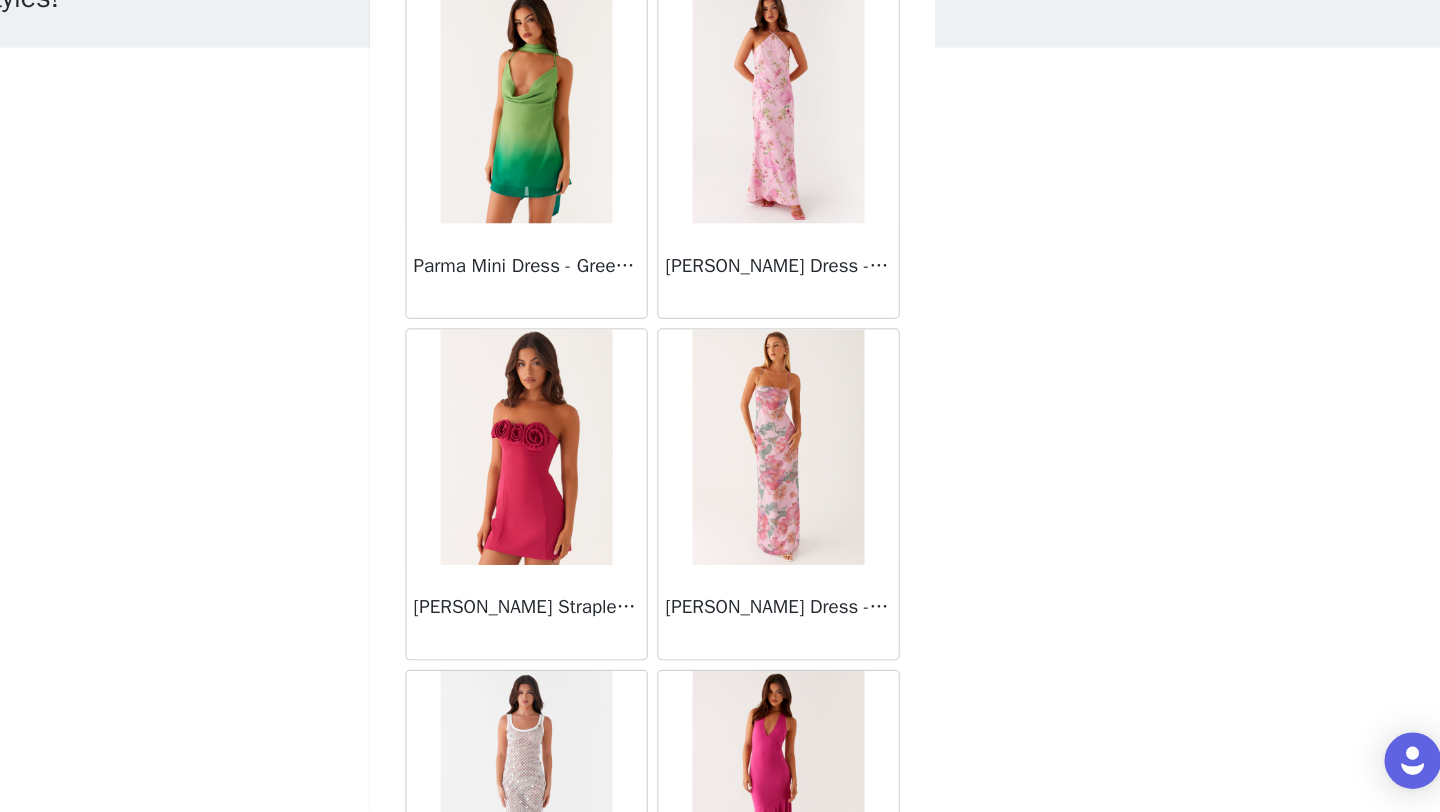 scroll, scrollTop: 48648, scrollLeft: 0, axis: vertical 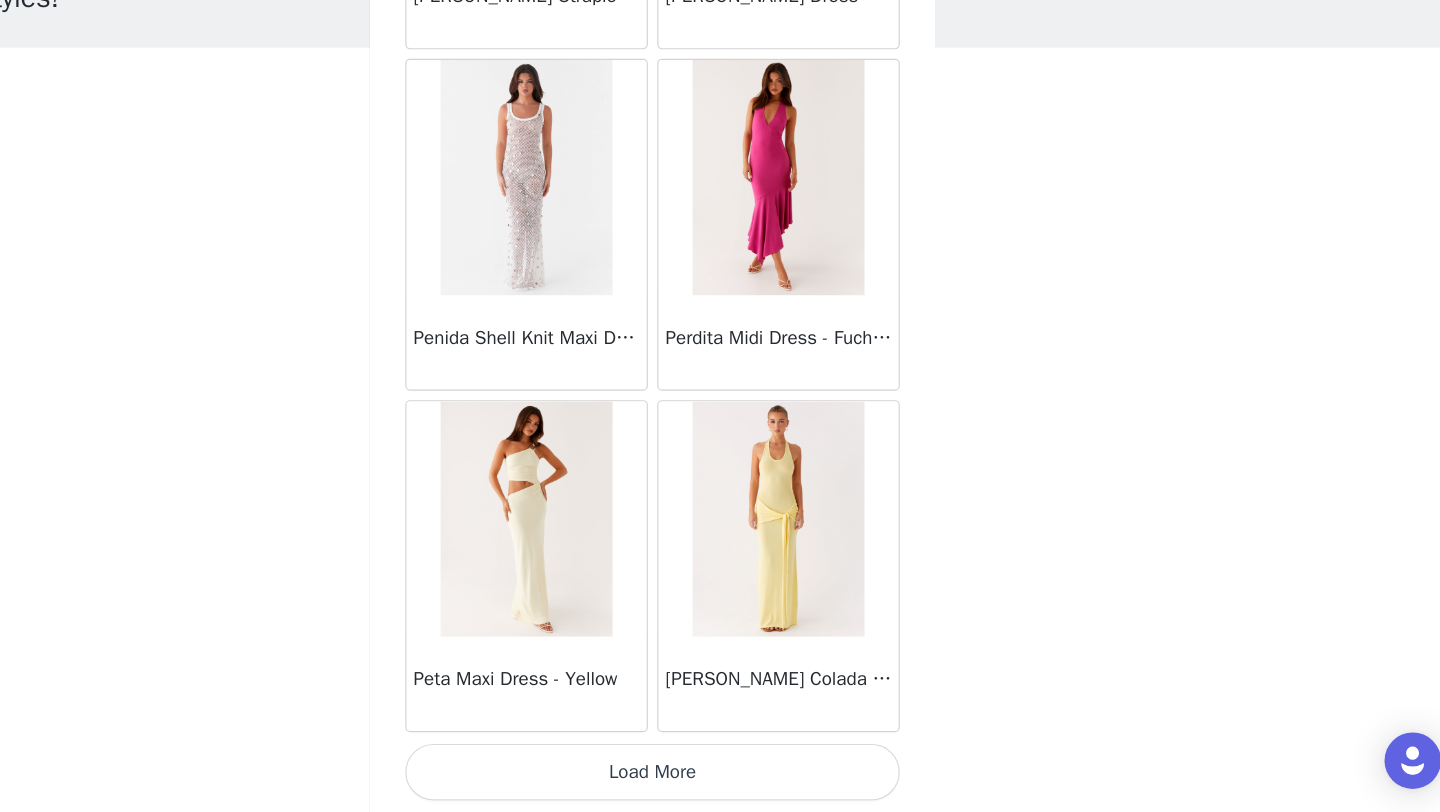 click on "Load More" at bounding box center [720, 778] 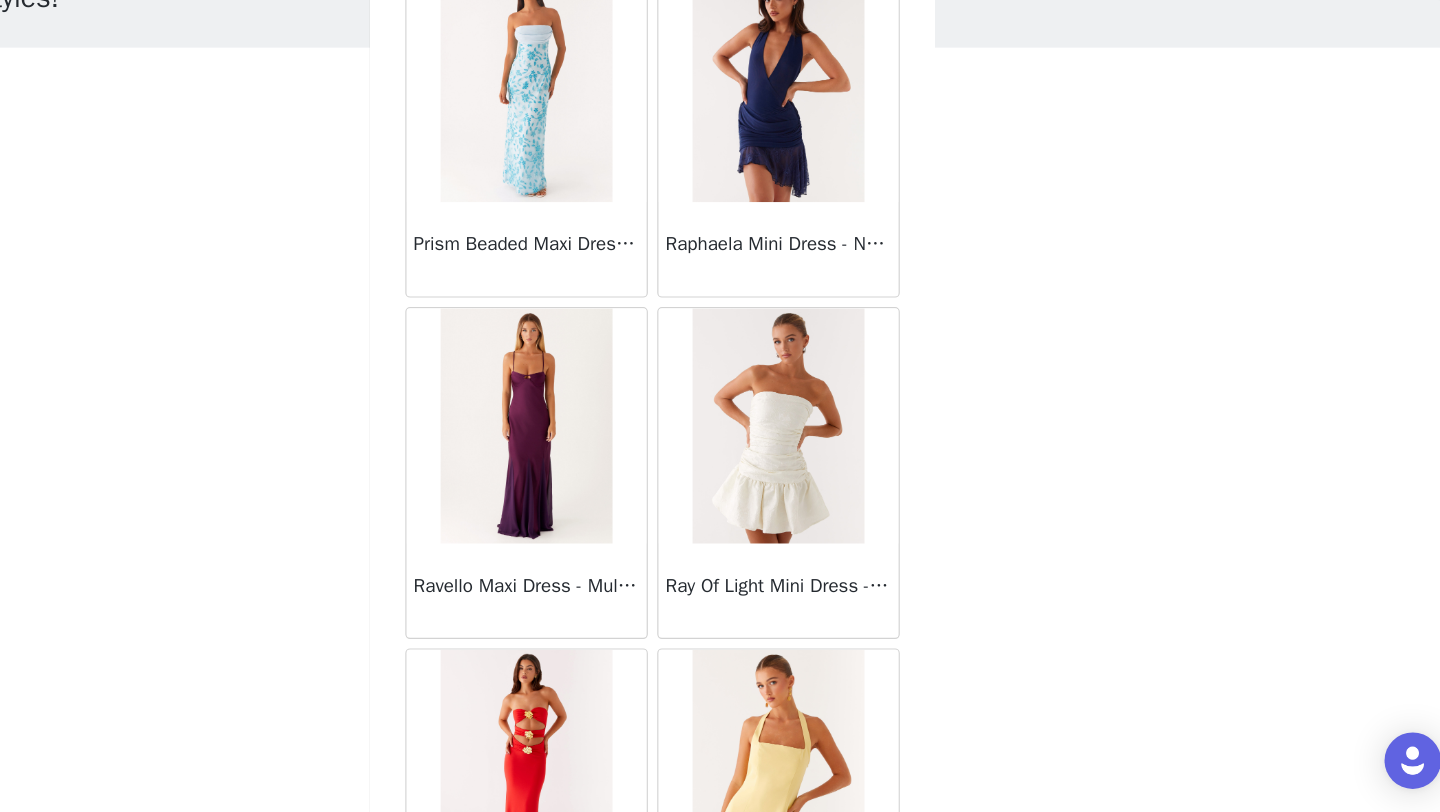 scroll, scrollTop: 49312, scrollLeft: 0, axis: vertical 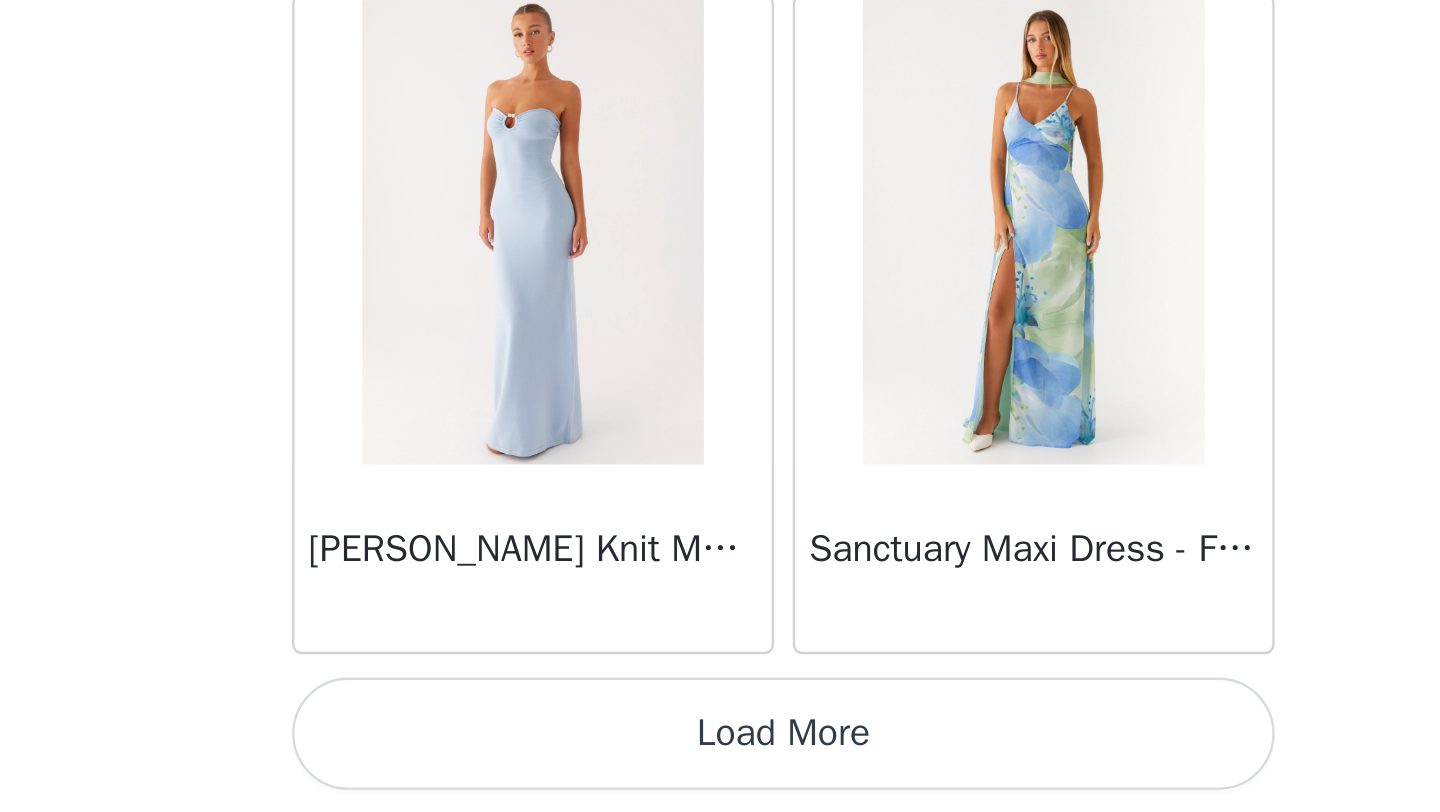 click on "Load More" at bounding box center (720, 778) 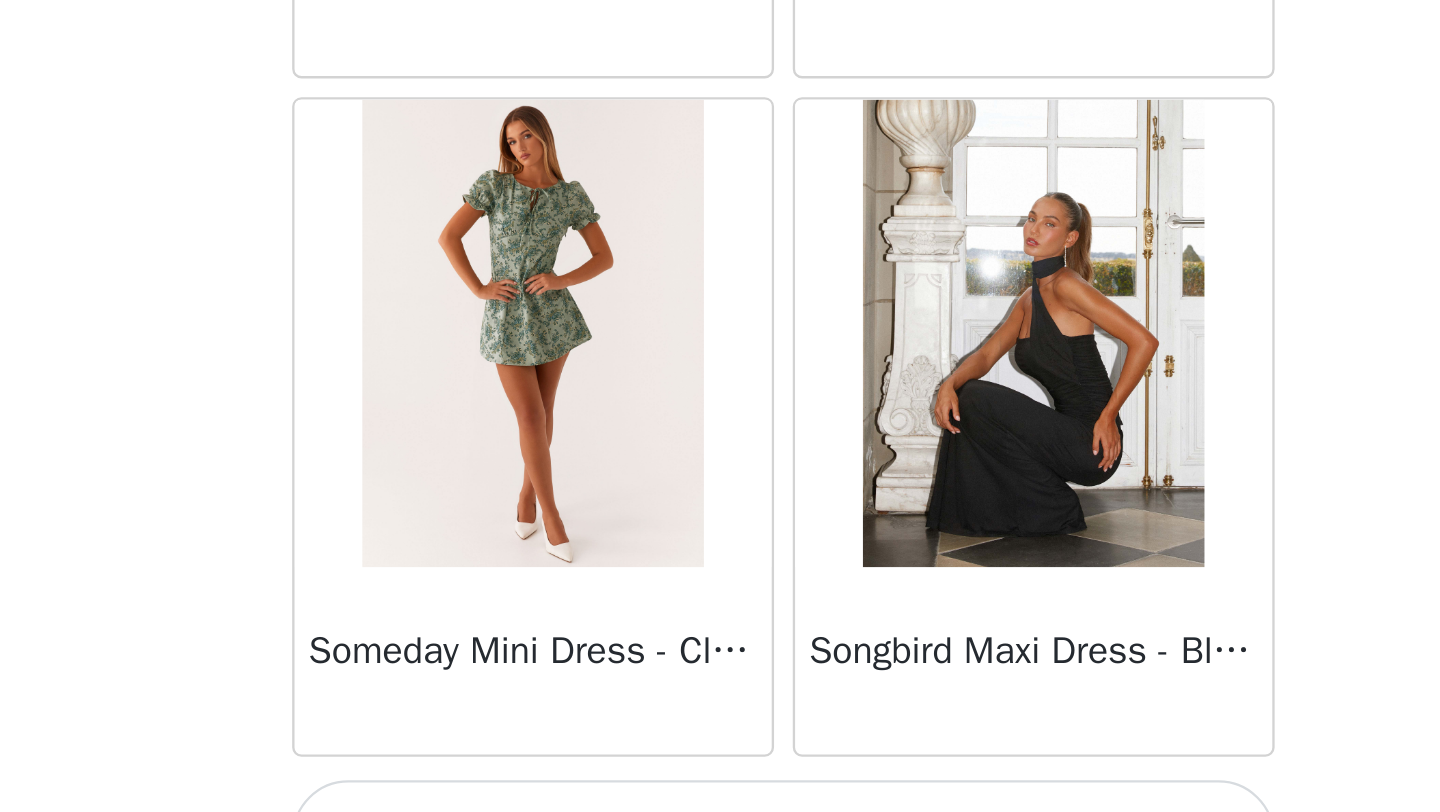 scroll, scrollTop: 54448, scrollLeft: 0, axis: vertical 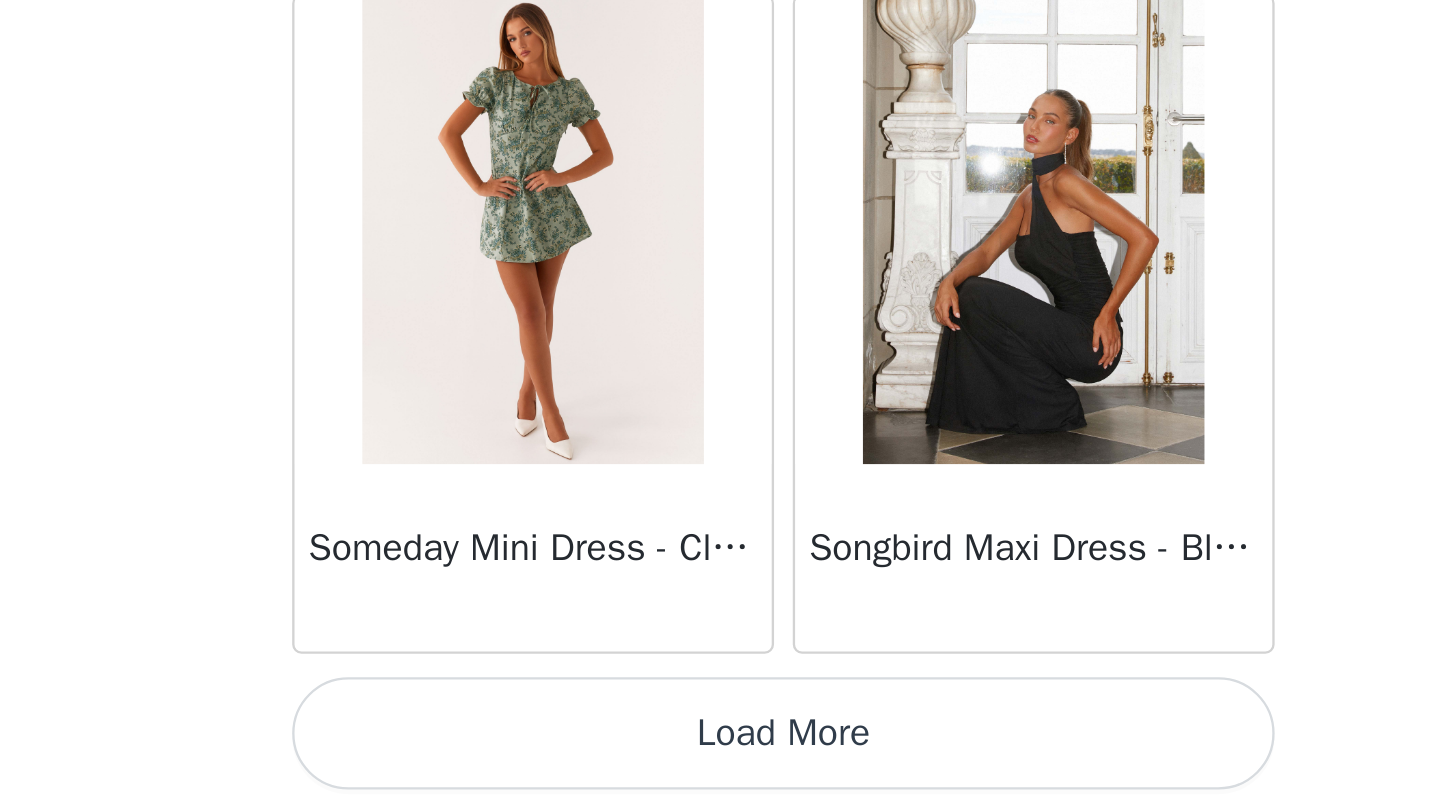 click on "Load More" at bounding box center (720, 778) 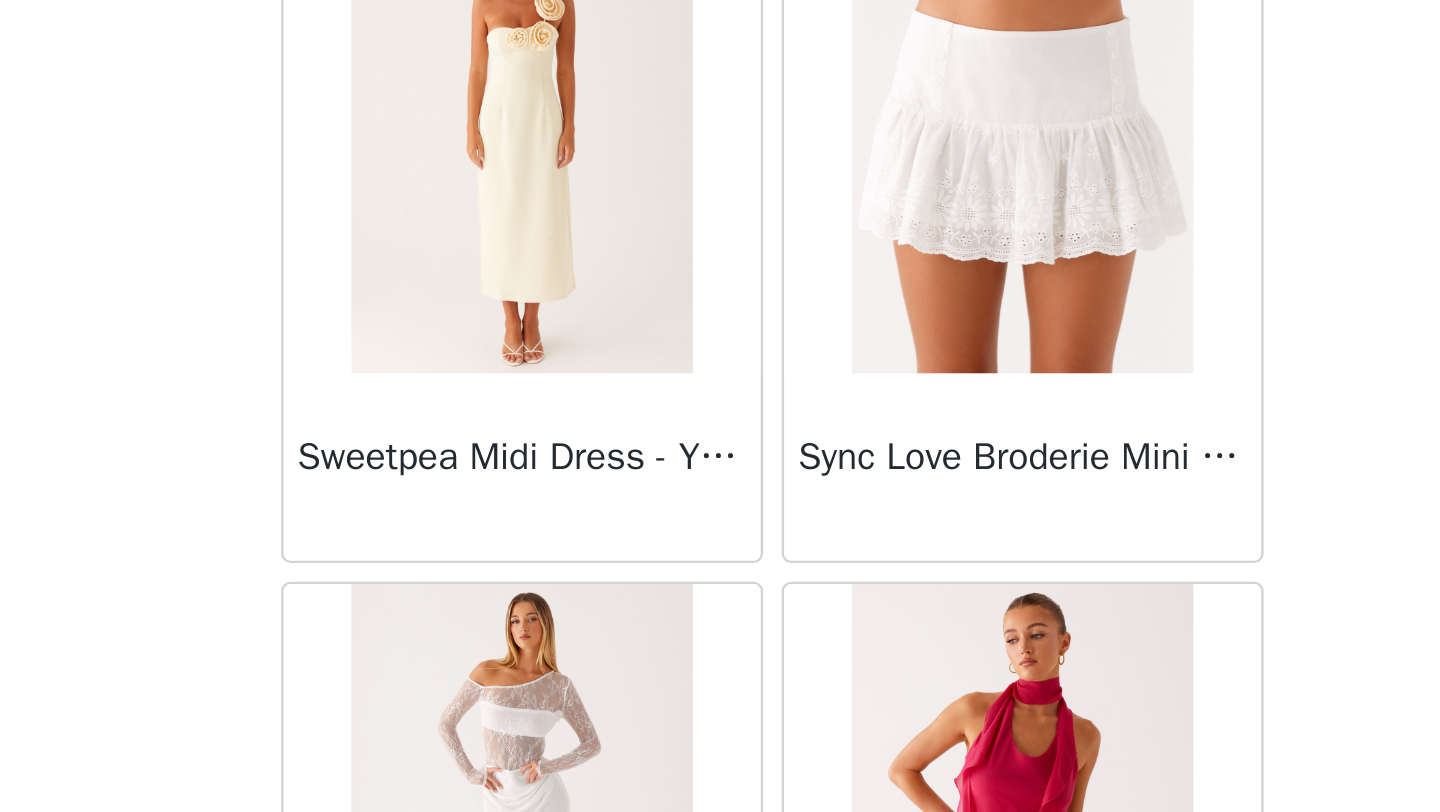 scroll, scrollTop: 56228, scrollLeft: 0, axis: vertical 